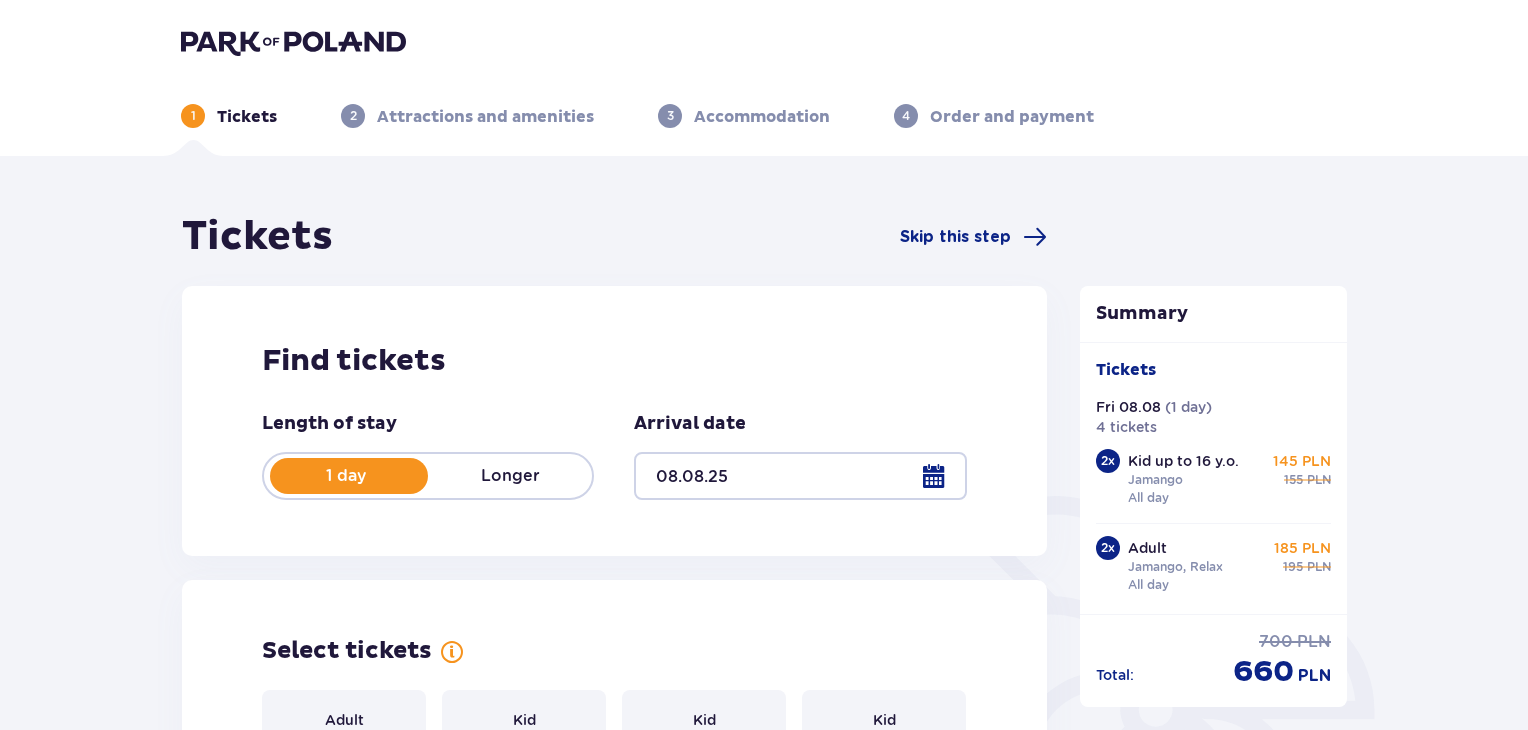 scroll, scrollTop: 0, scrollLeft: 0, axis: both 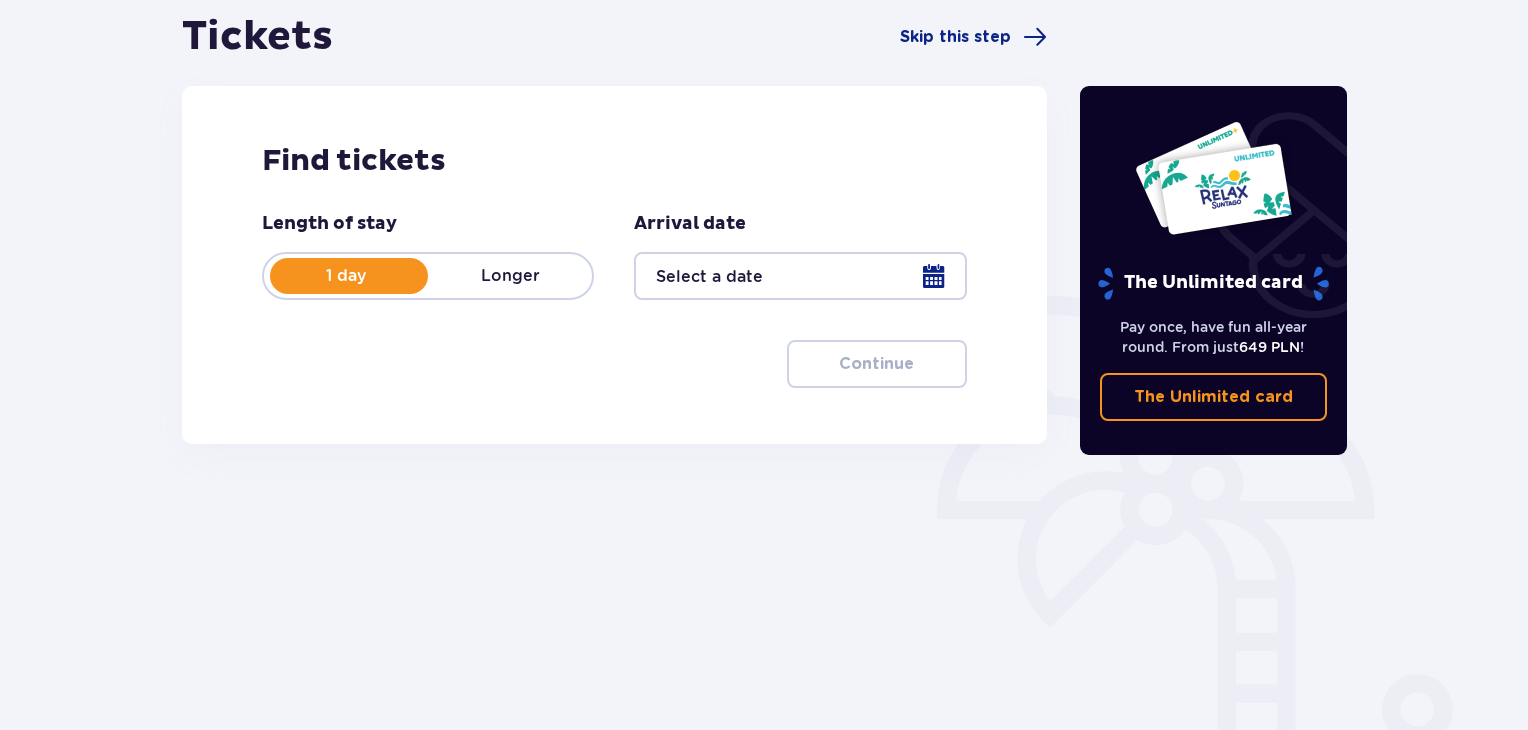 click at bounding box center (800, 276) 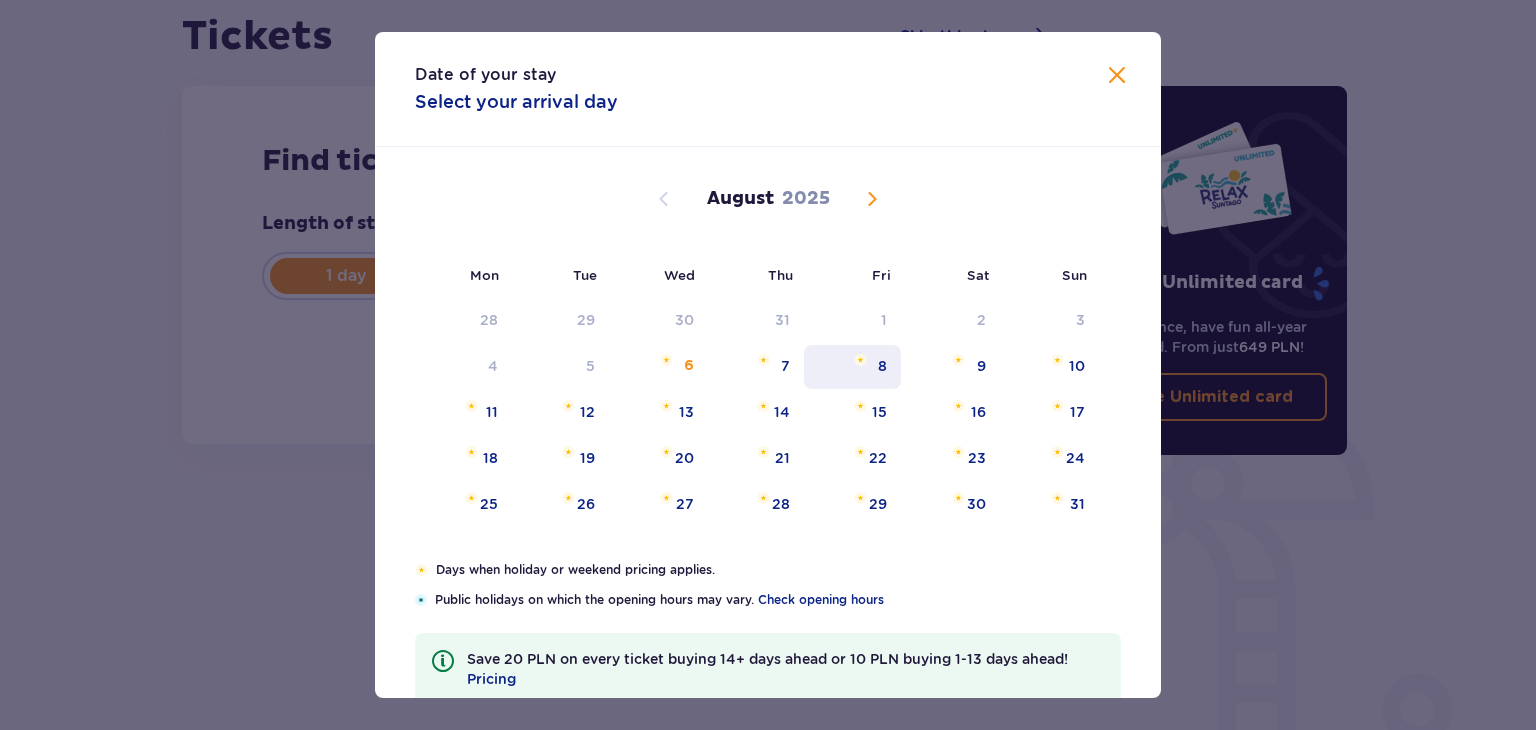 click on "8" at bounding box center [852, 367] 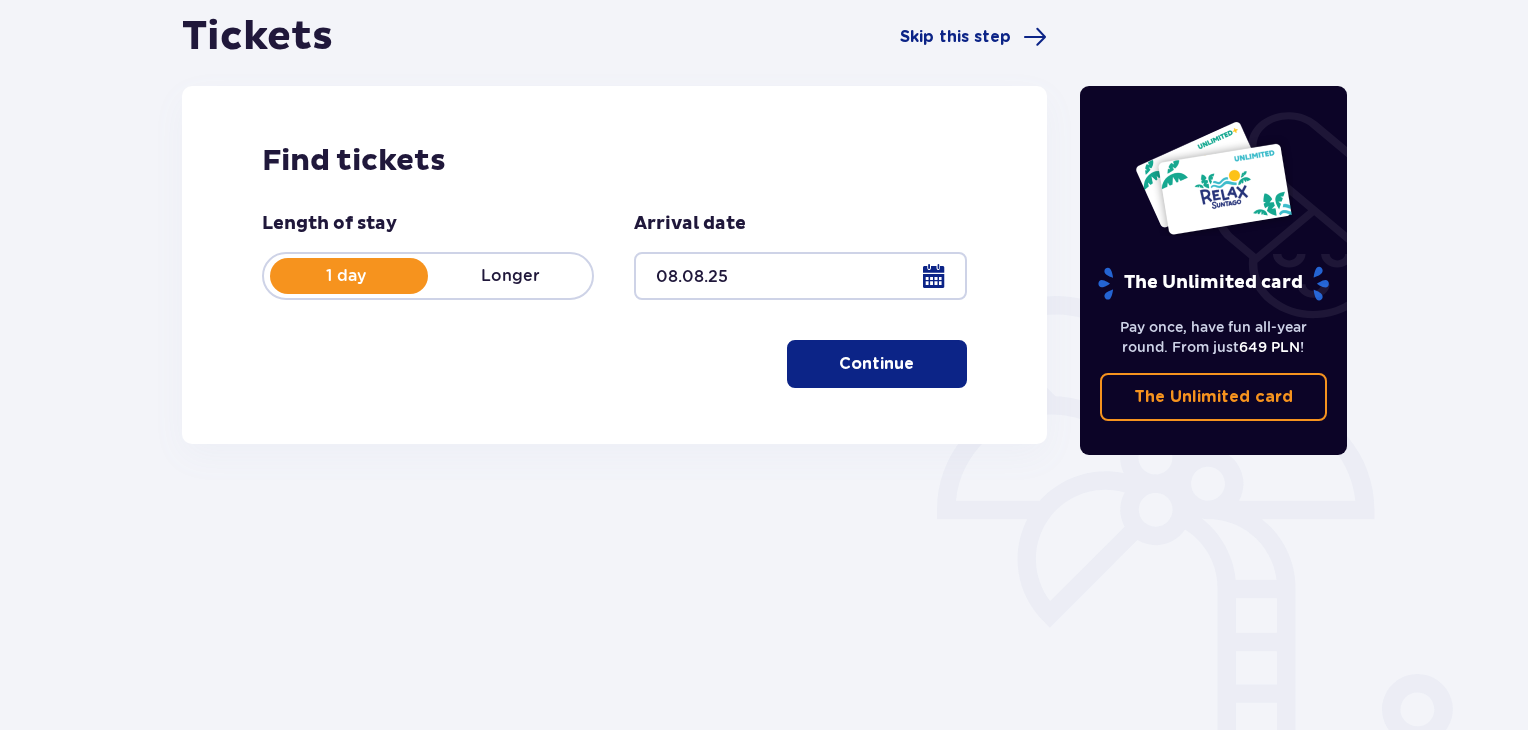 click on "Continue" at bounding box center [876, 364] 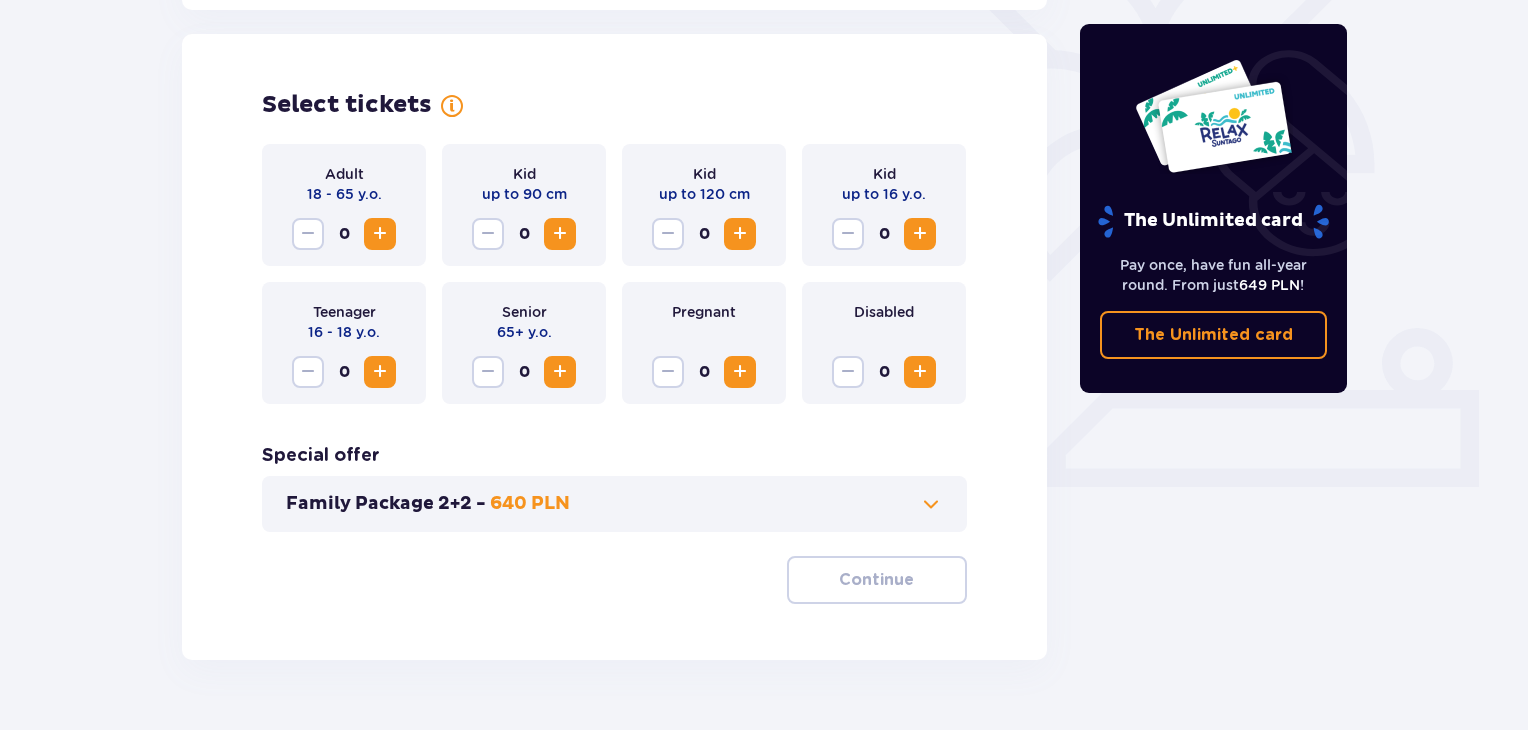 scroll, scrollTop: 556, scrollLeft: 0, axis: vertical 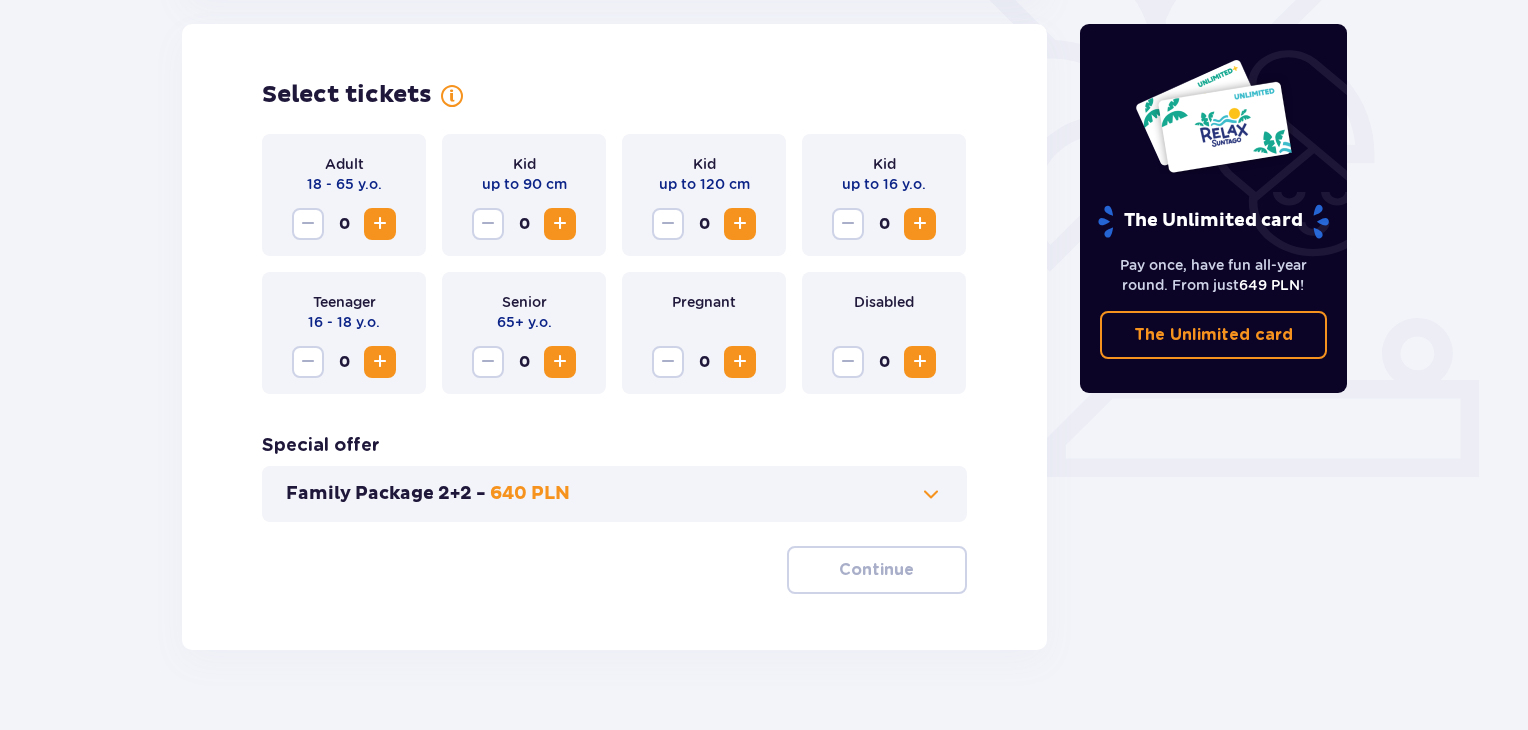 click at bounding box center [380, 224] 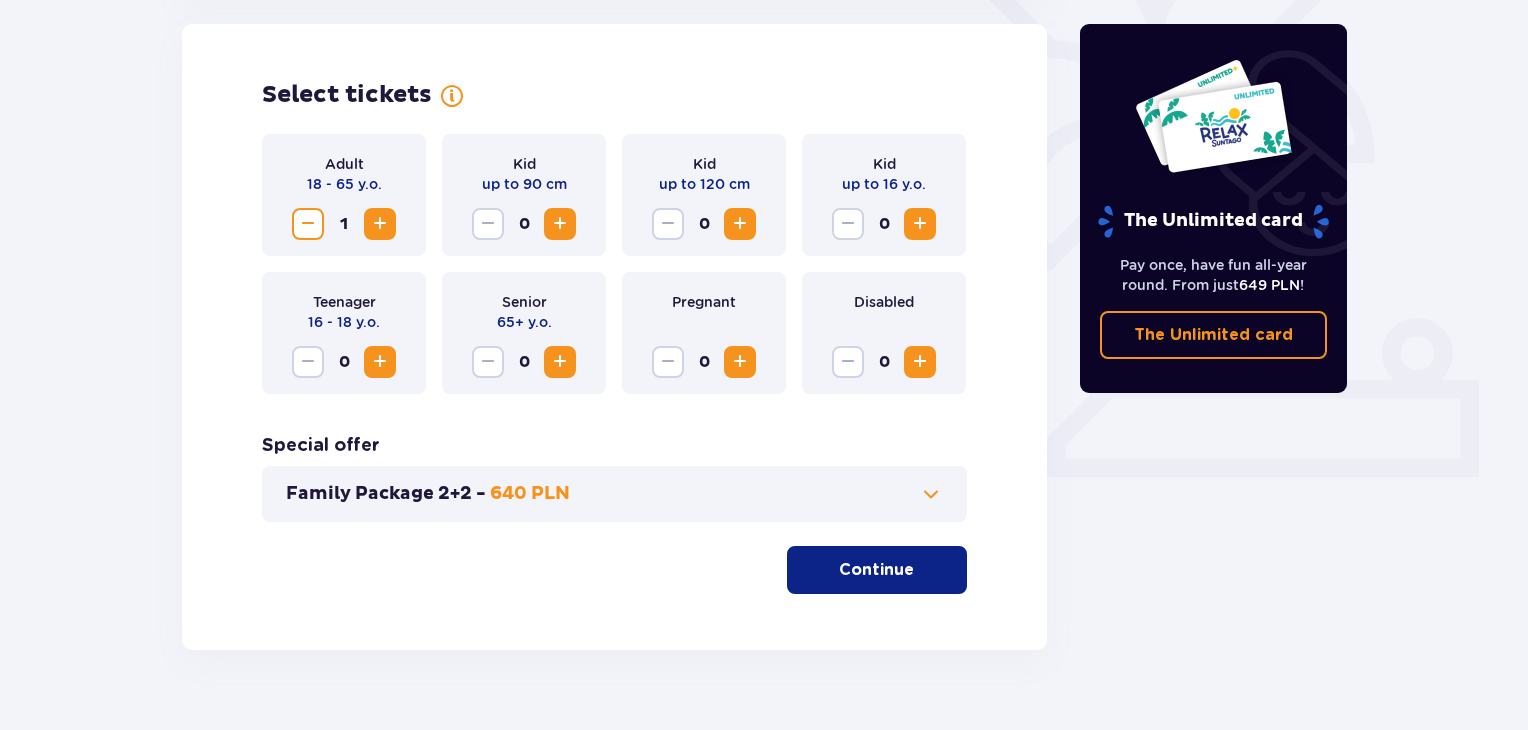 click at bounding box center [380, 224] 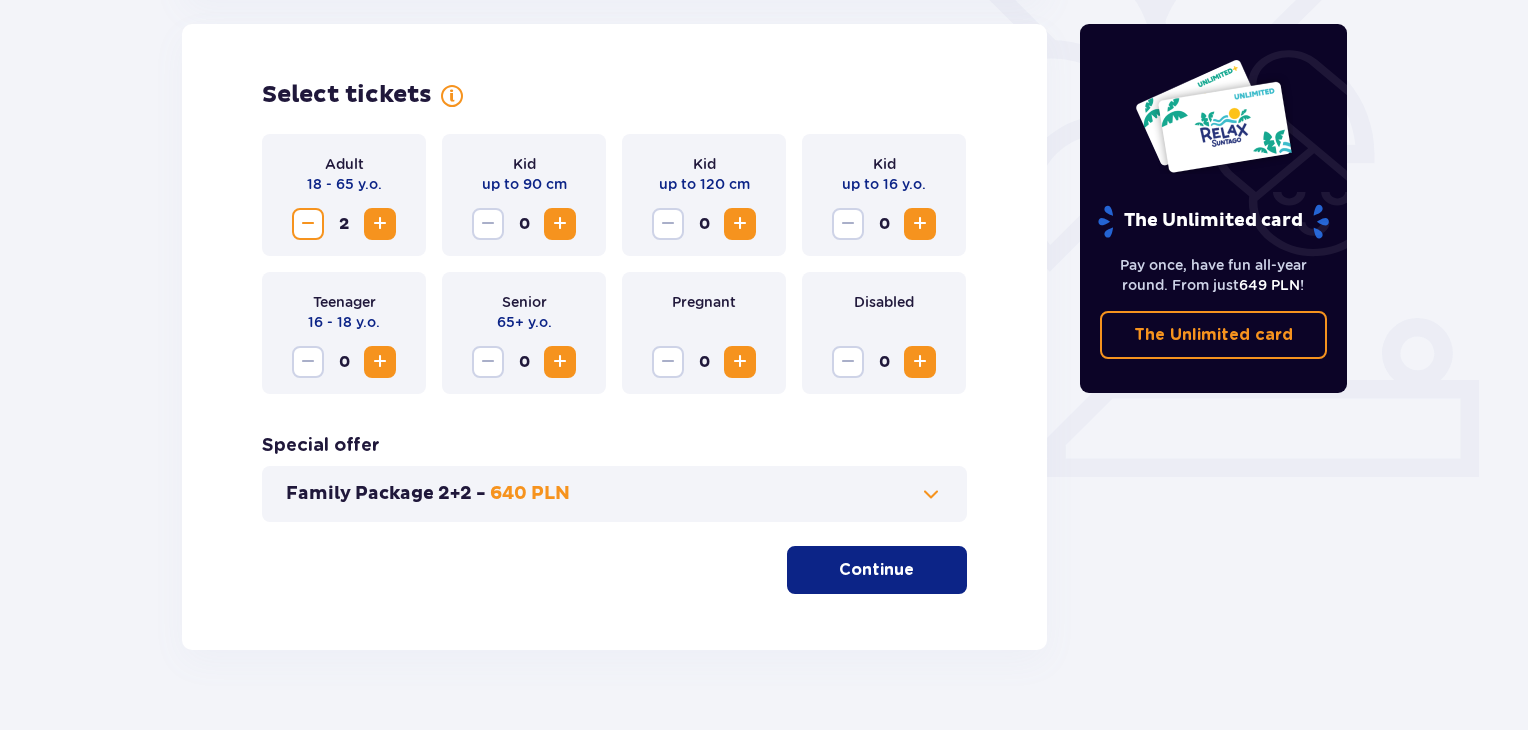 click at bounding box center [920, 224] 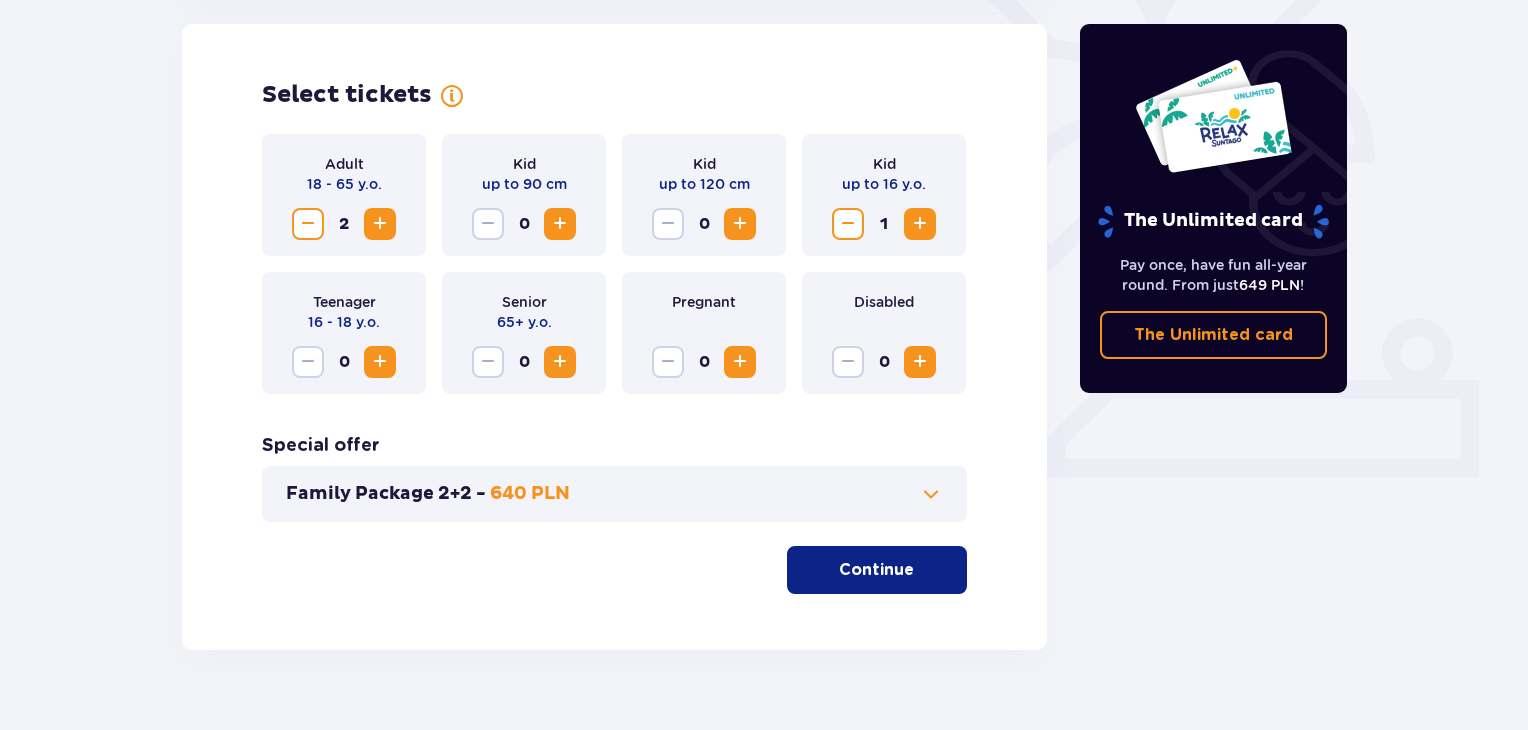 click at bounding box center (920, 224) 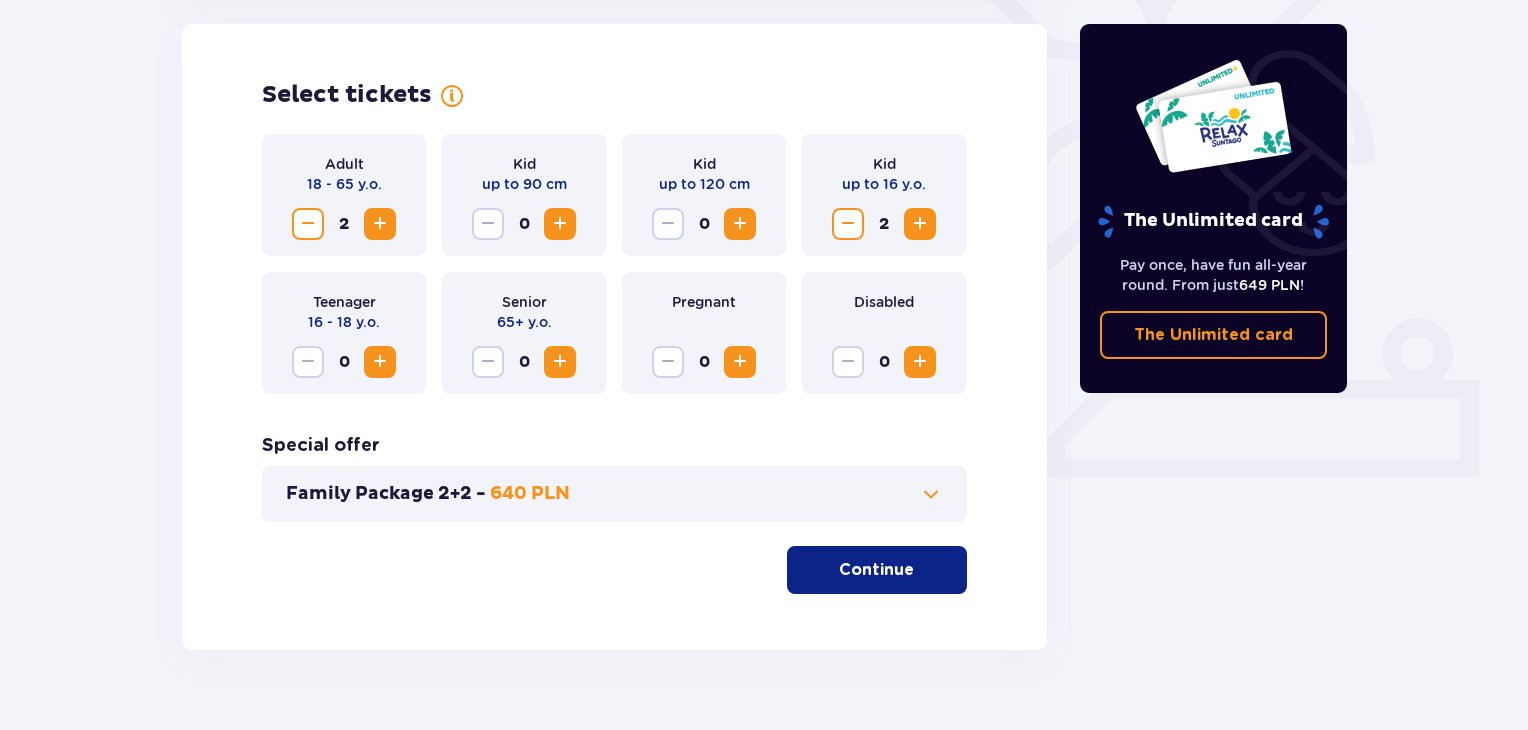 click on "Continue" at bounding box center [876, 570] 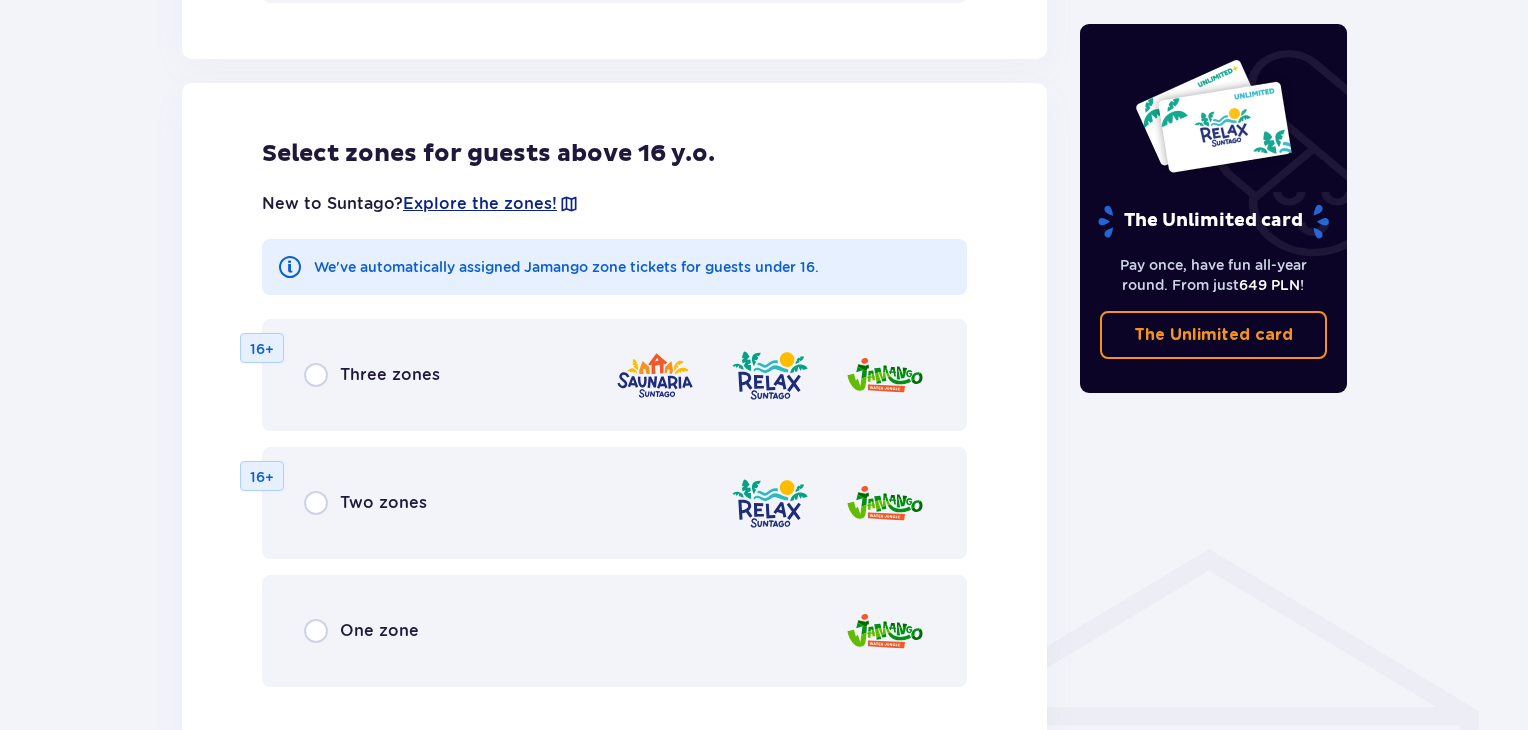 scroll, scrollTop: 1210, scrollLeft: 0, axis: vertical 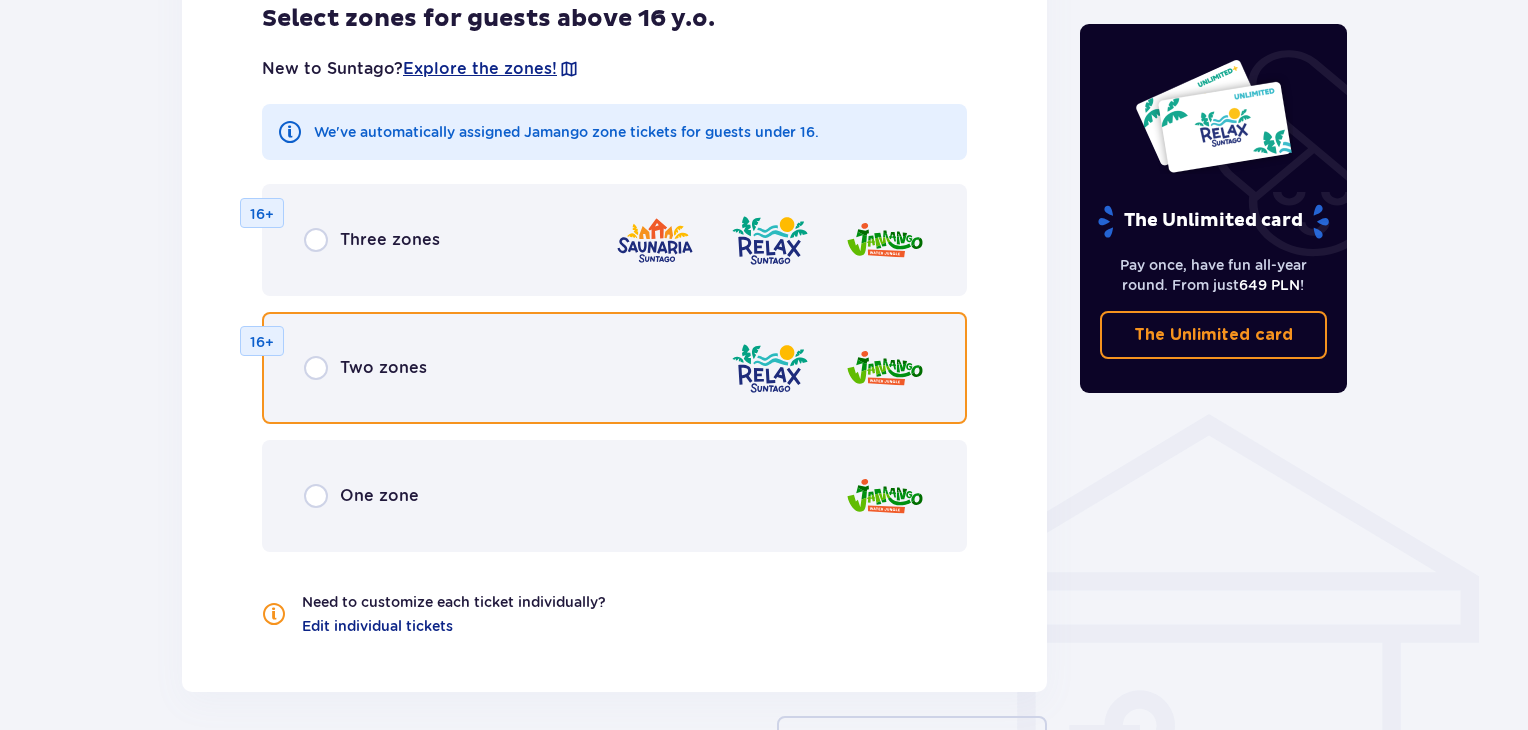 click at bounding box center (316, 368) 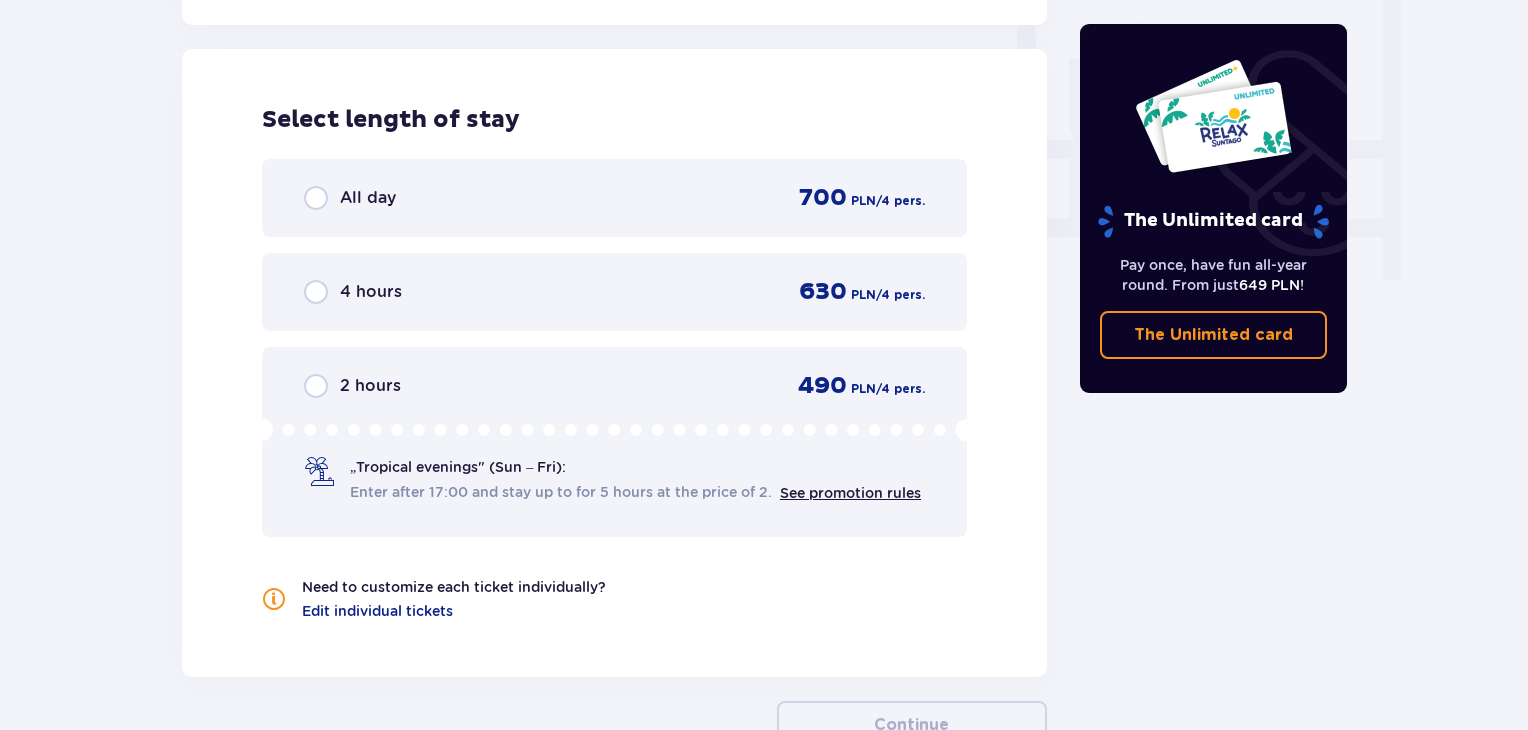 scroll, scrollTop: 1878, scrollLeft: 0, axis: vertical 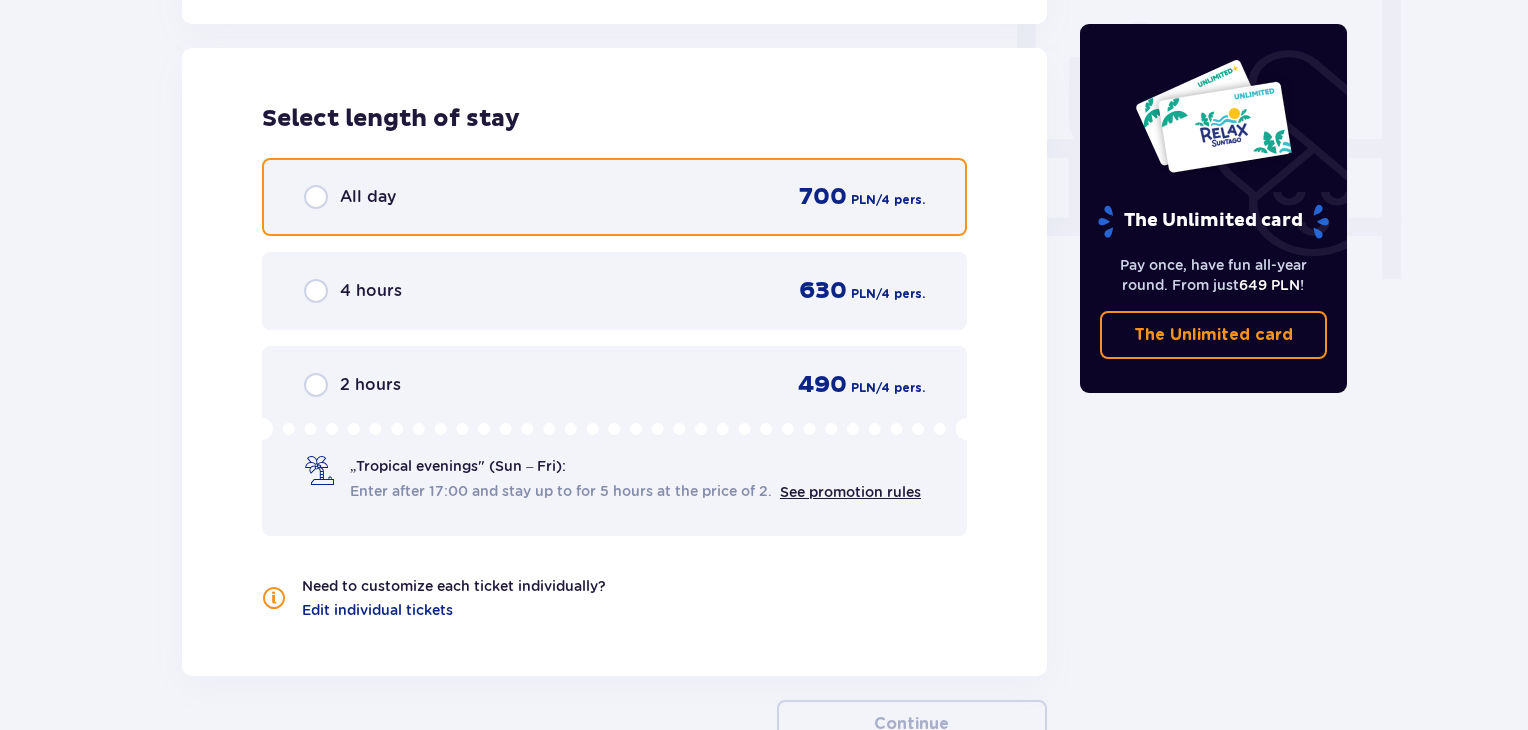 click at bounding box center [316, 197] 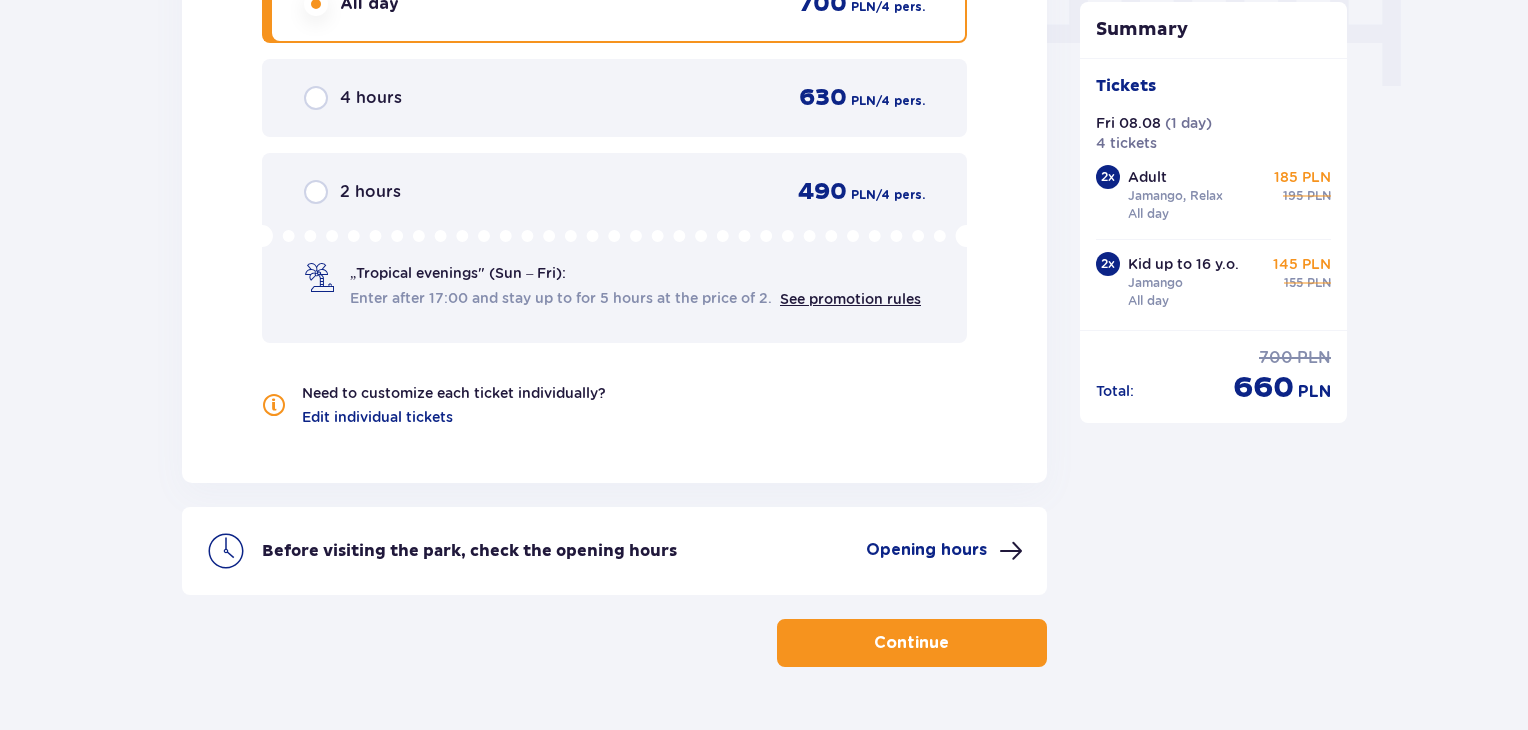 scroll, scrollTop: 2126, scrollLeft: 0, axis: vertical 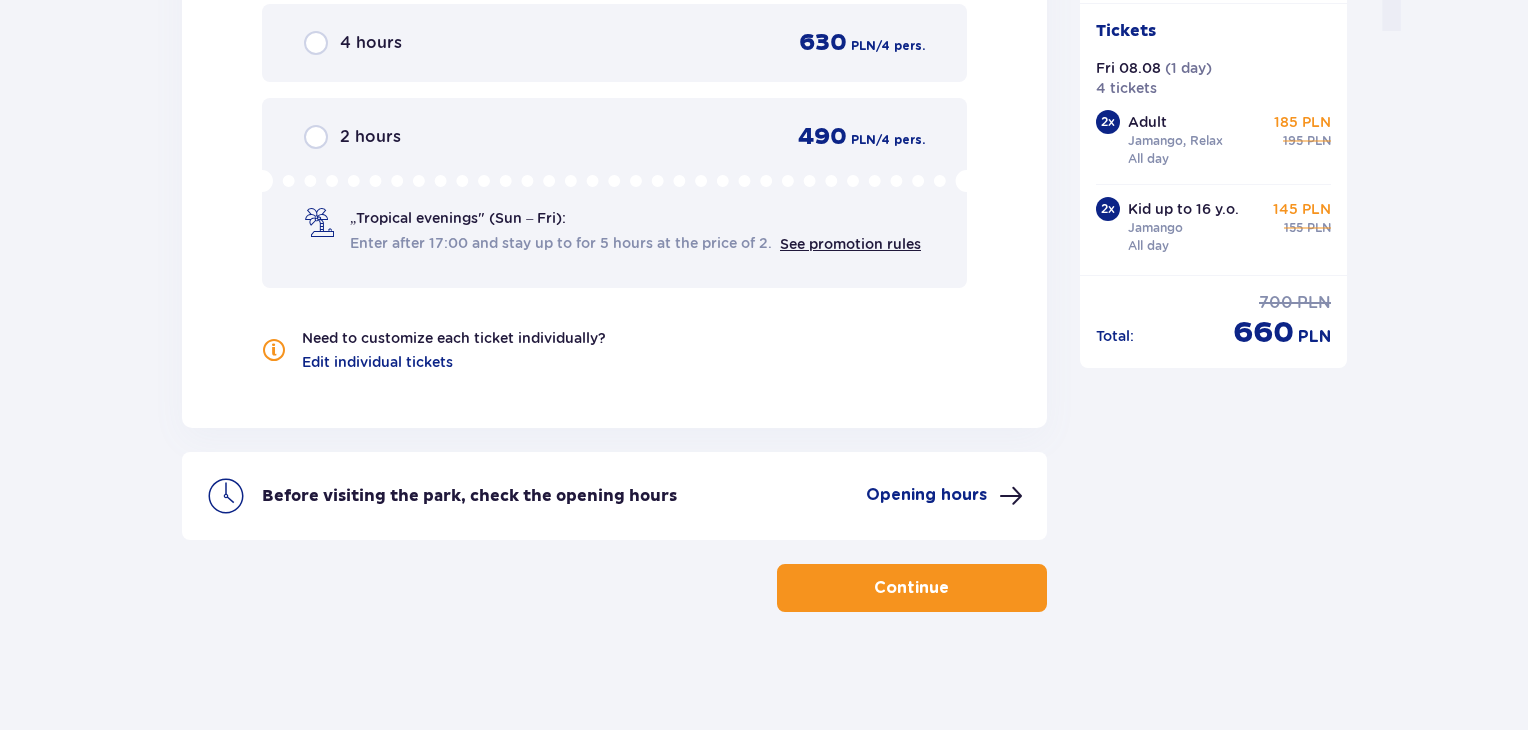 click on "Continue" at bounding box center (911, 588) 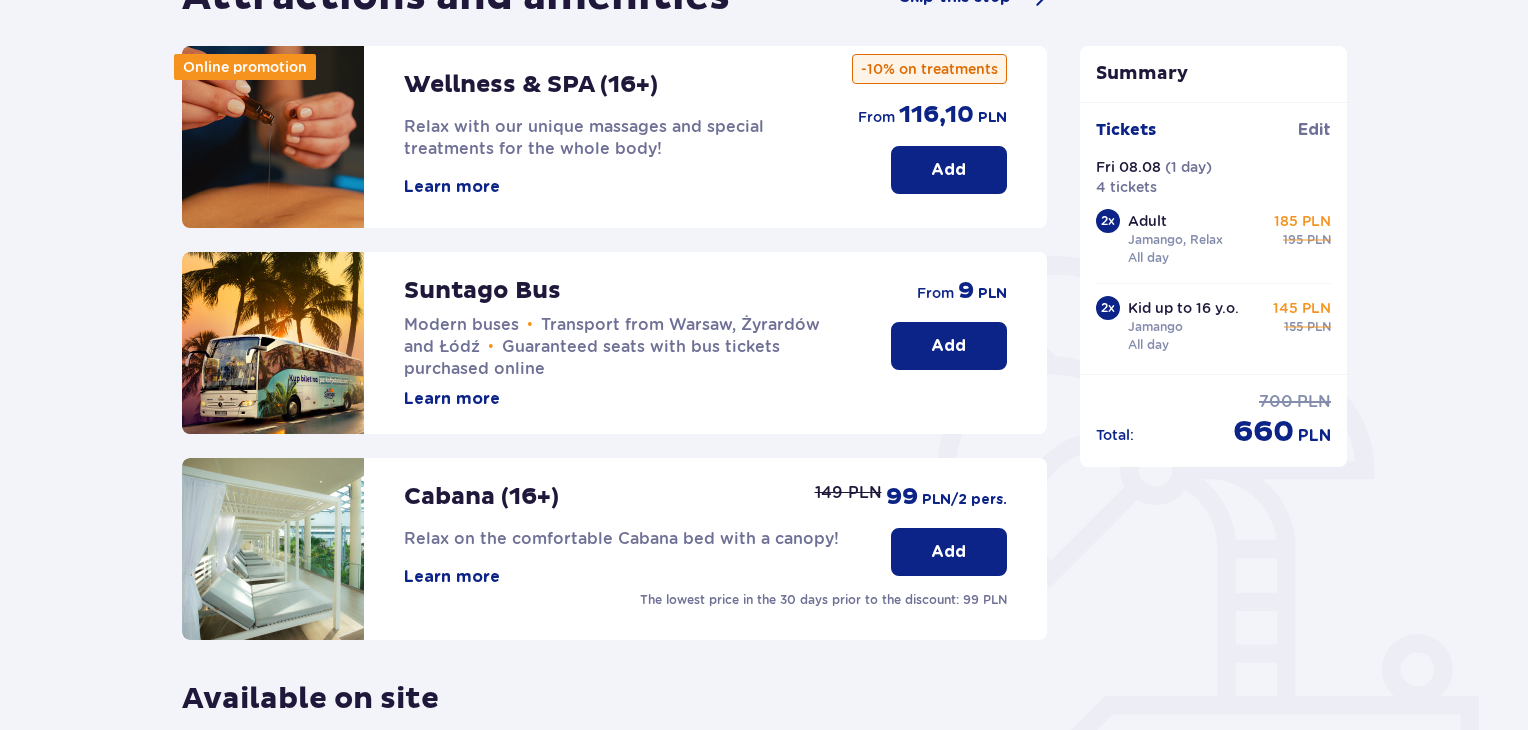 scroll, scrollTop: 0, scrollLeft: 0, axis: both 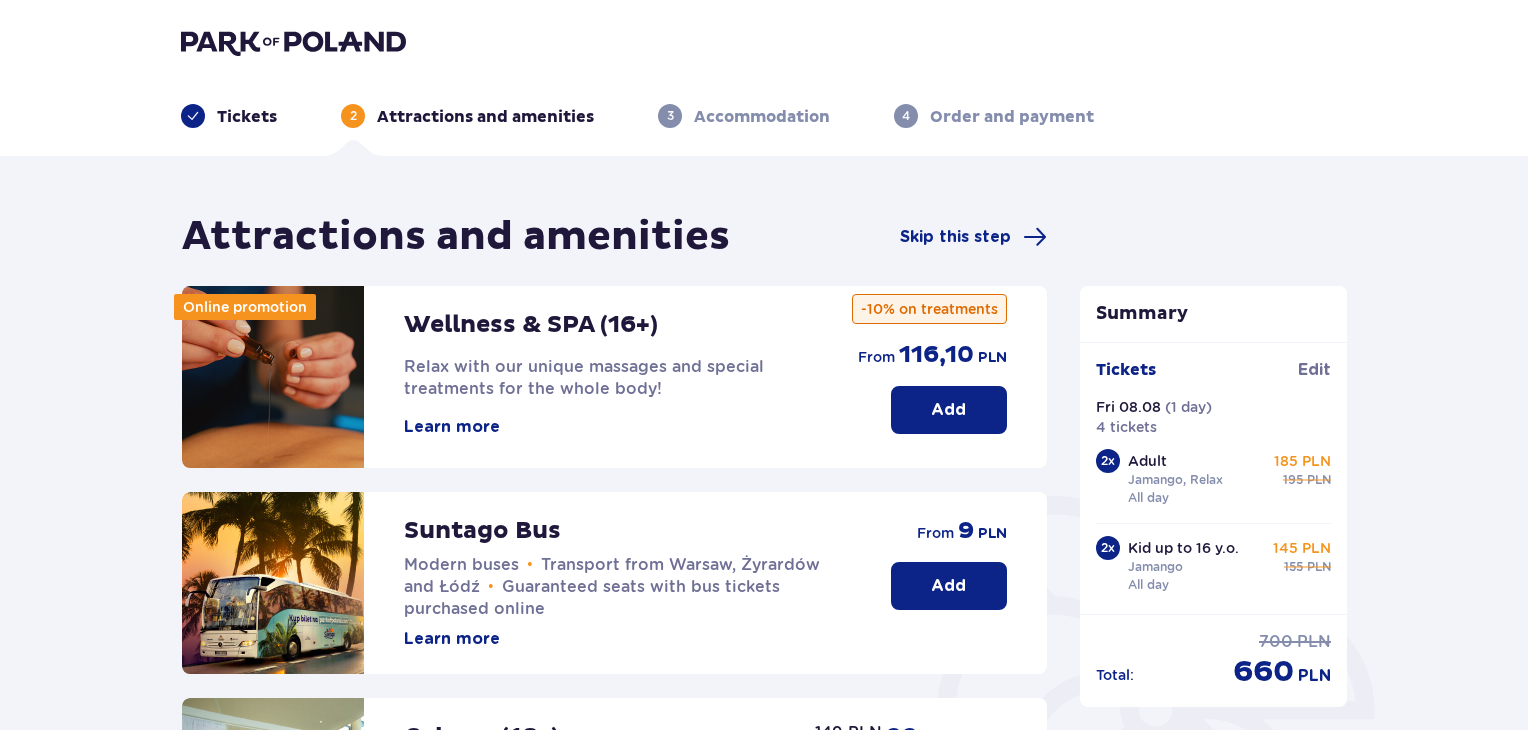 click on "Tickets" at bounding box center (247, 117) 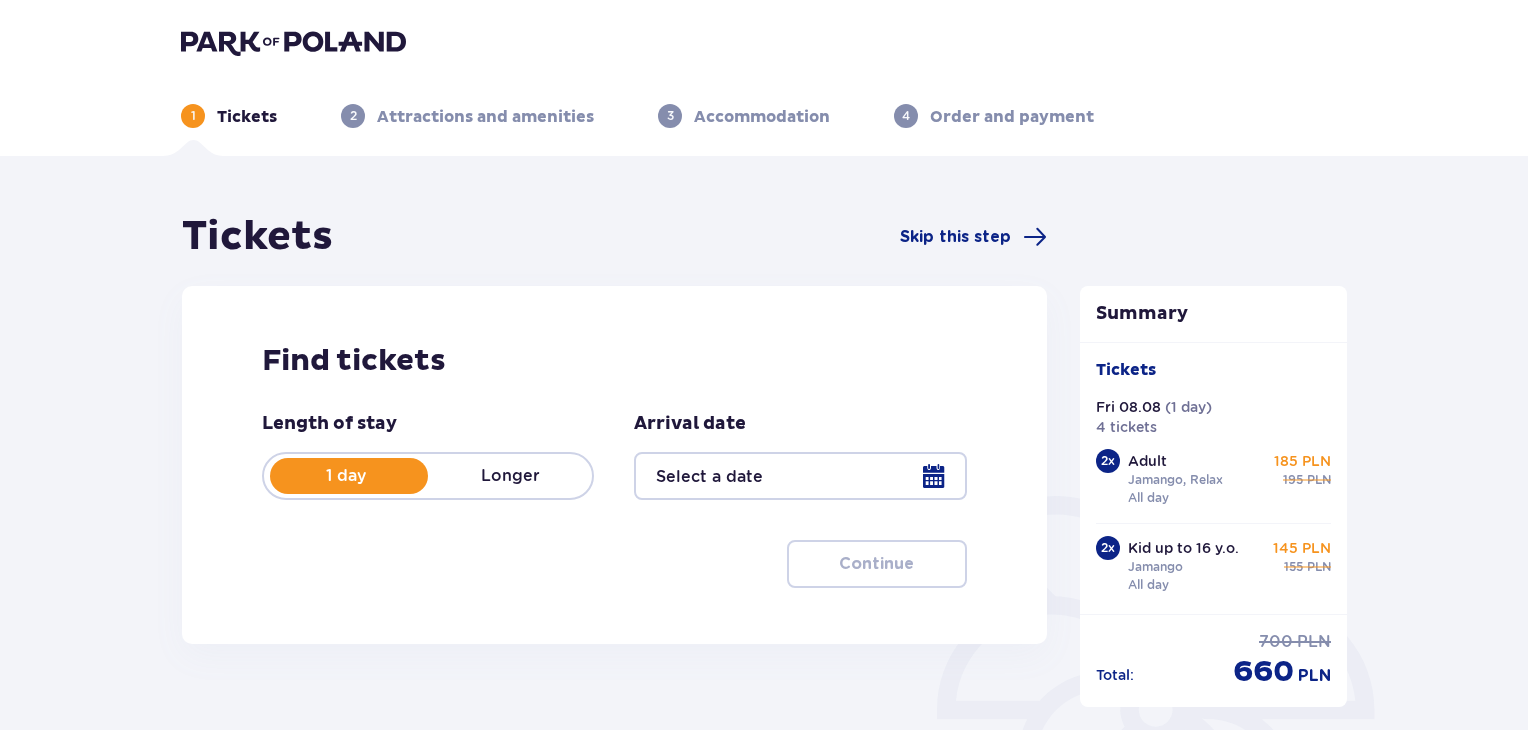 type on "08.08.25" 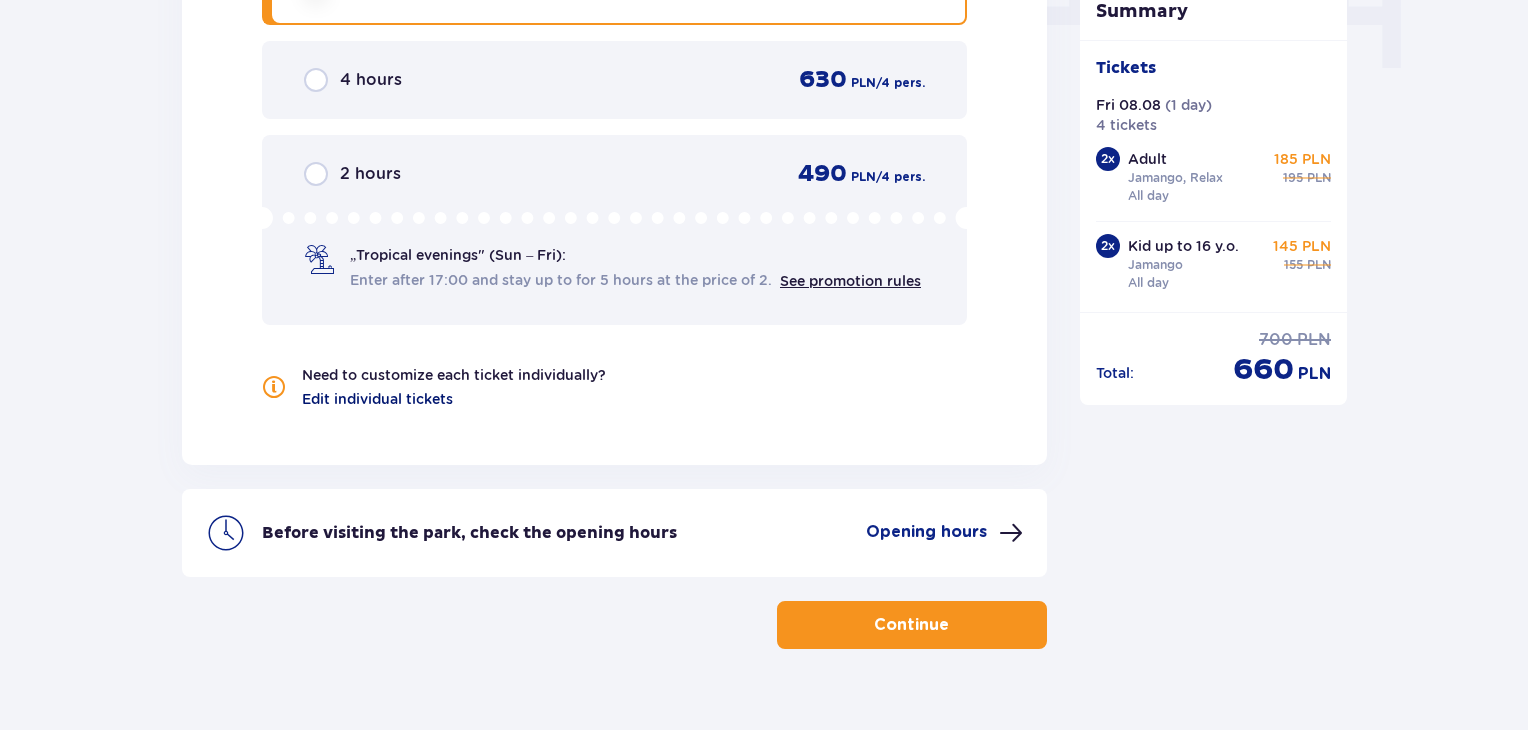 scroll, scrollTop: 2126, scrollLeft: 0, axis: vertical 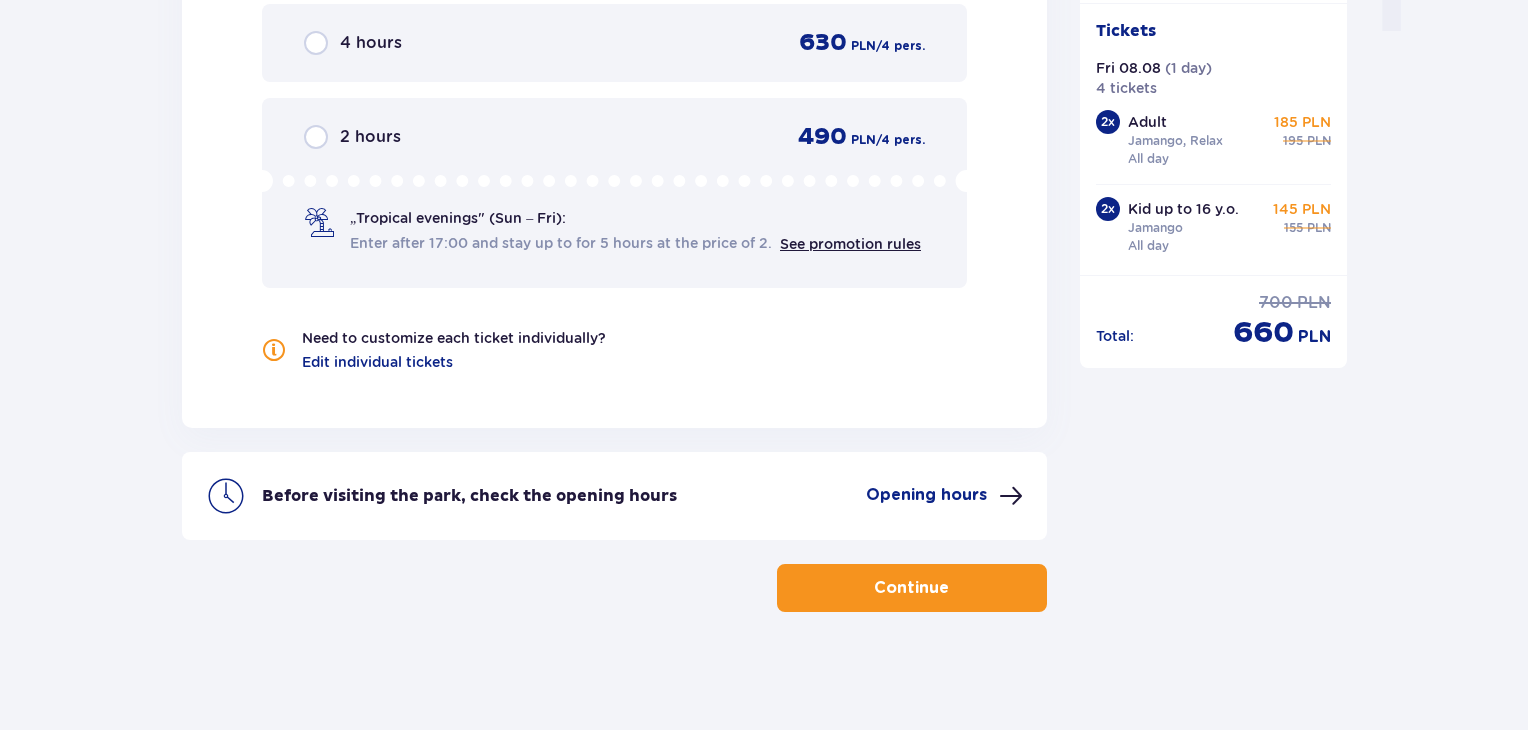 click on "Continue" at bounding box center (911, 588) 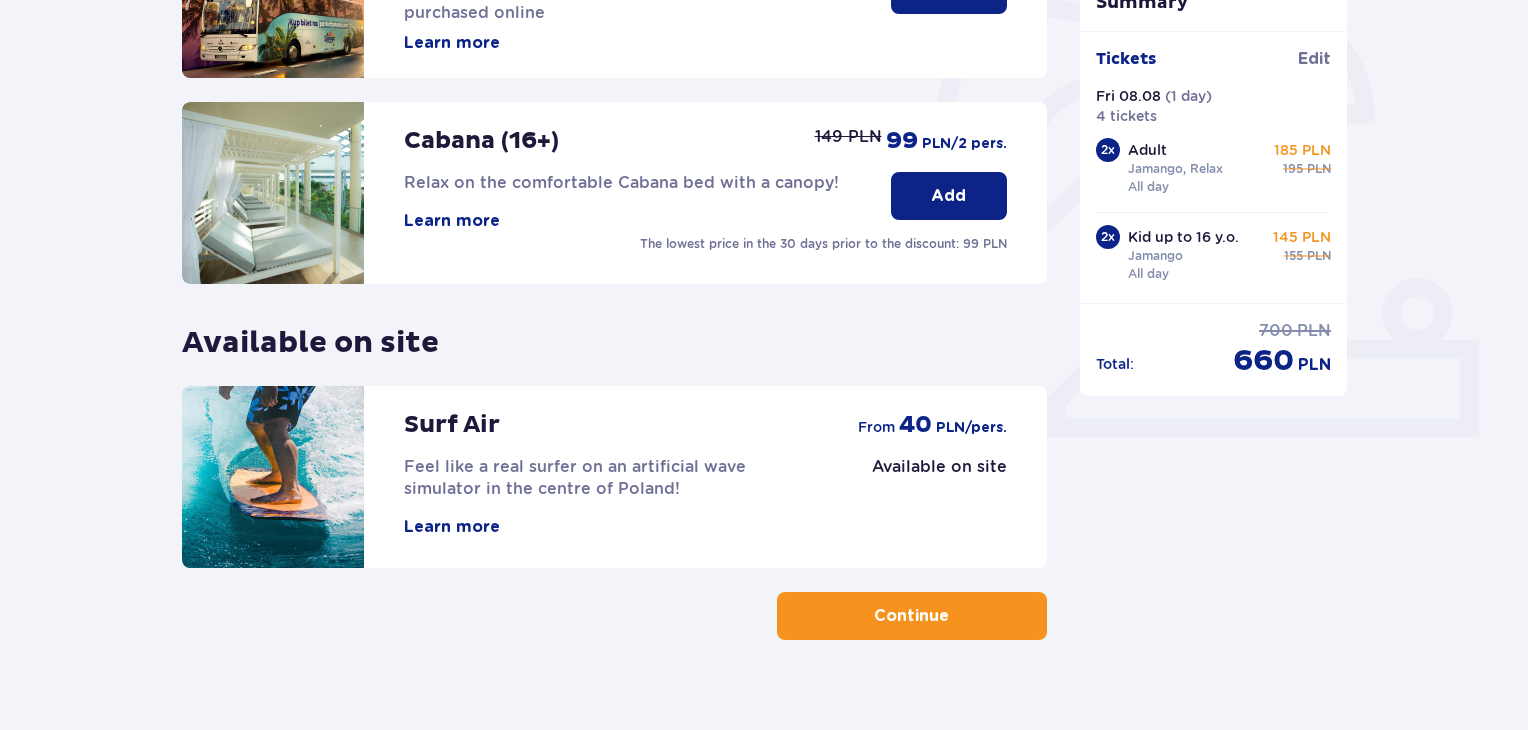 scroll, scrollTop: 626, scrollLeft: 0, axis: vertical 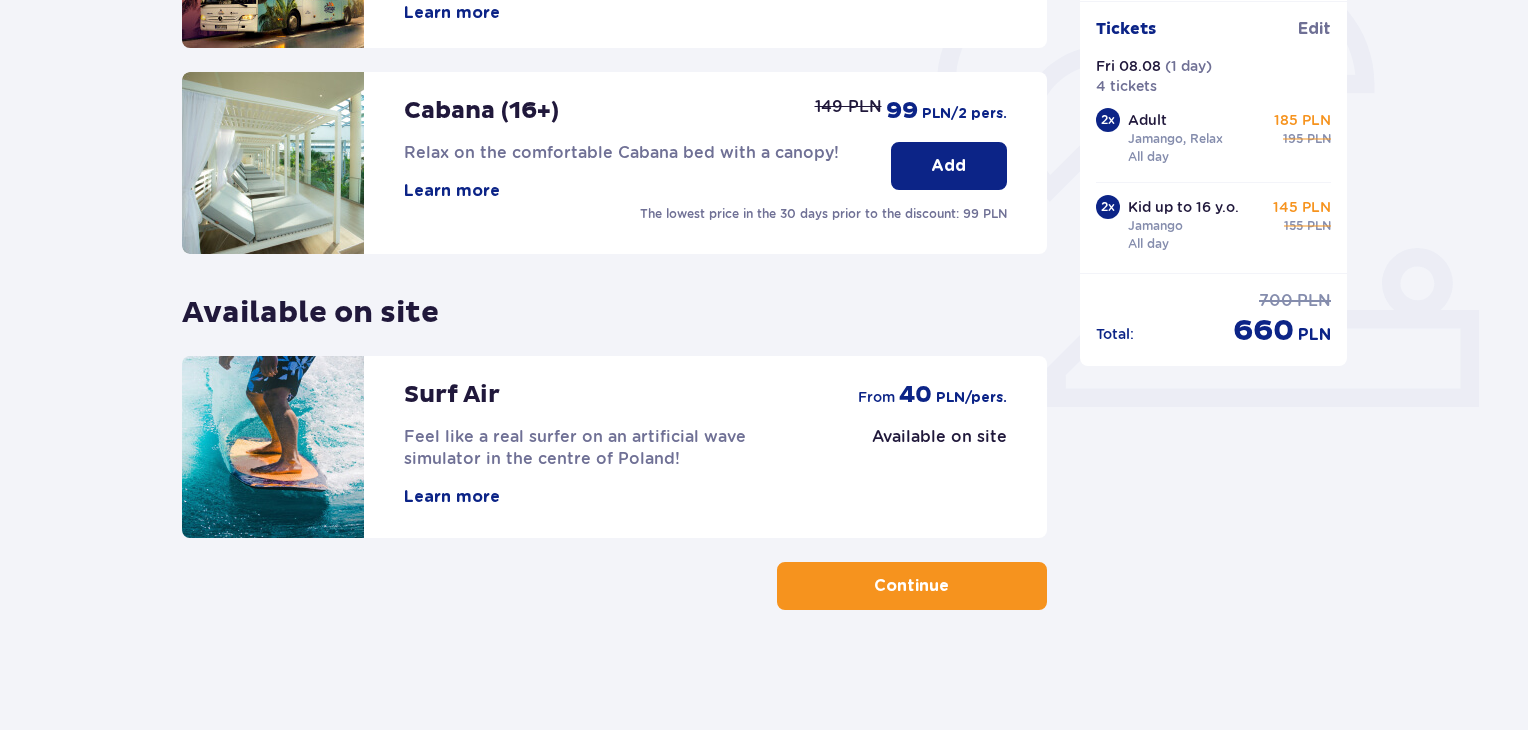 click on "Continue" at bounding box center [911, 586] 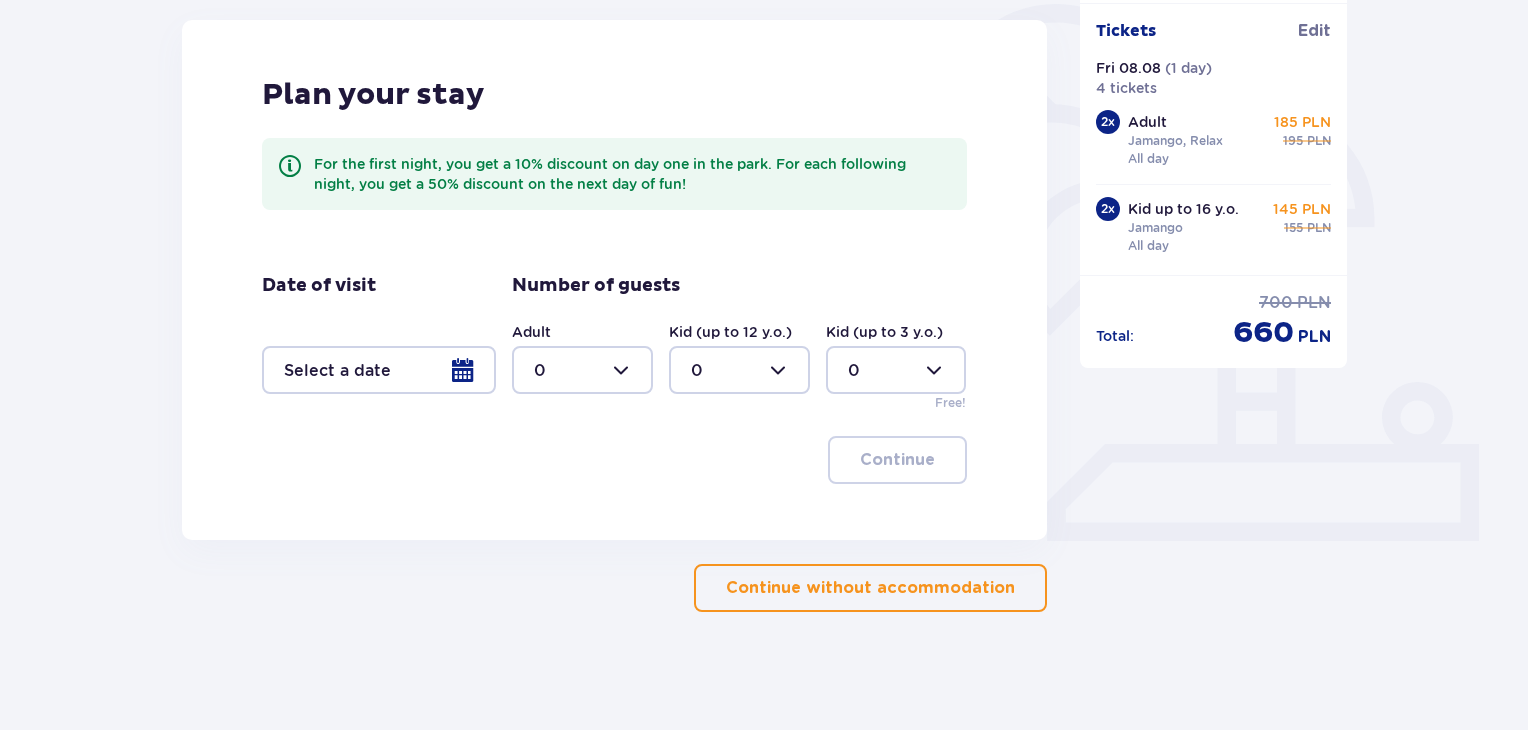 scroll, scrollTop: 494, scrollLeft: 0, axis: vertical 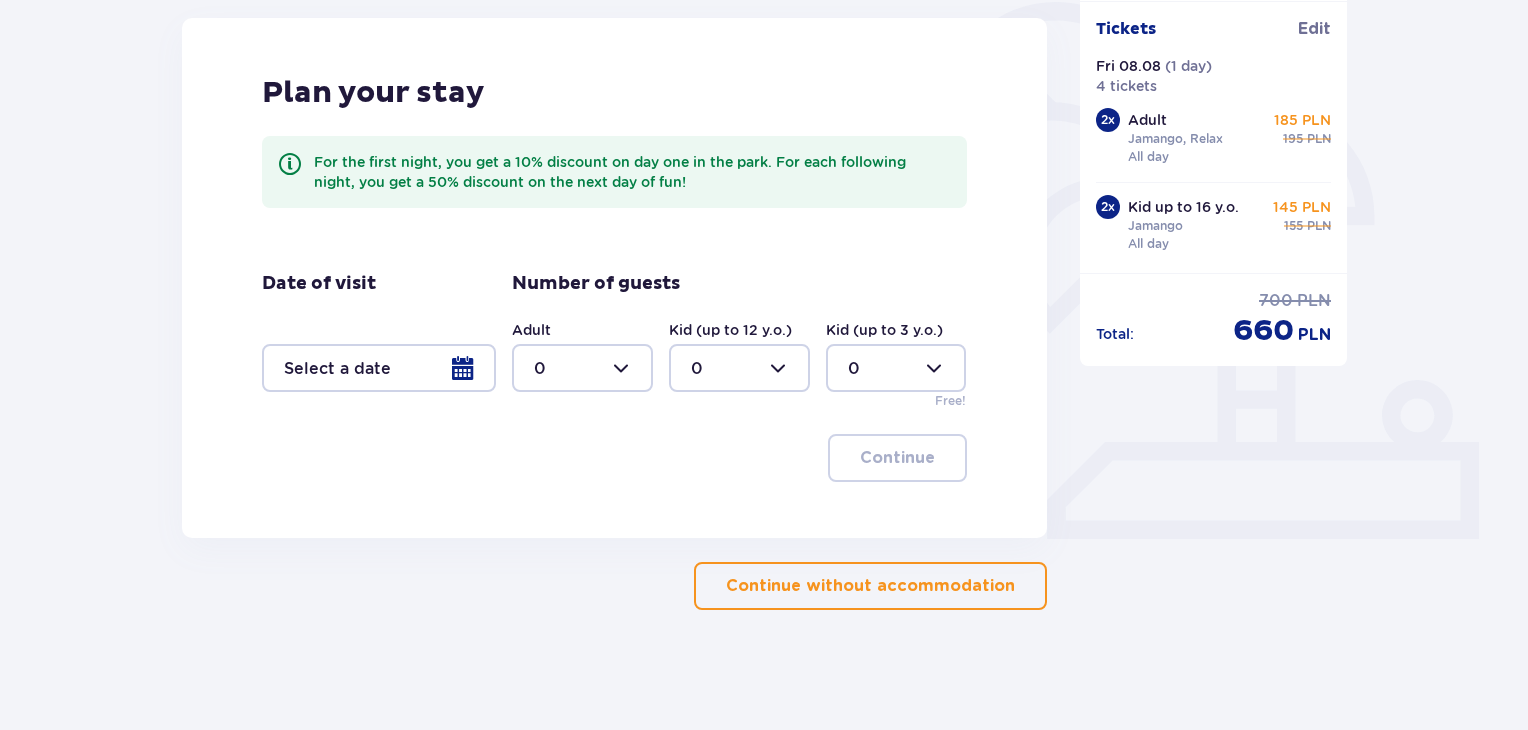 click on "Continue without accommodation" at bounding box center [870, 586] 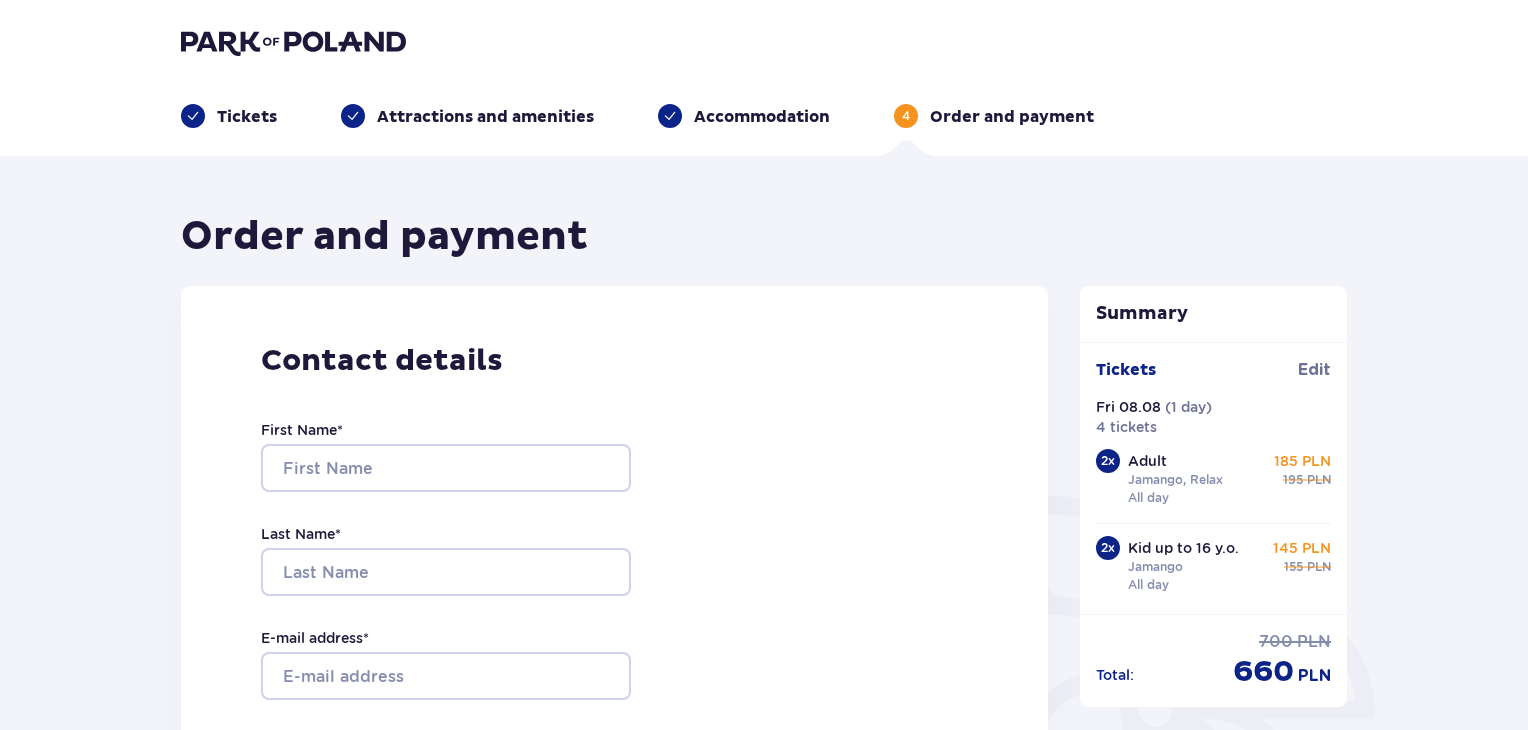 scroll, scrollTop: 0, scrollLeft: 0, axis: both 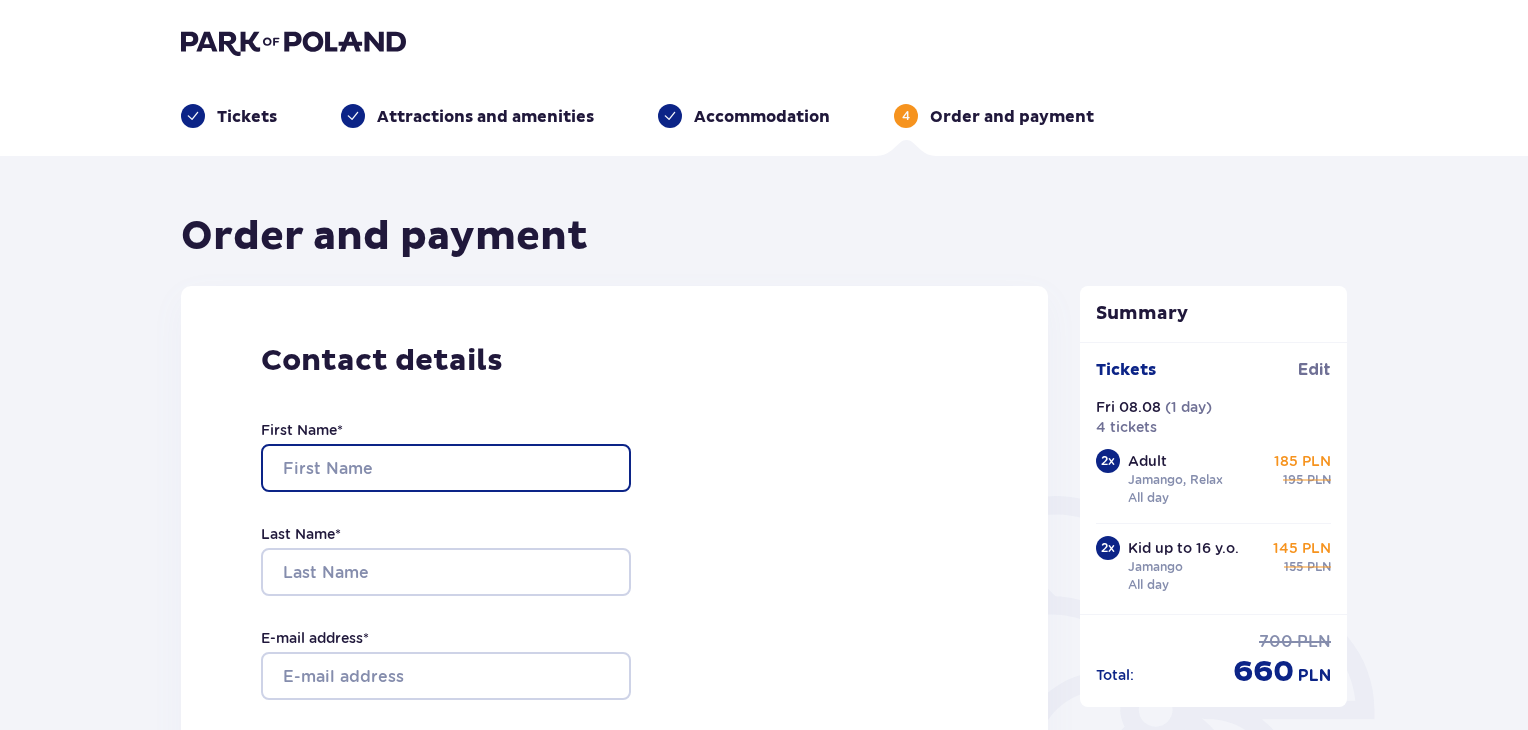 click on "First Name *" at bounding box center [446, 468] 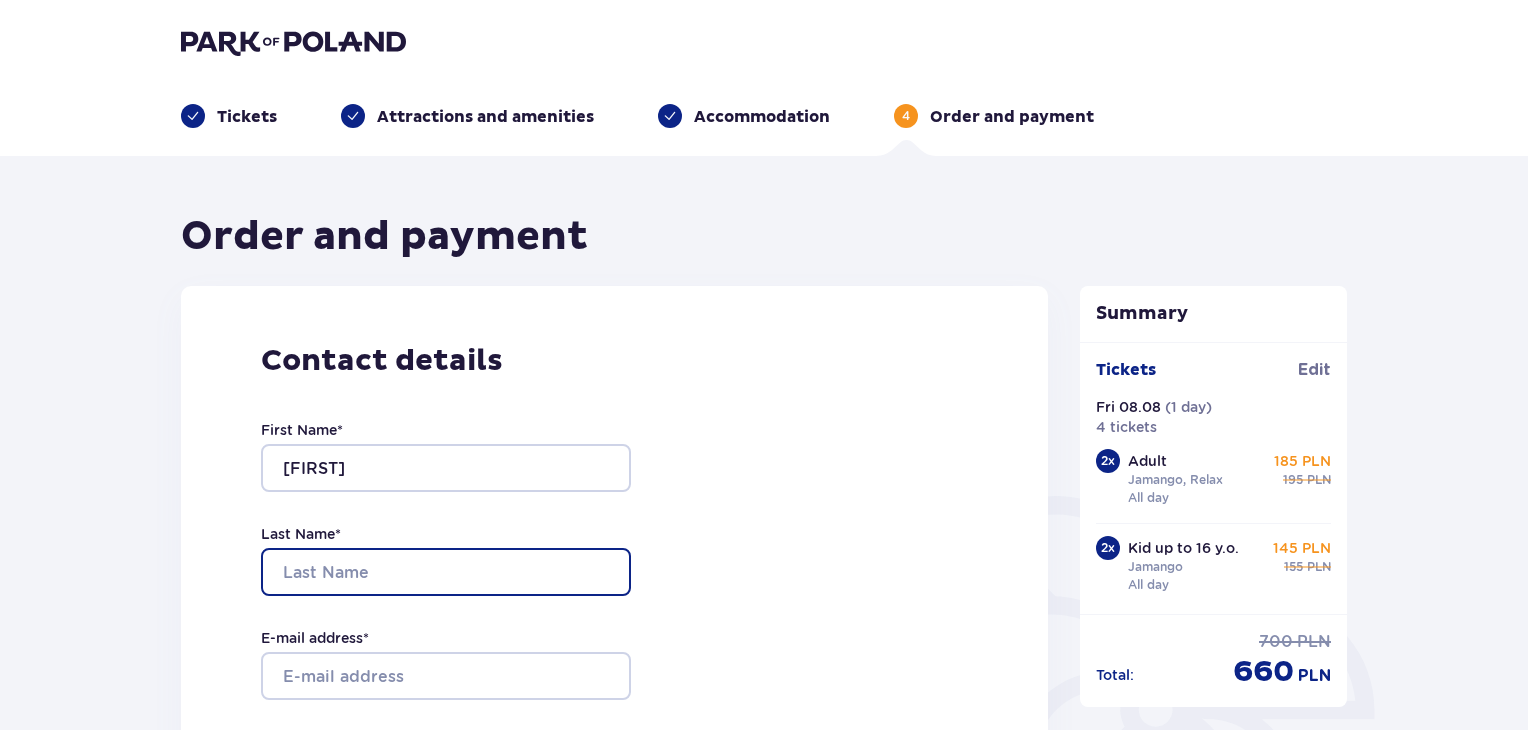 type on "Jukova" 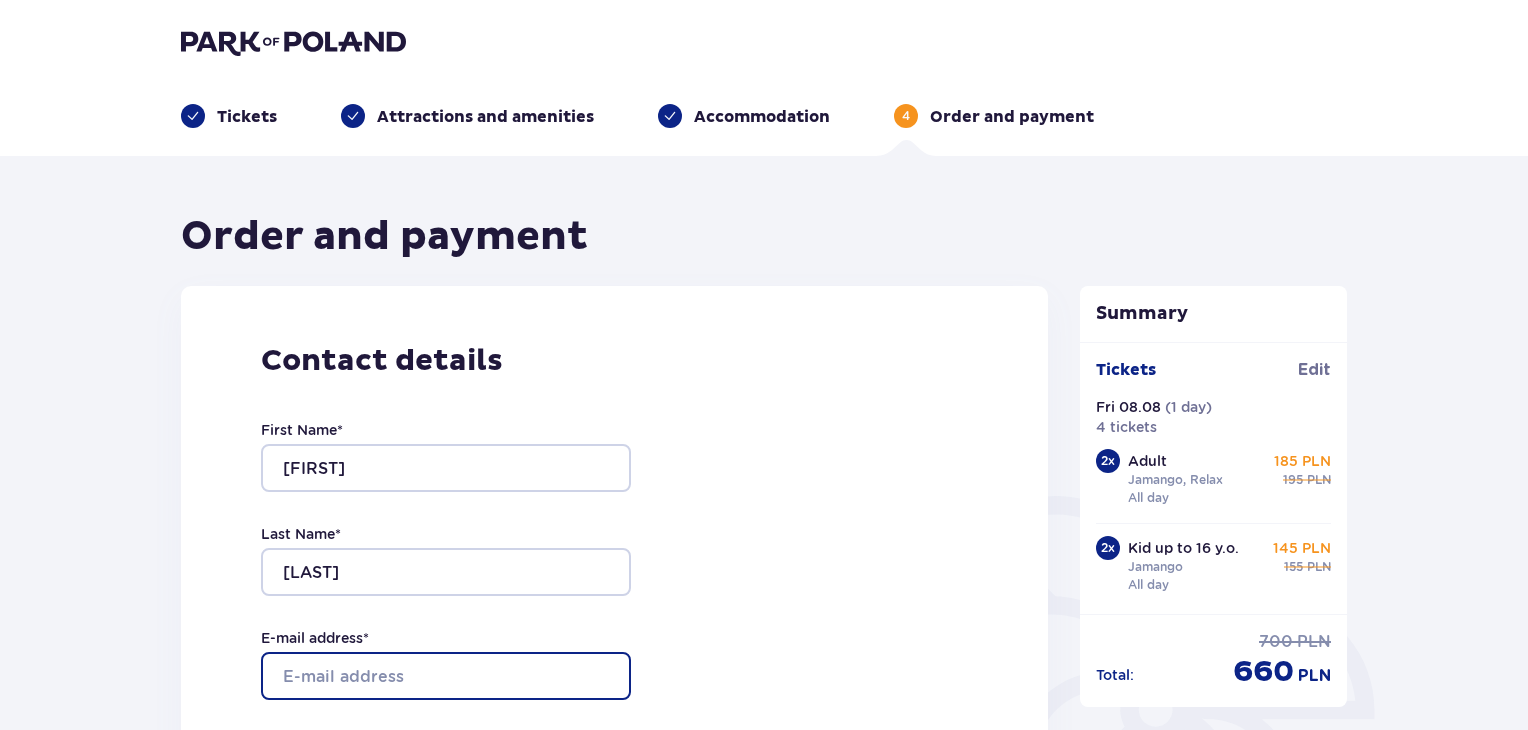 type on "nataka.s@inbox.lv" 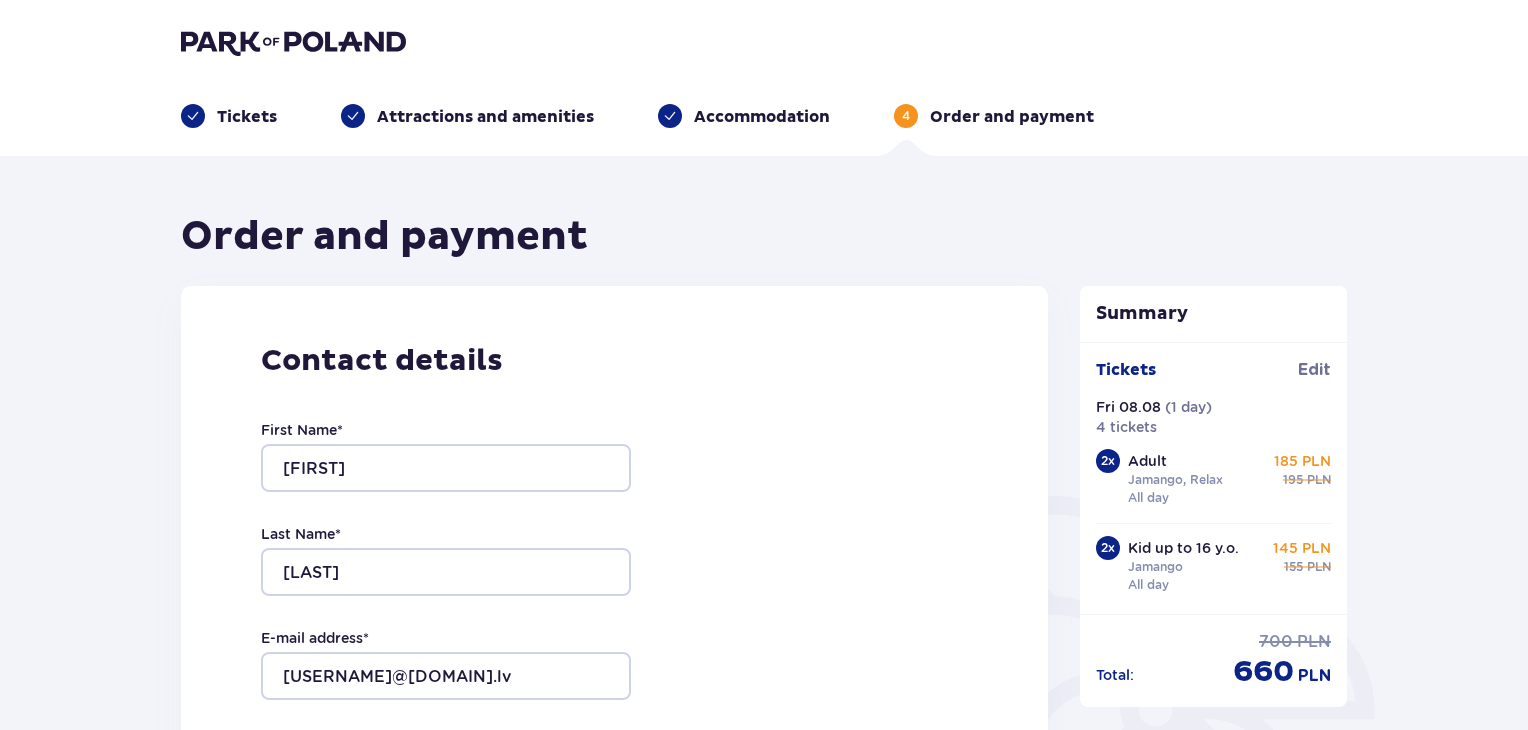 type on "nataka.s@inbox.lv" 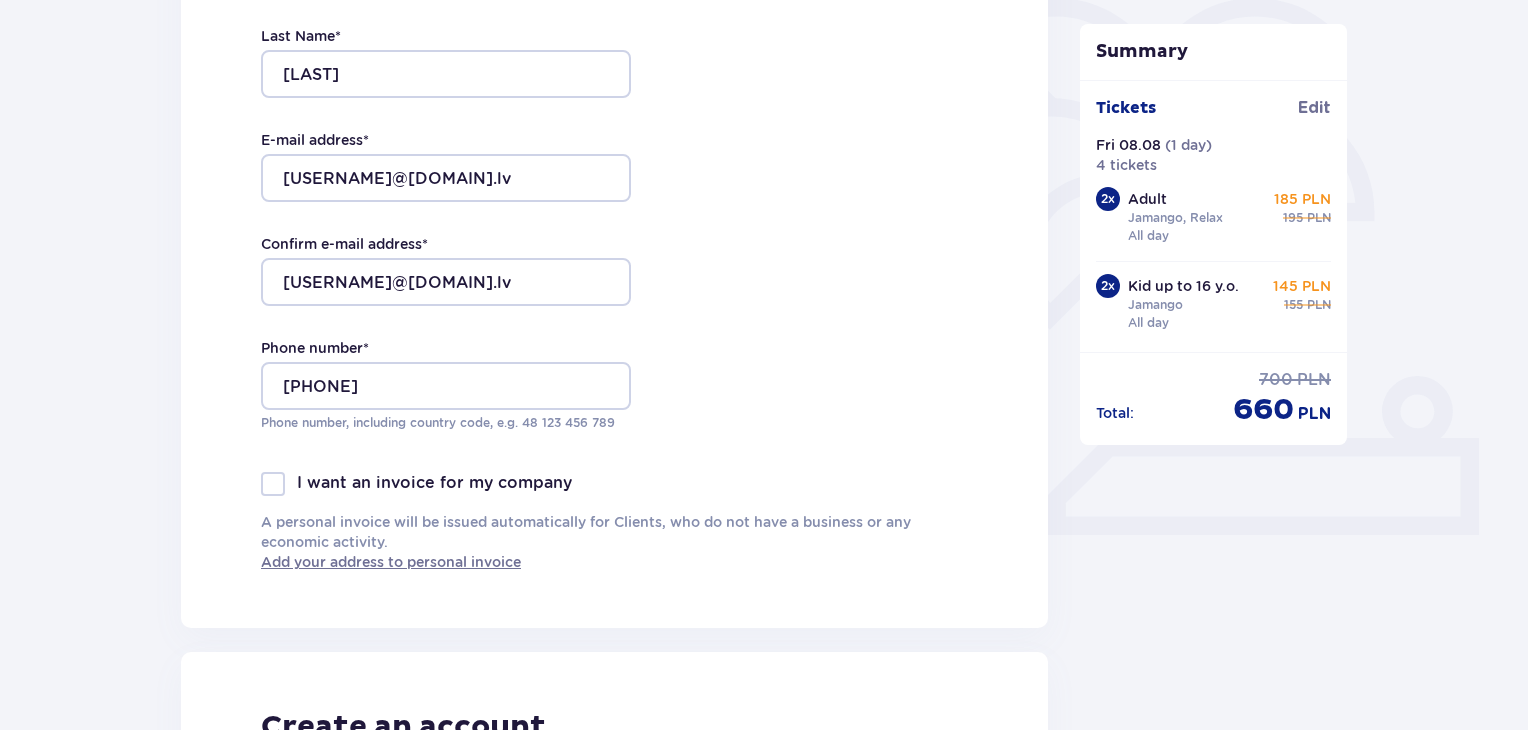 scroll, scrollTop: 500, scrollLeft: 0, axis: vertical 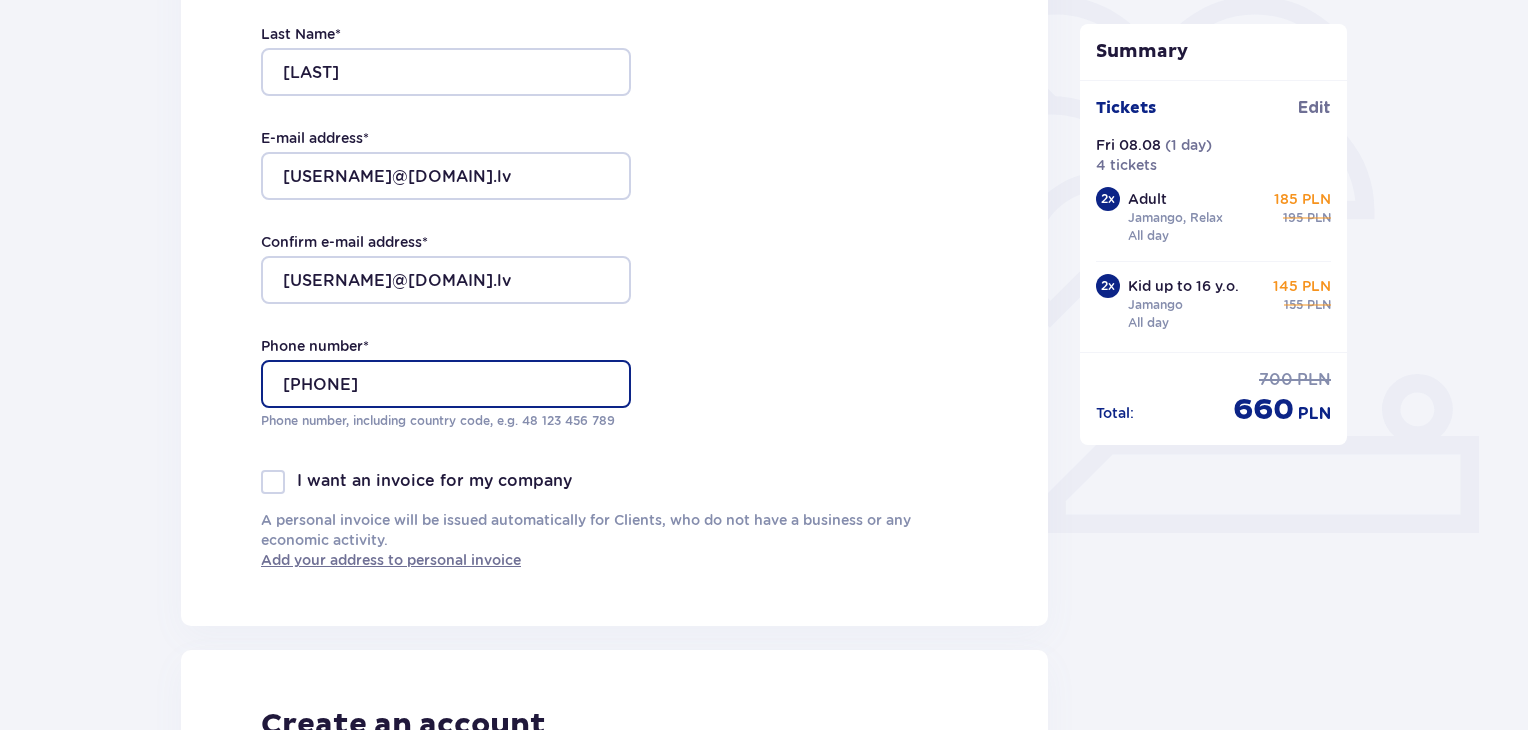 click on "29783511" at bounding box center [446, 384] 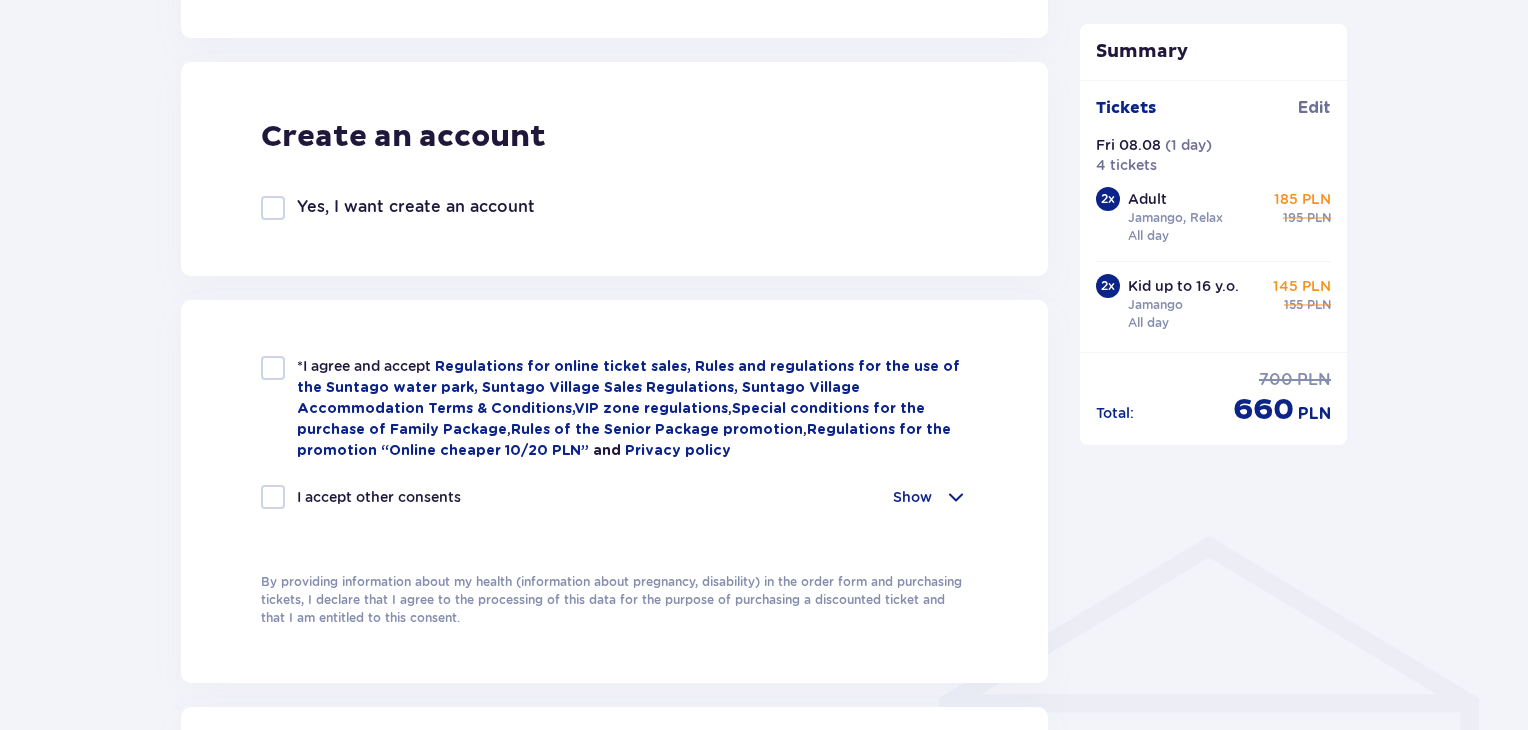 scroll, scrollTop: 1100, scrollLeft: 0, axis: vertical 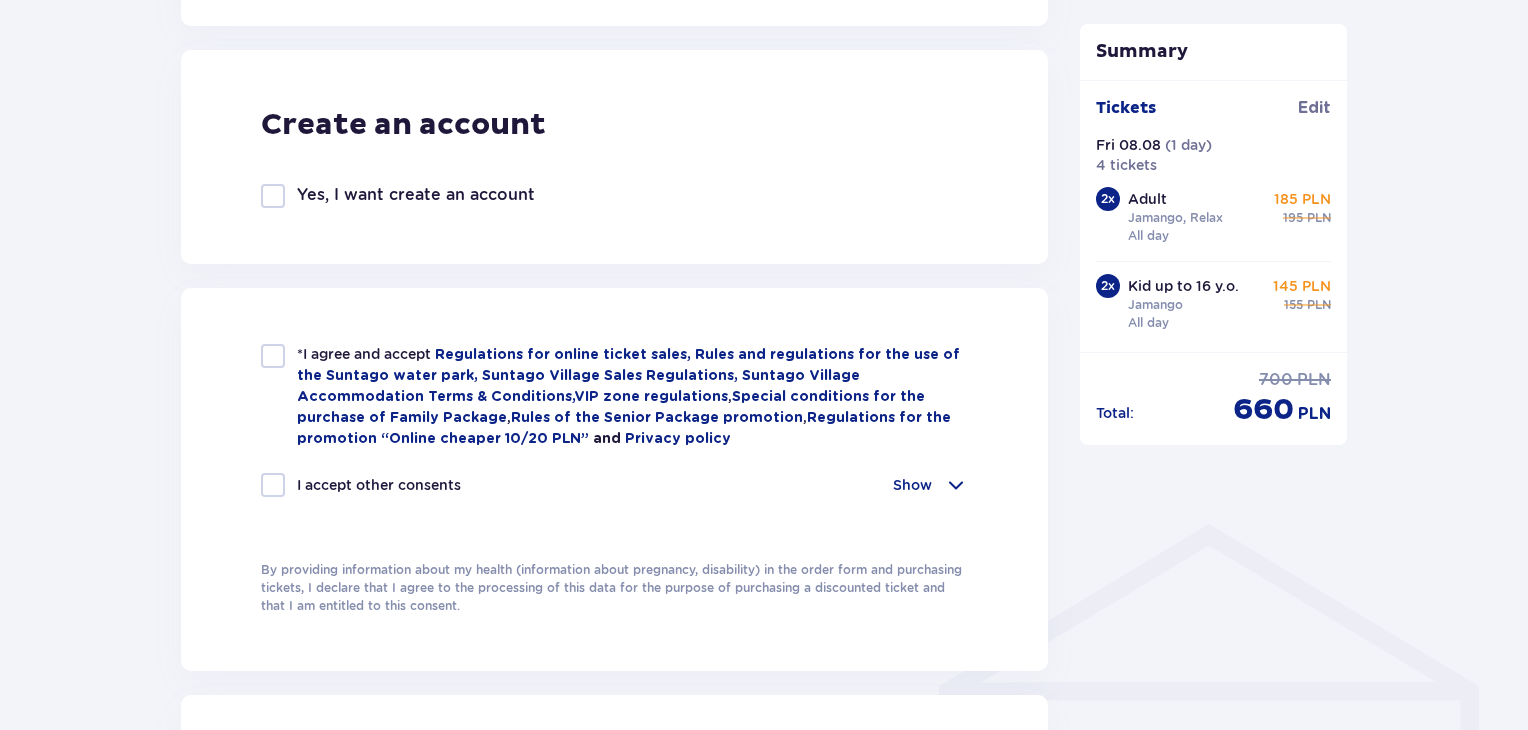 type on "0037129783511" 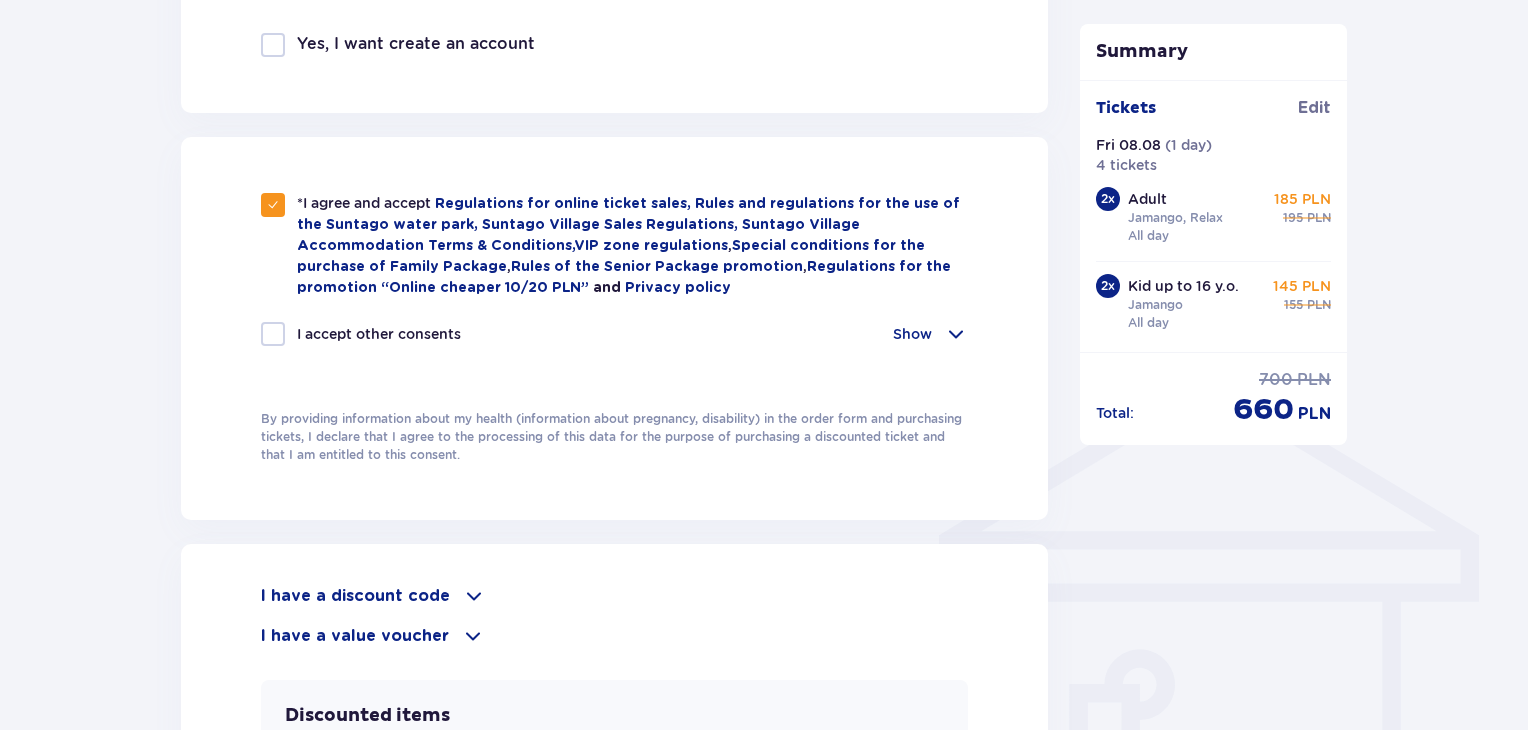 scroll, scrollTop: 1300, scrollLeft: 0, axis: vertical 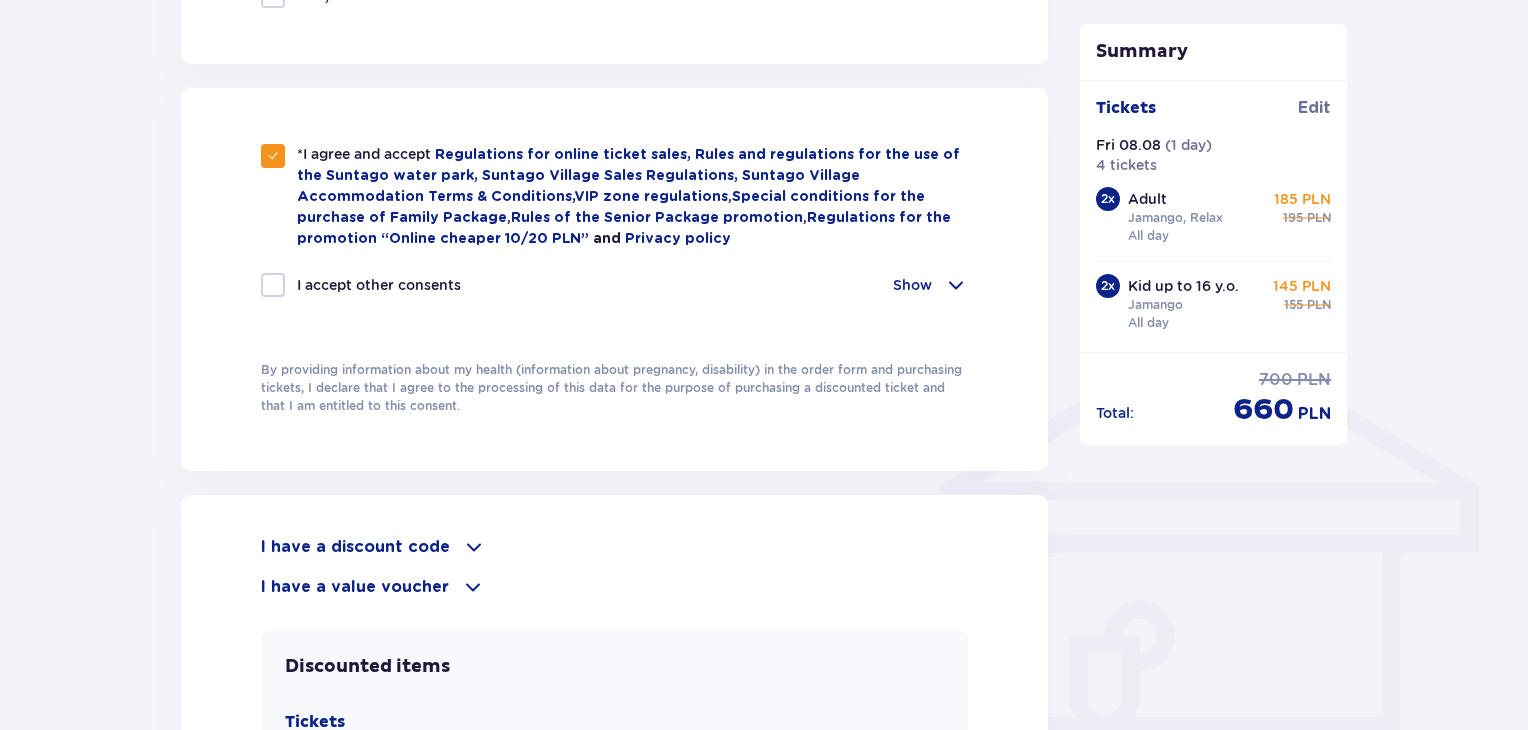 click at bounding box center (273, 285) 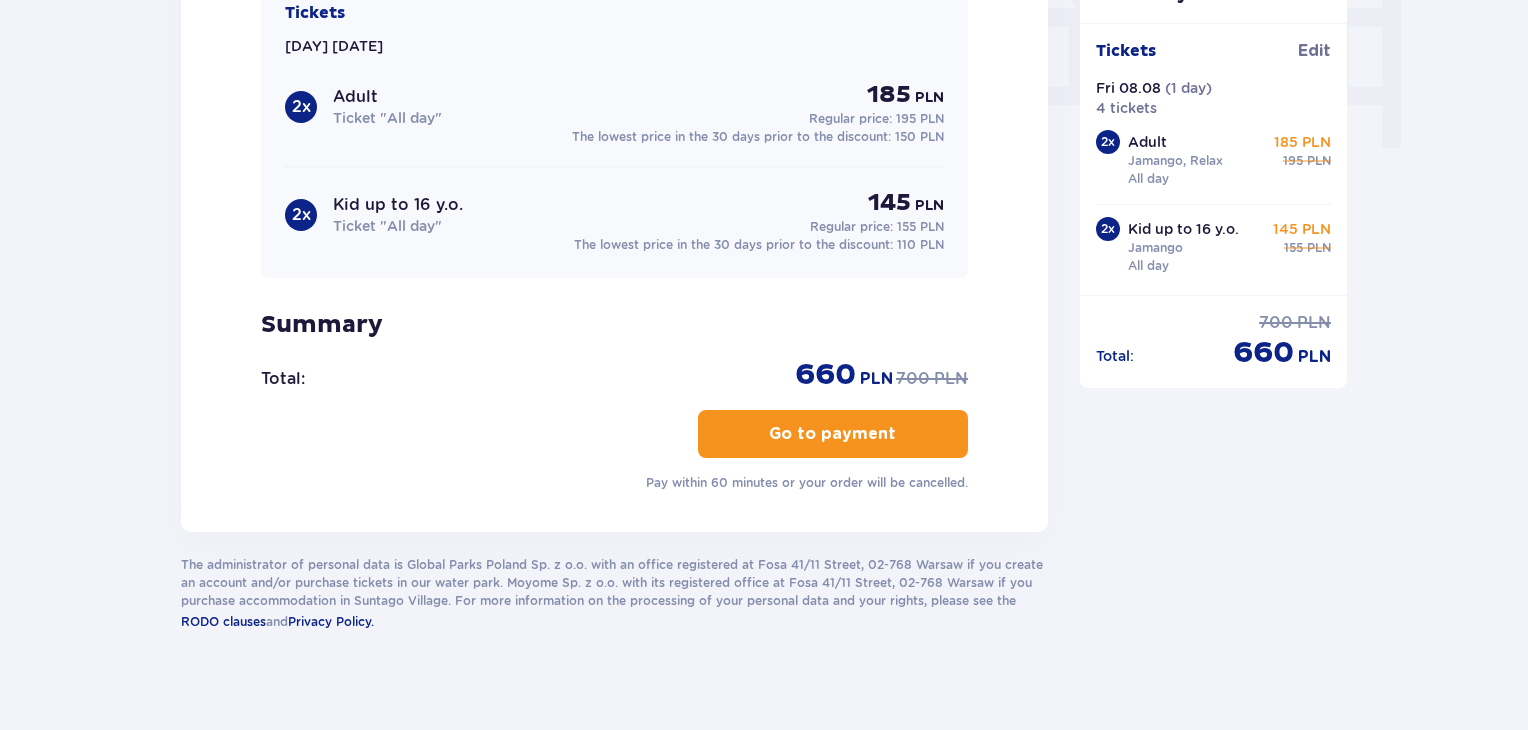 scroll, scrollTop: 2026, scrollLeft: 0, axis: vertical 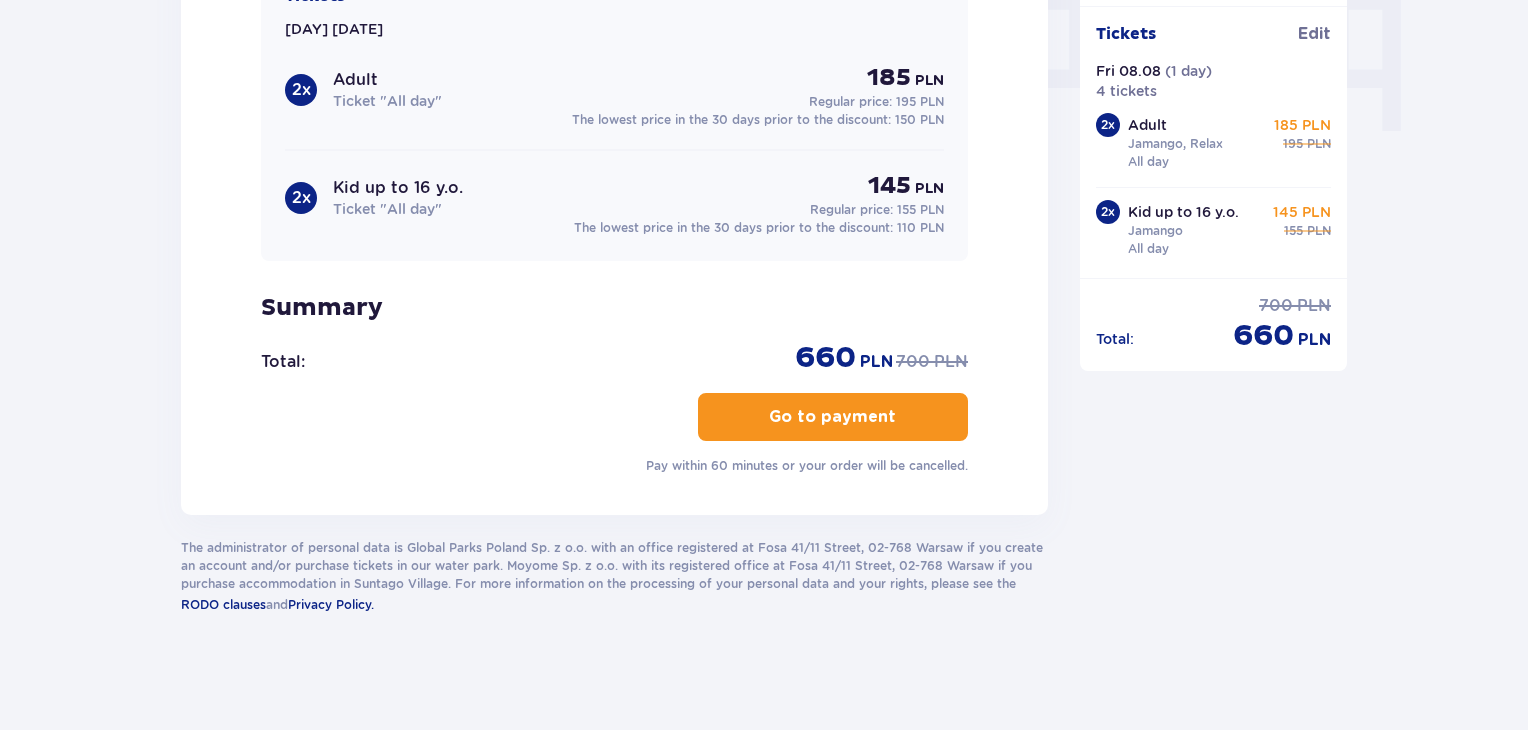 click on "Go to payment" at bounding box center (832, 417) 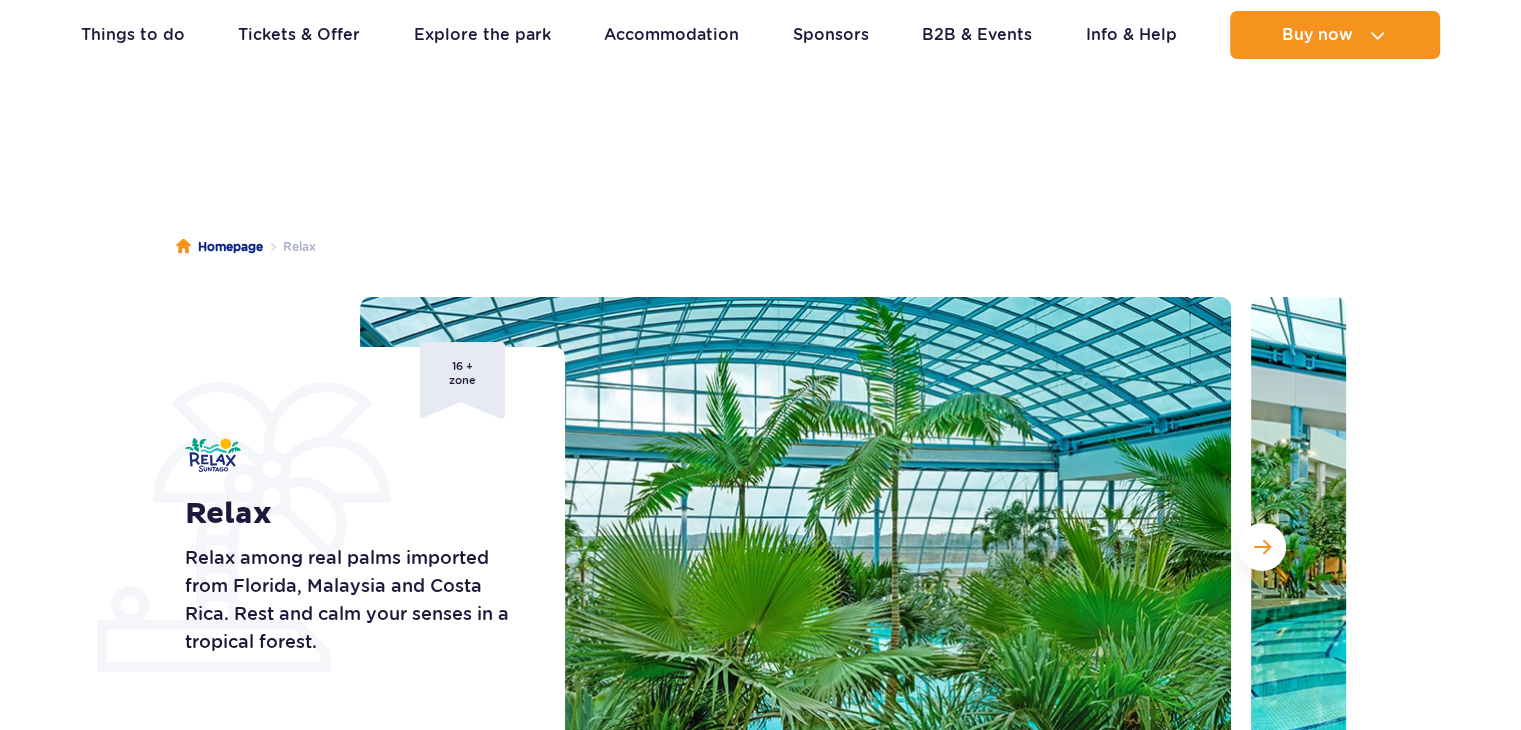 scroll, scrollTop: 300, scrollLeft: 0, axis: vertical 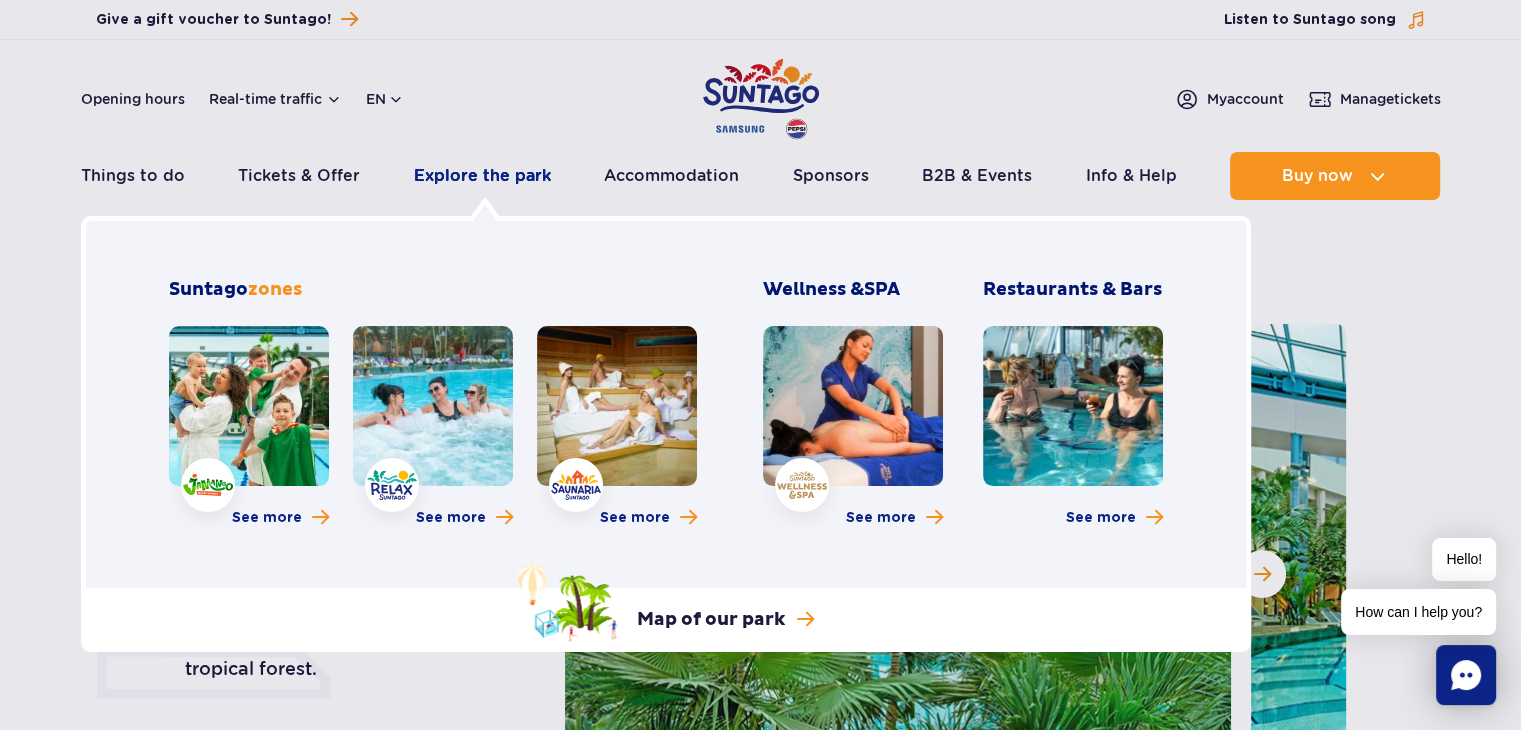 click on "Explore the park" at bounding box center [482, 176] 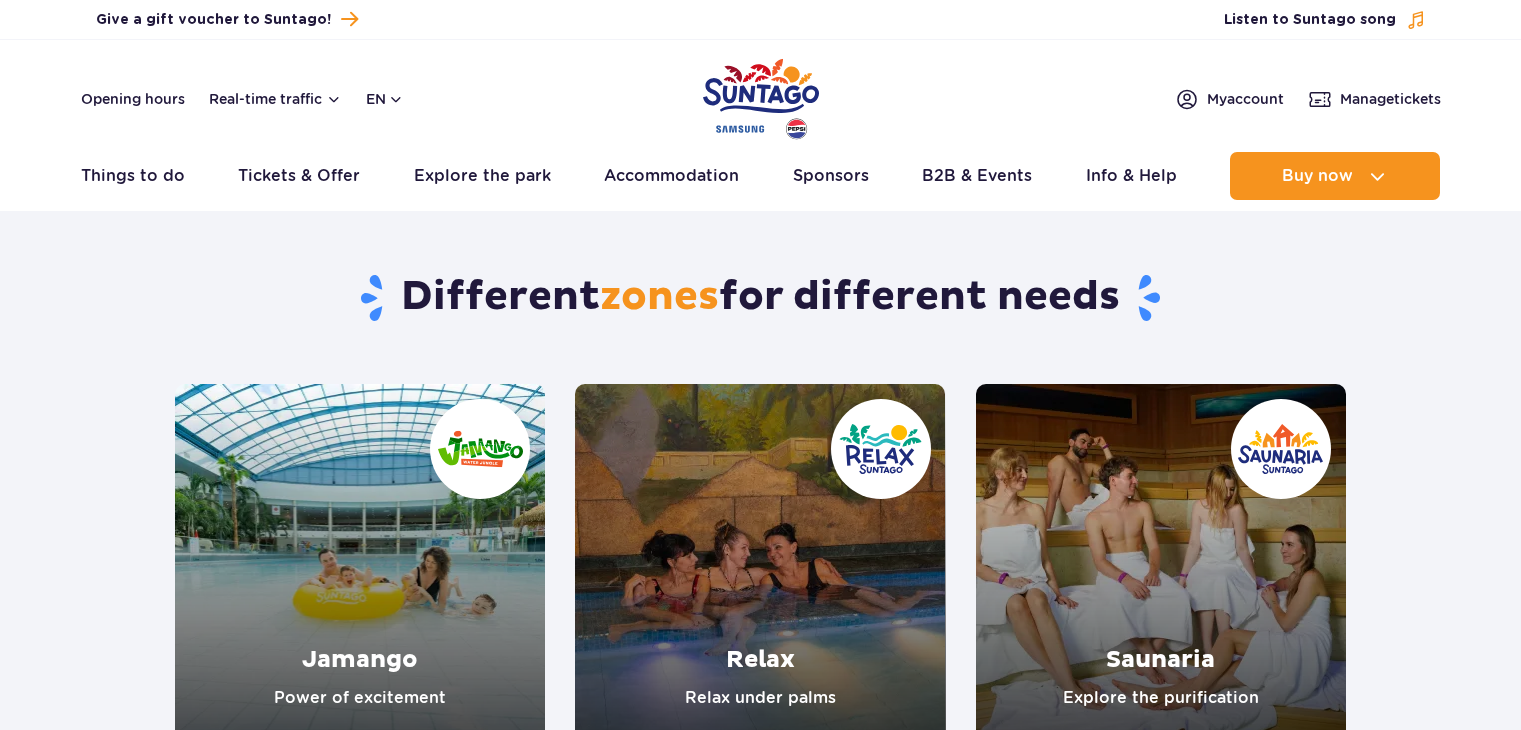 scroll, scrollTop: 0, scrollLeft: 0, axis: both 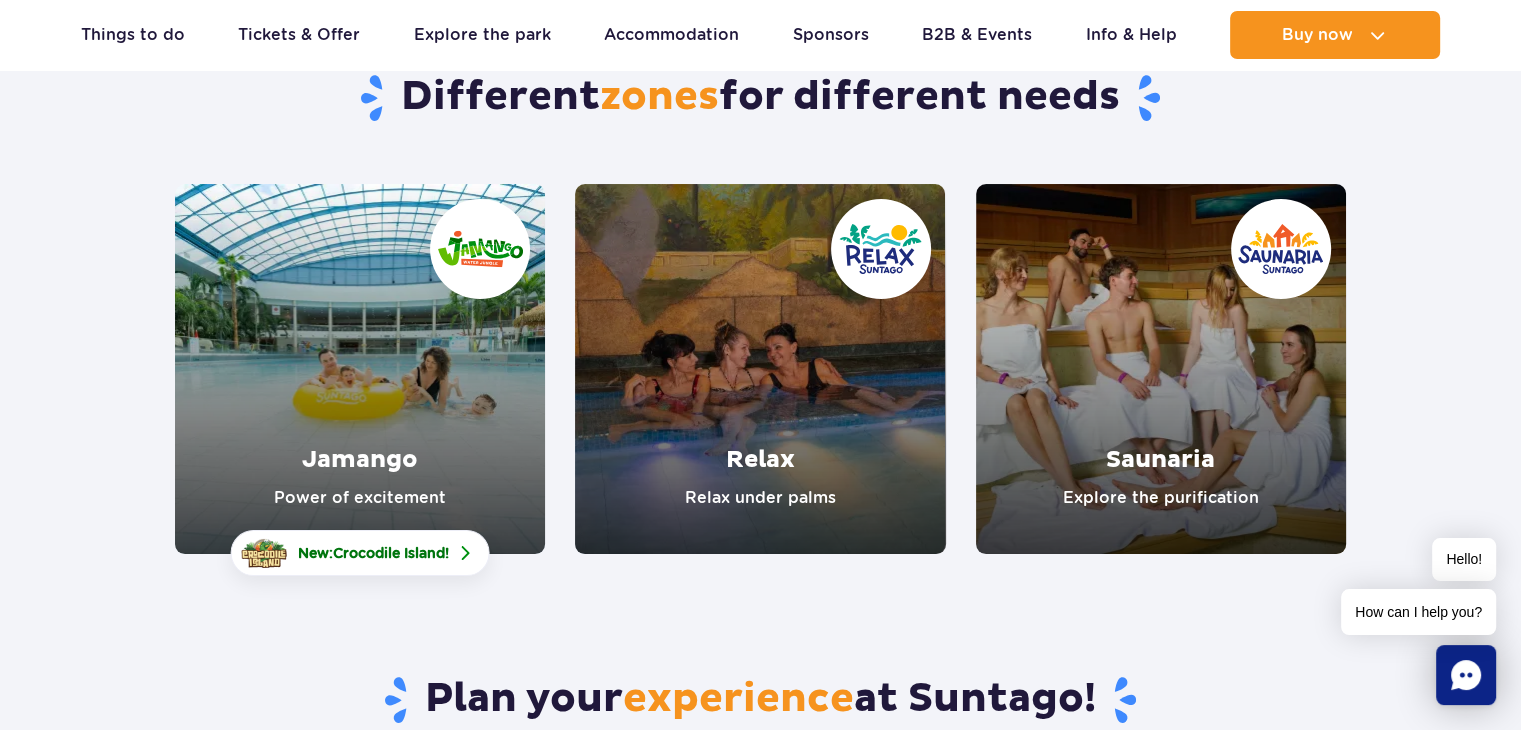 click at bounding box center [360, 369] 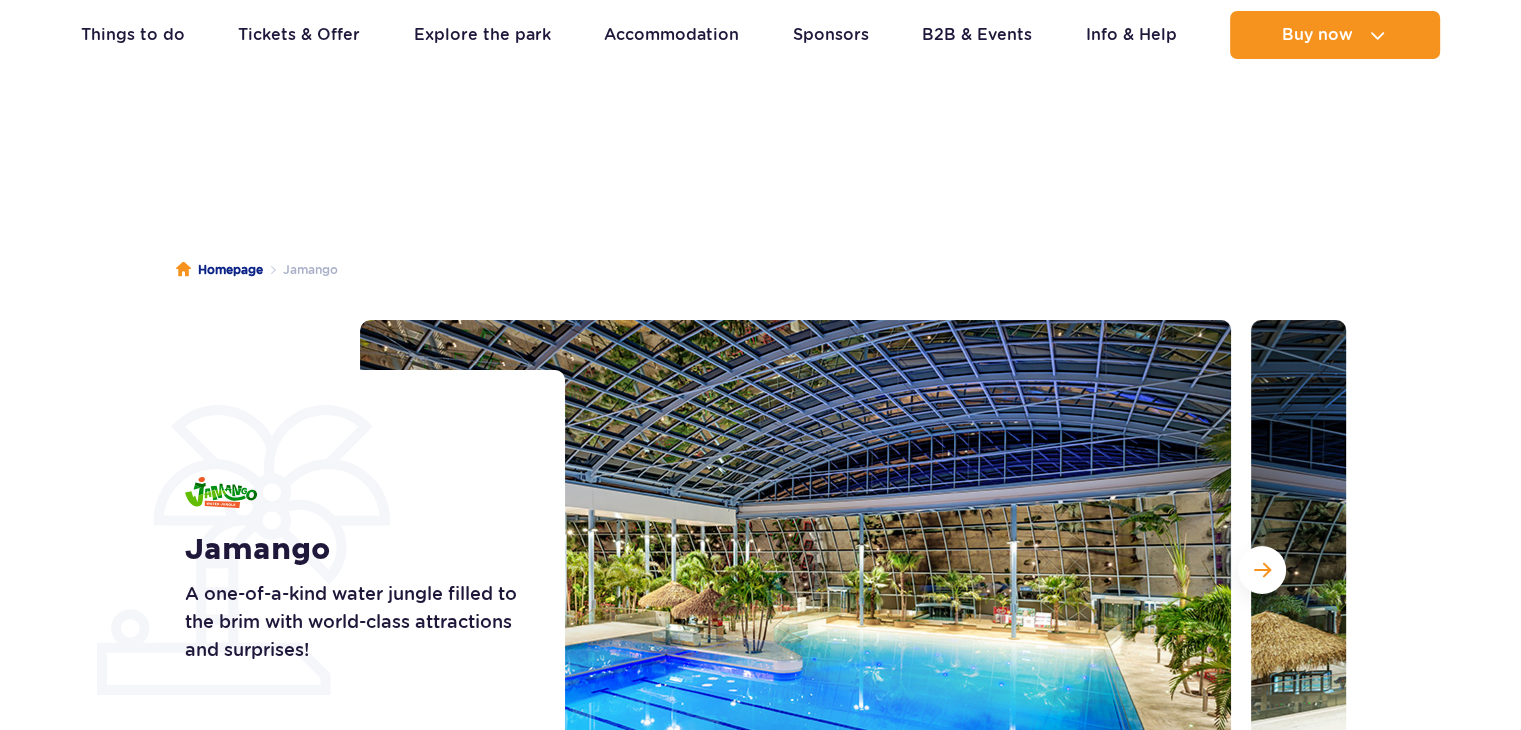 scroll, scrollTop: 238, scrollLeft: 0, axis: vertical 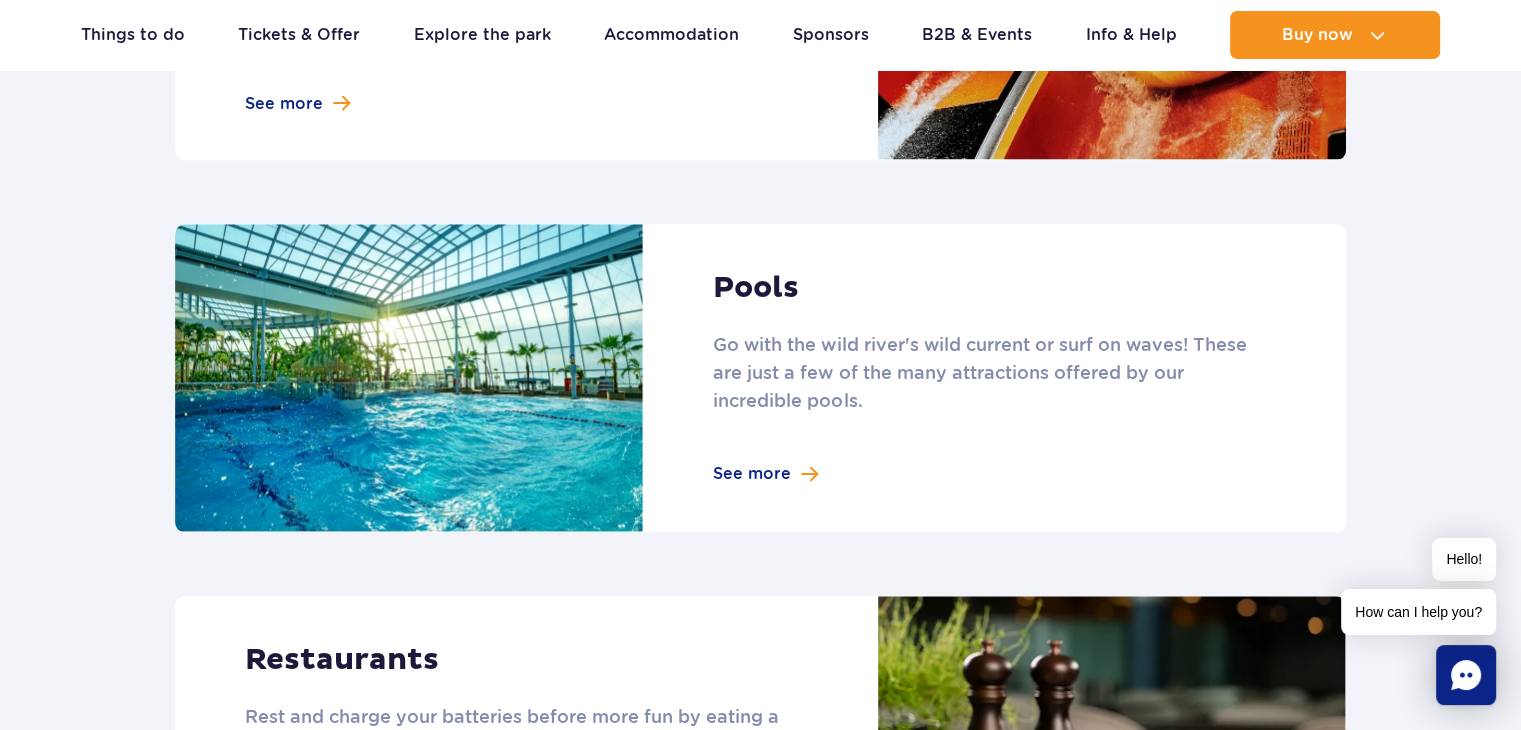 click at bounding box center [760, 378] 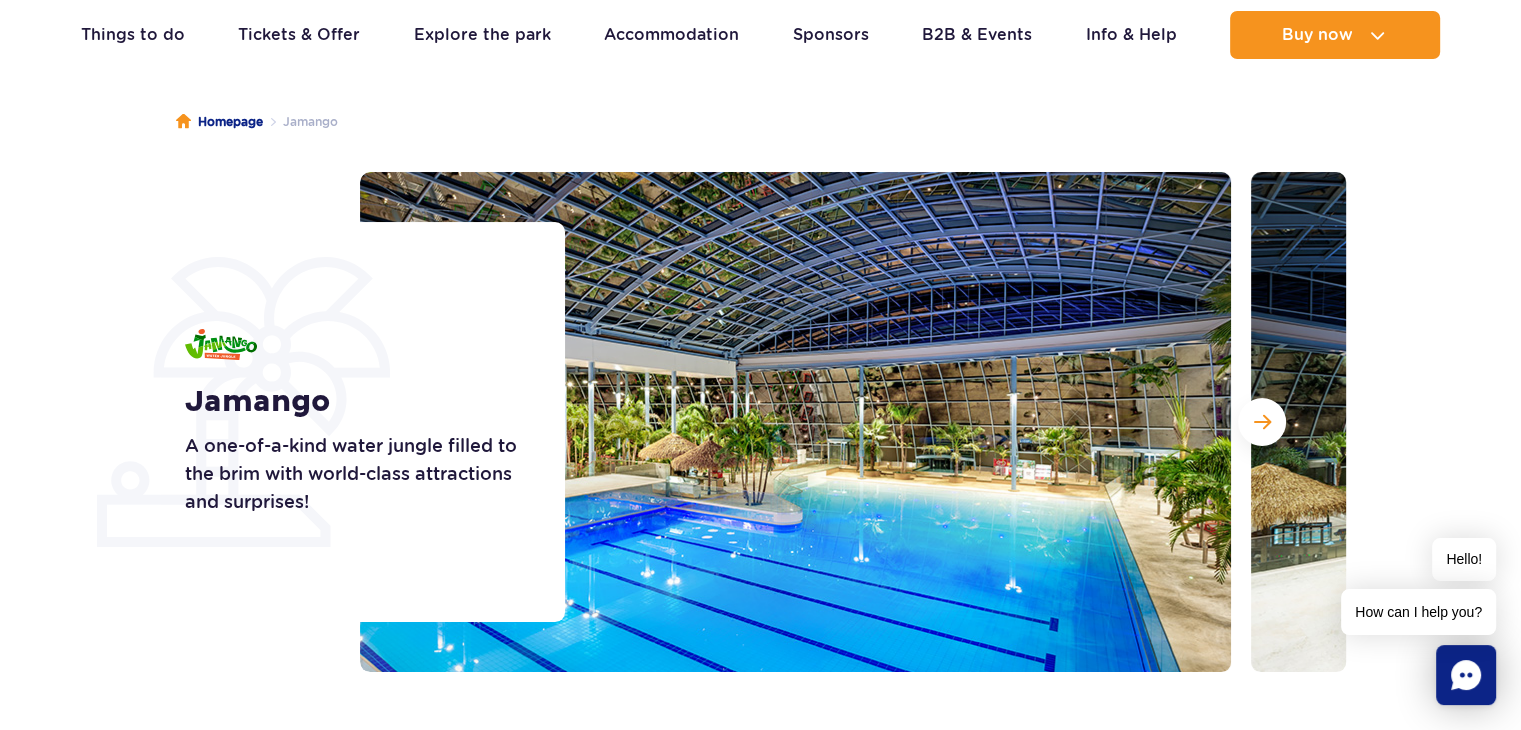 scroll, scrollTop: 100, scrollLeft: 0, axis: vertical 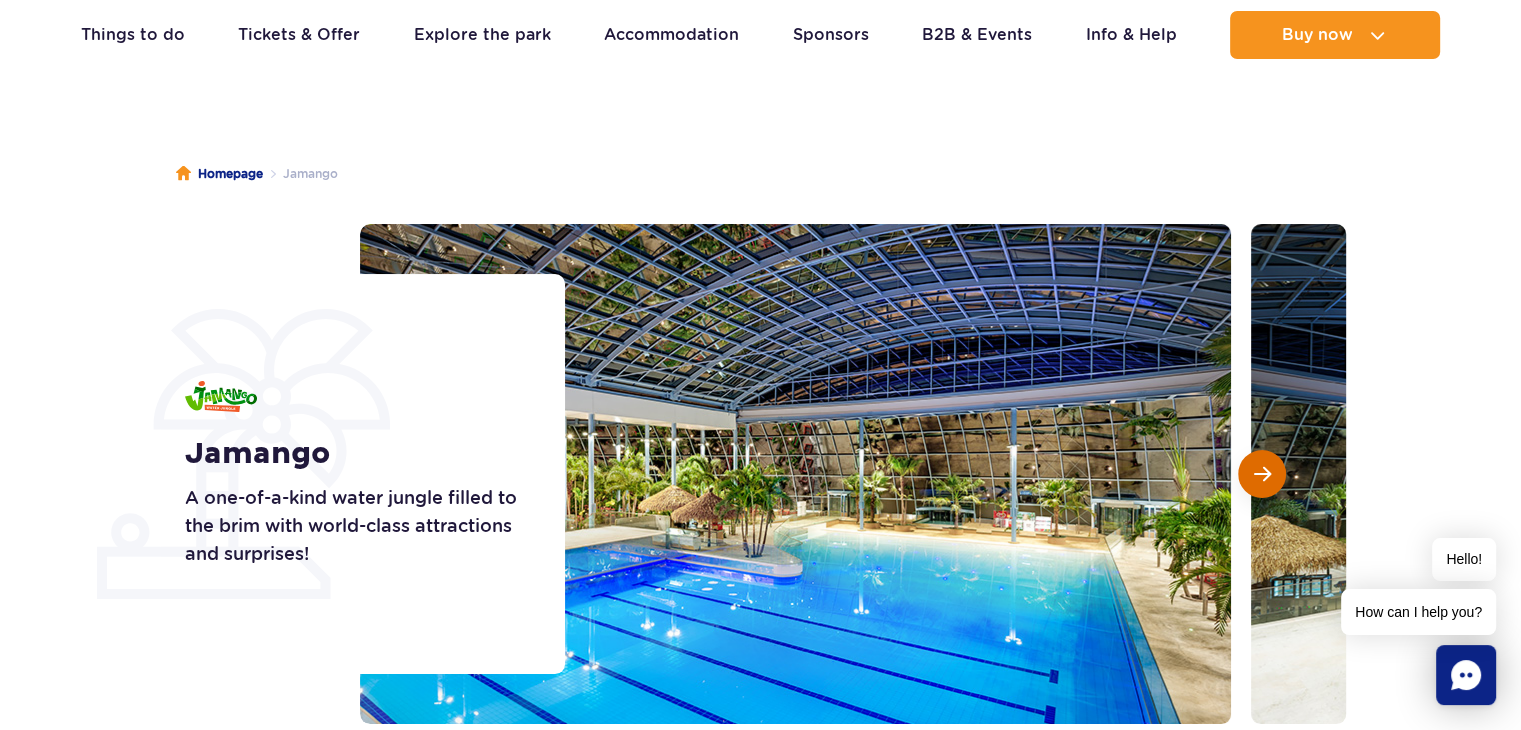 click at bounding box center (1262, 474) 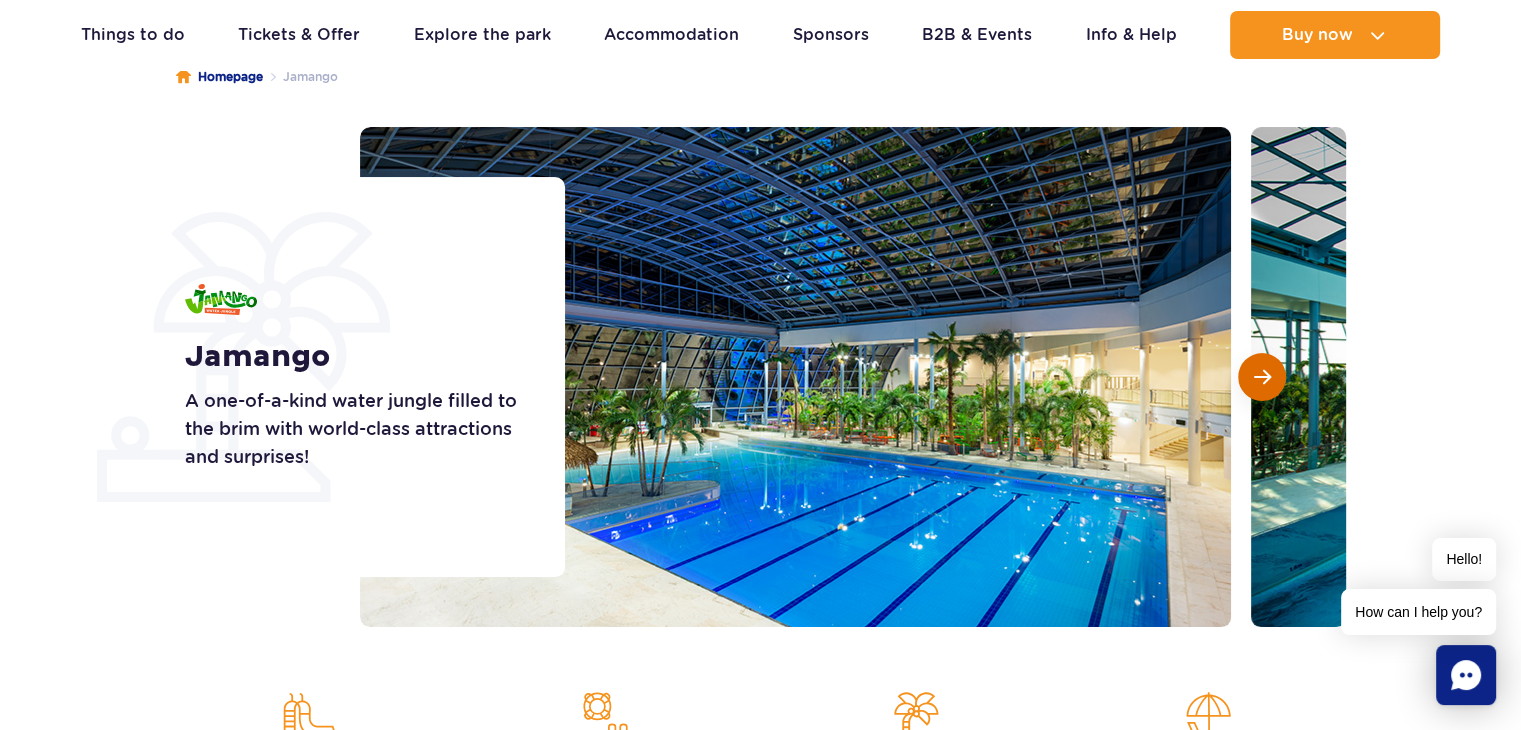 scroll, scrollTop: 200, scrollLeft: 0, axis: vertical 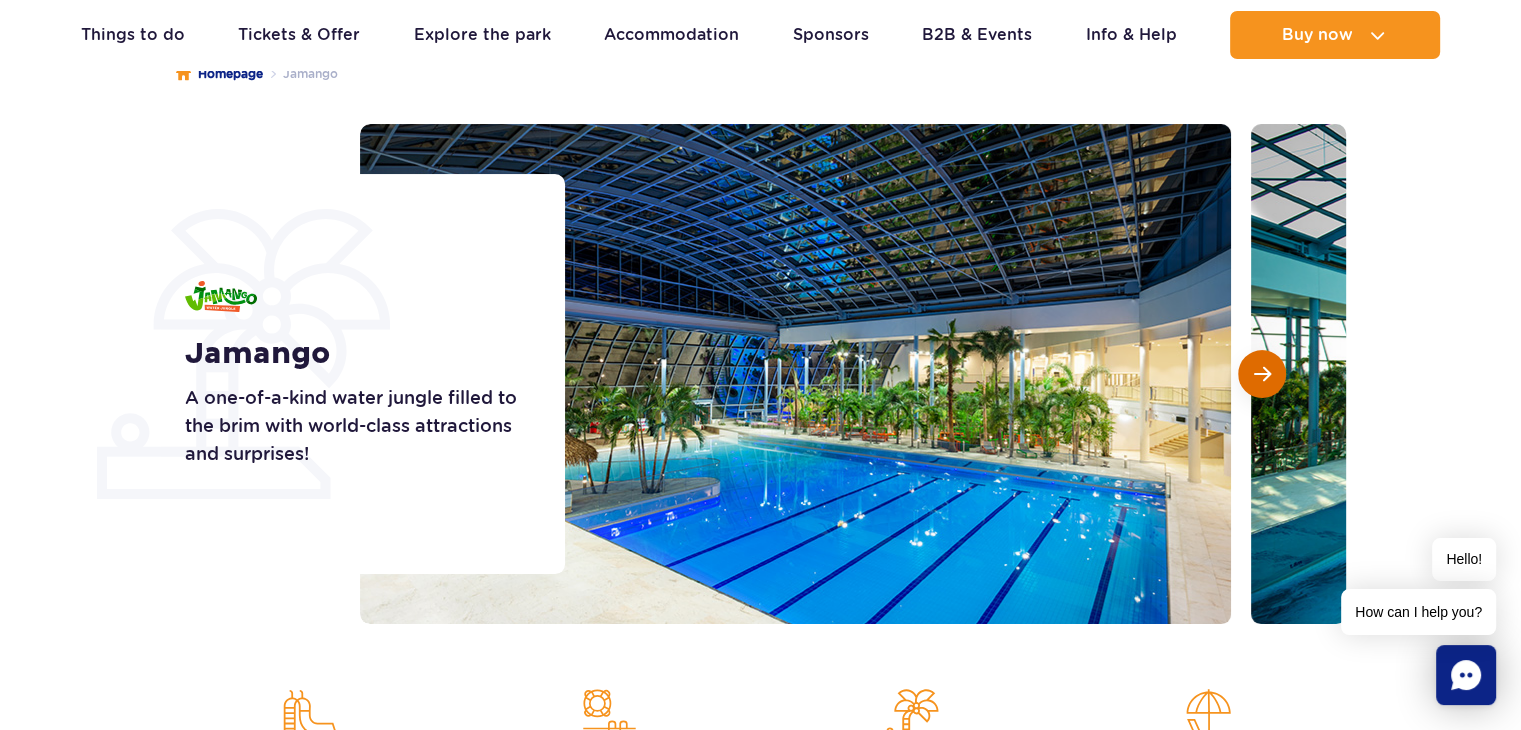 click at bounding box center (1262, 374) 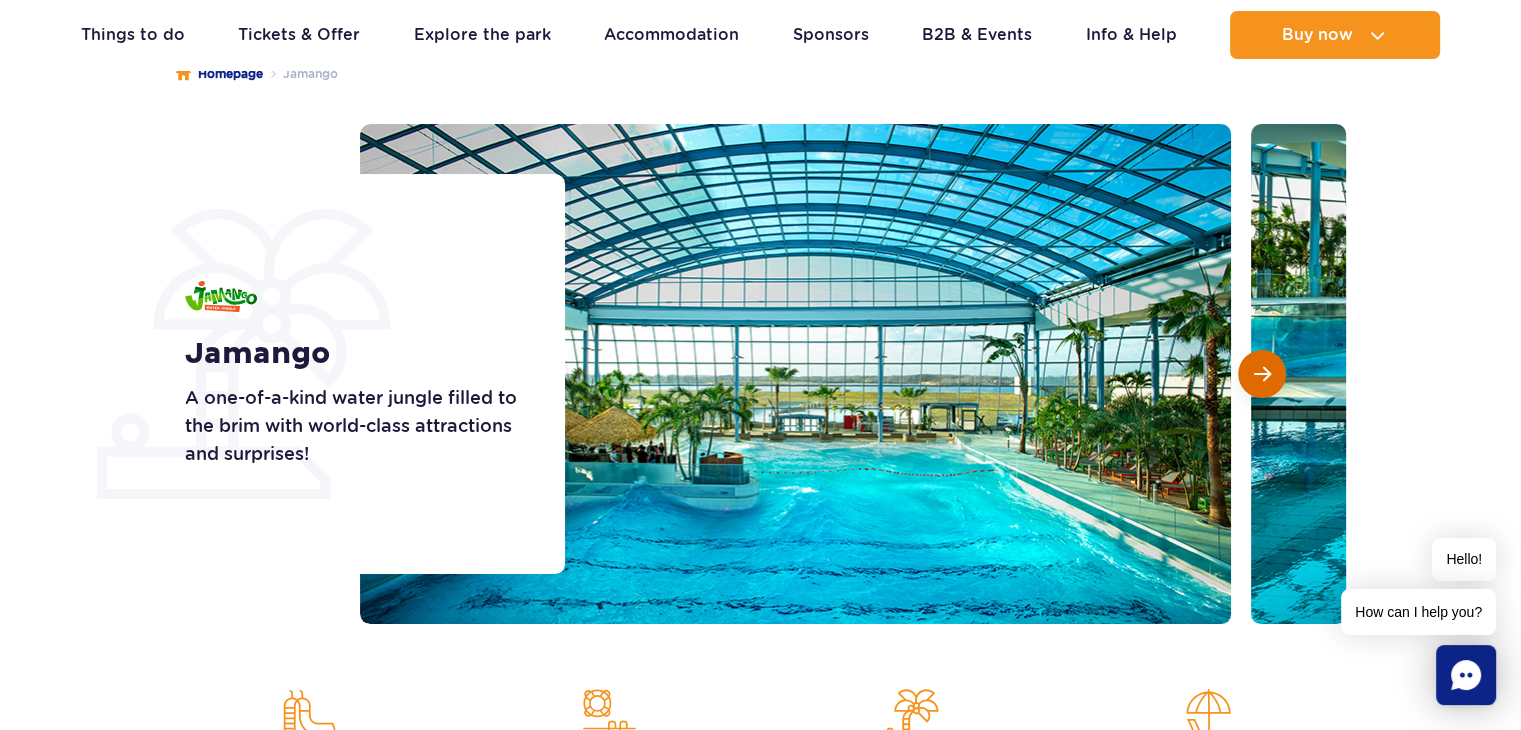 click at bounding box center (1262, 374) 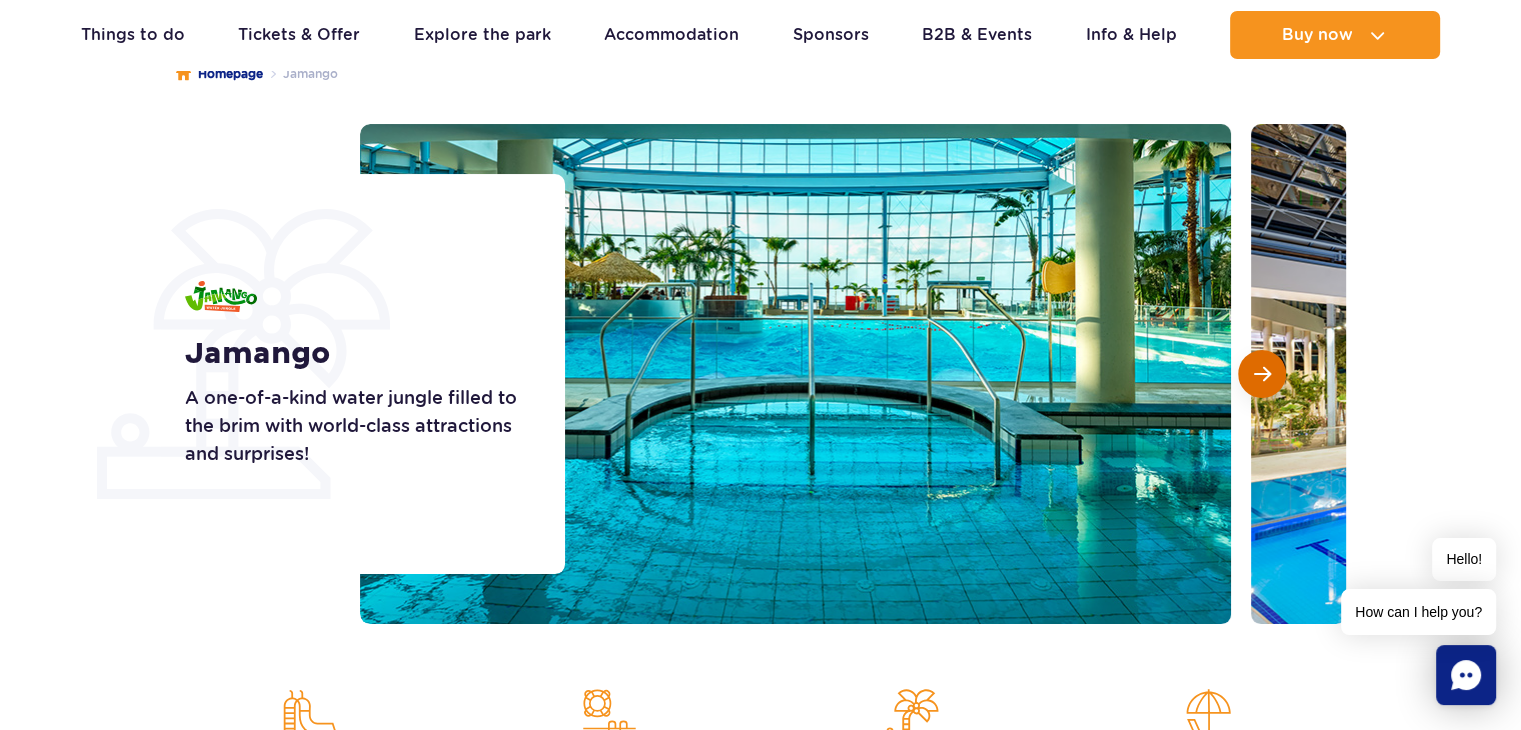 click at bounding box center [1262, 374] 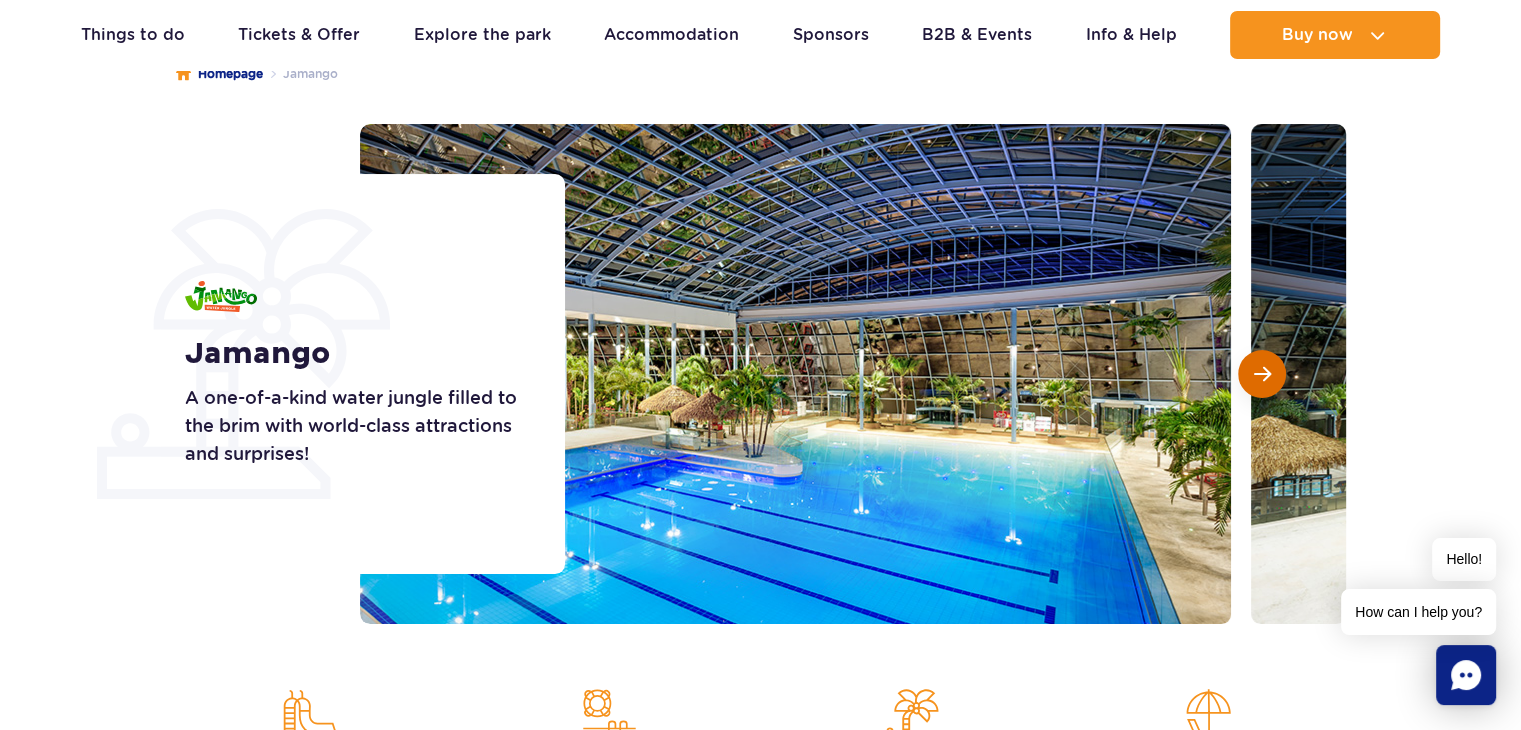 click at bounding box center [1262, 374] 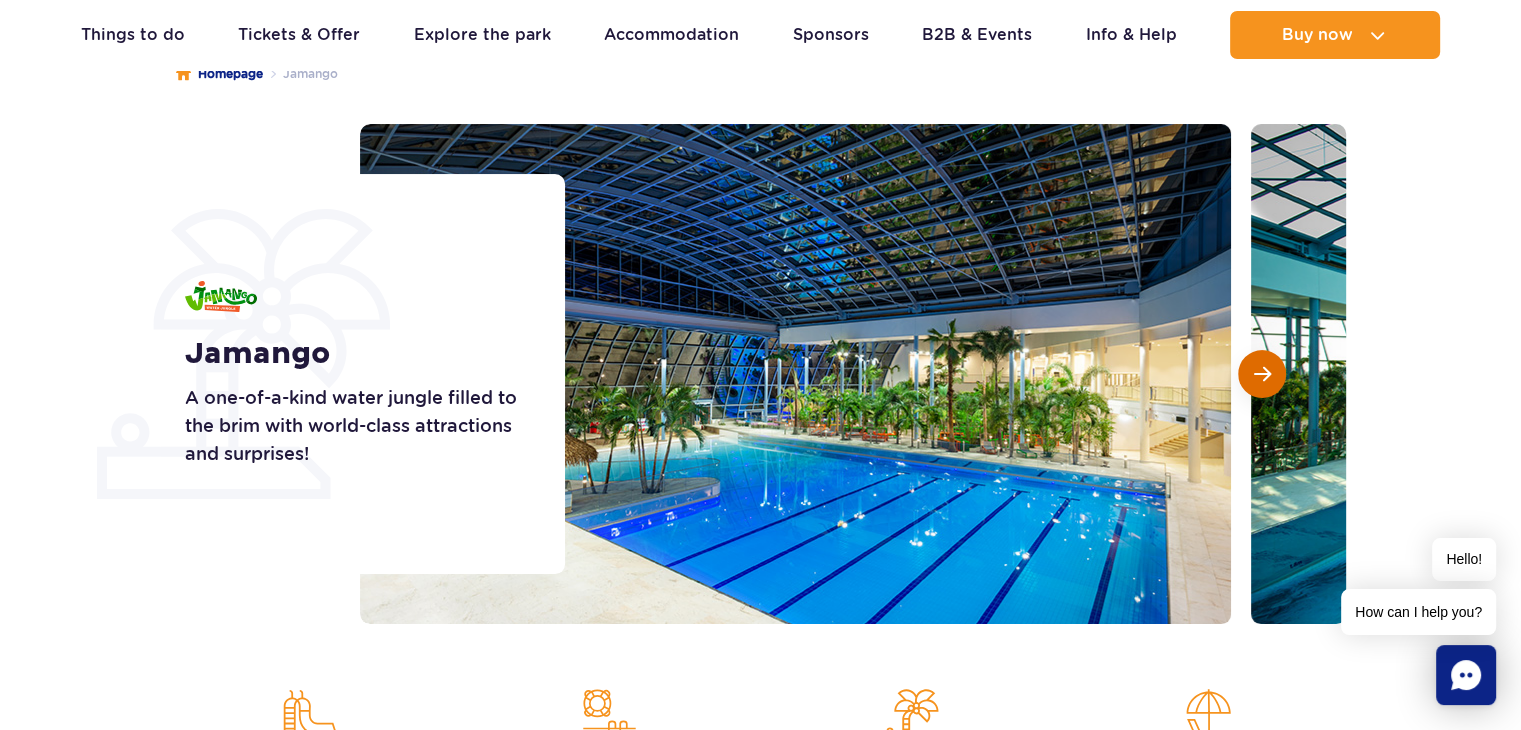 click at bounding box center [1262, 374] 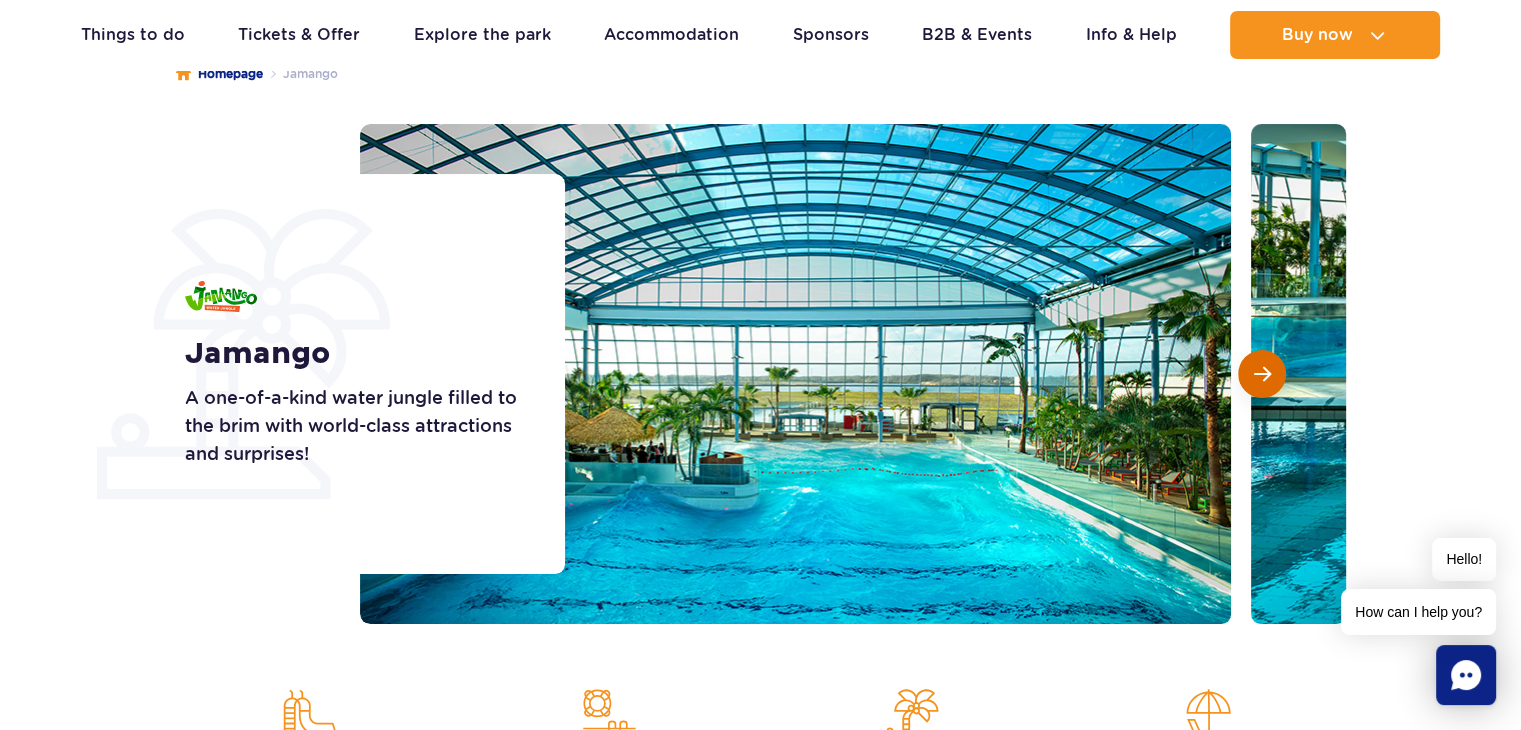 click at bounding box center [1262, 374] 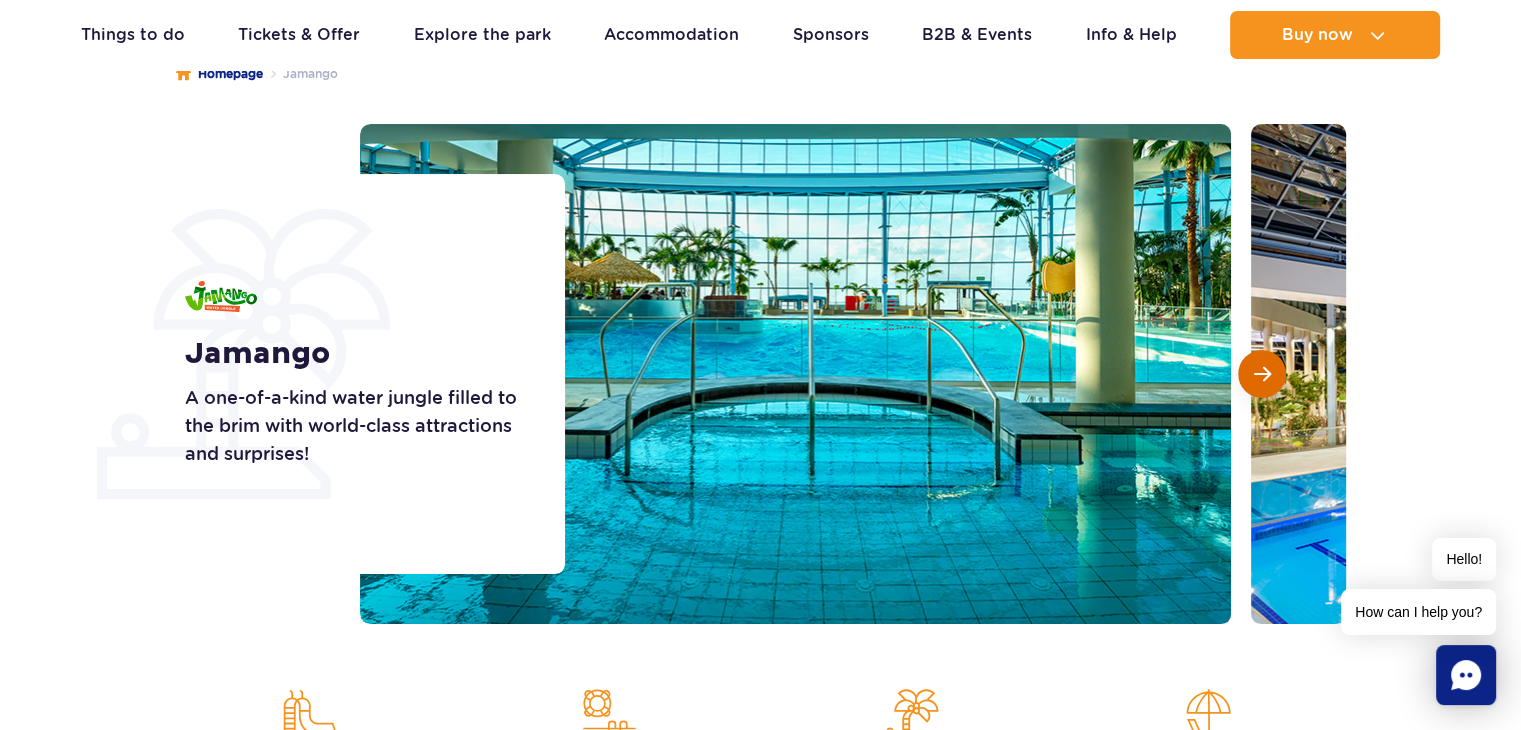 click at bounding box center (1262, 374) 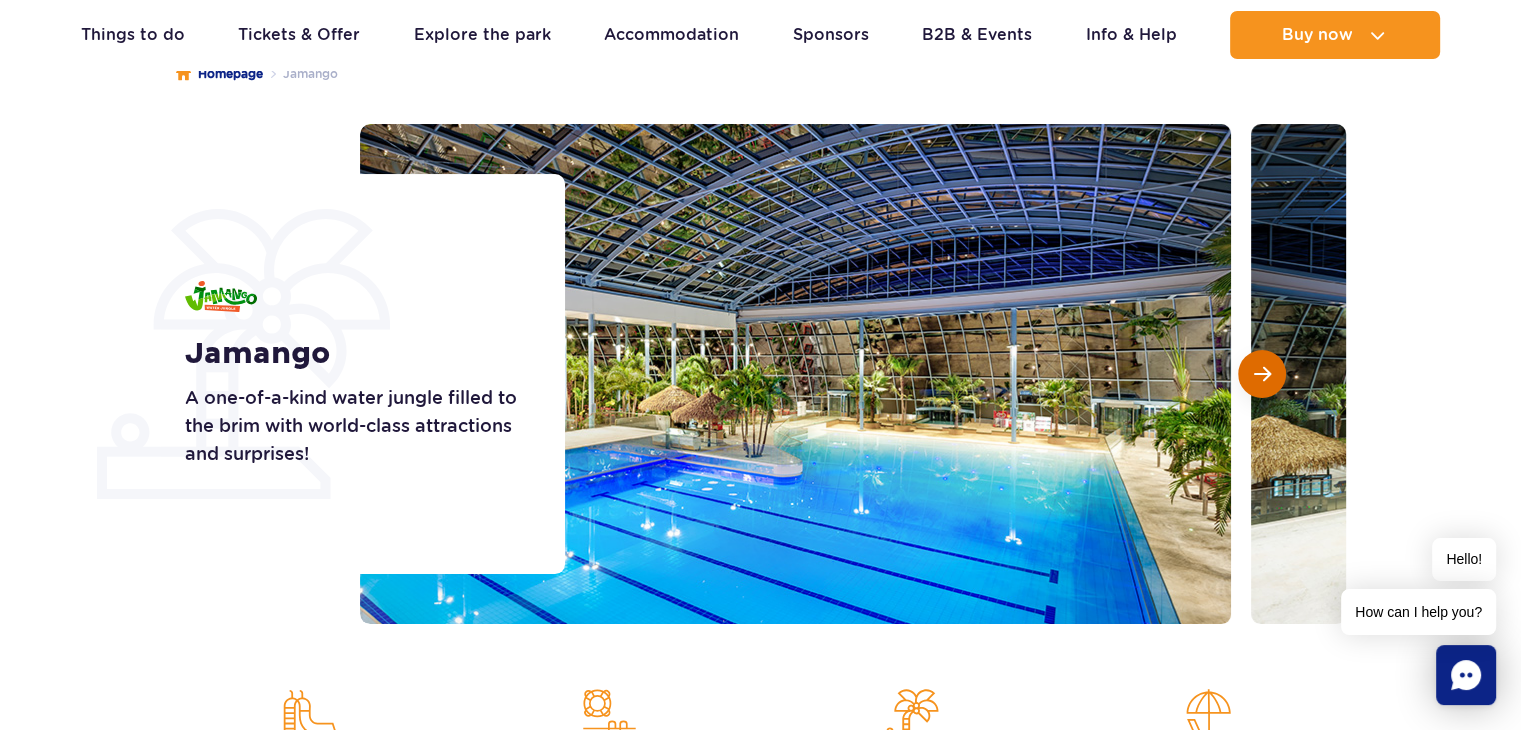 click at bounding box center (1262, 374) 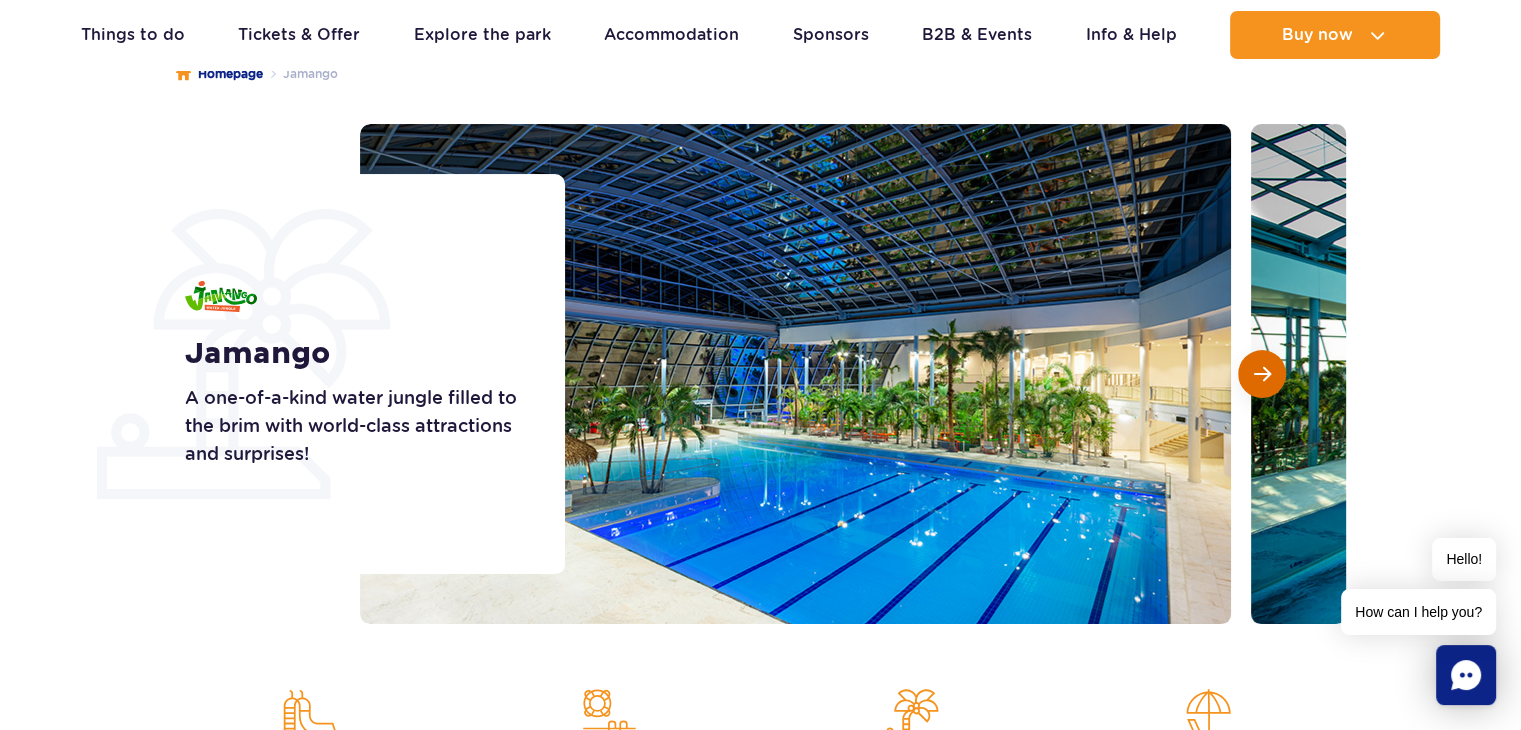 click at bounding box center (1262, 374) 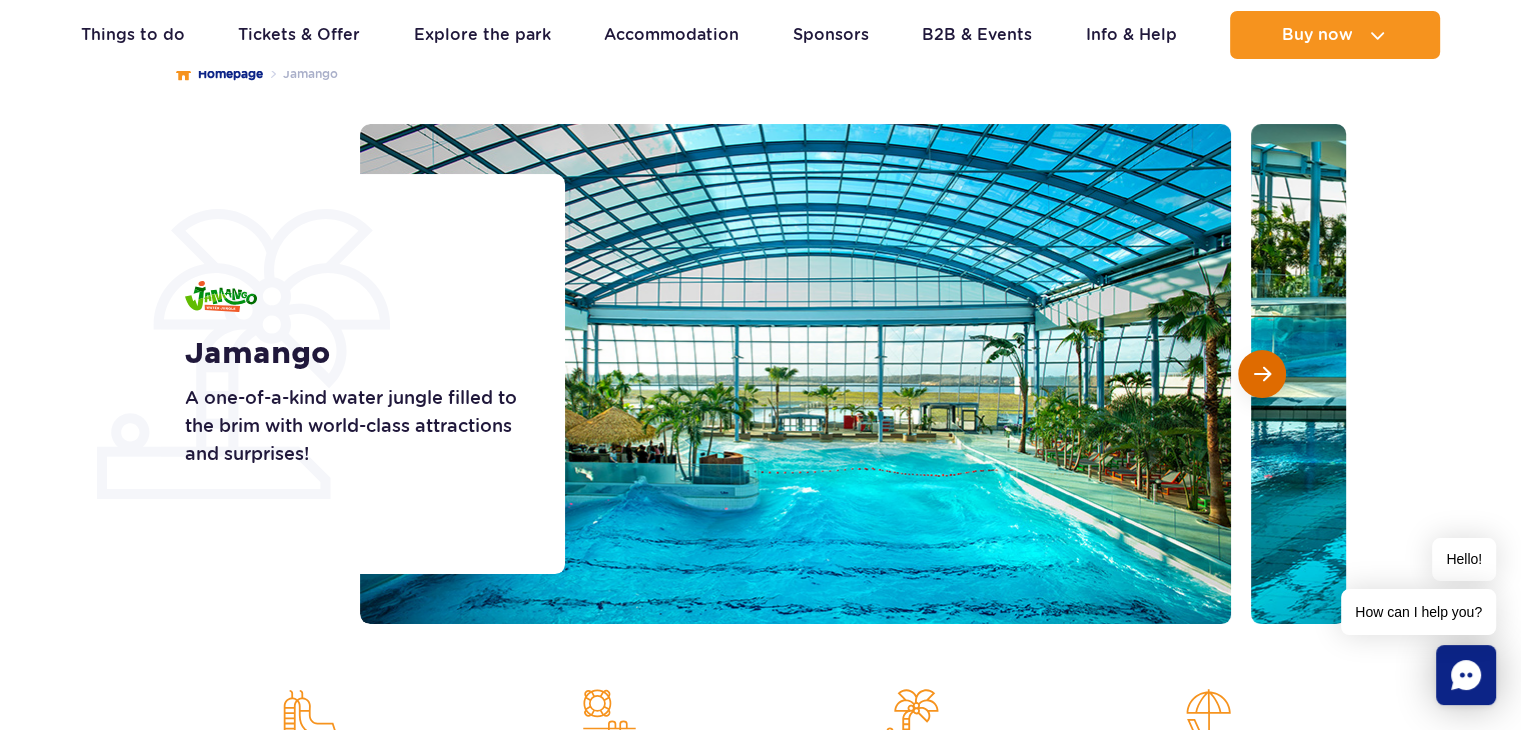 click at bounding box center (1262, 374) 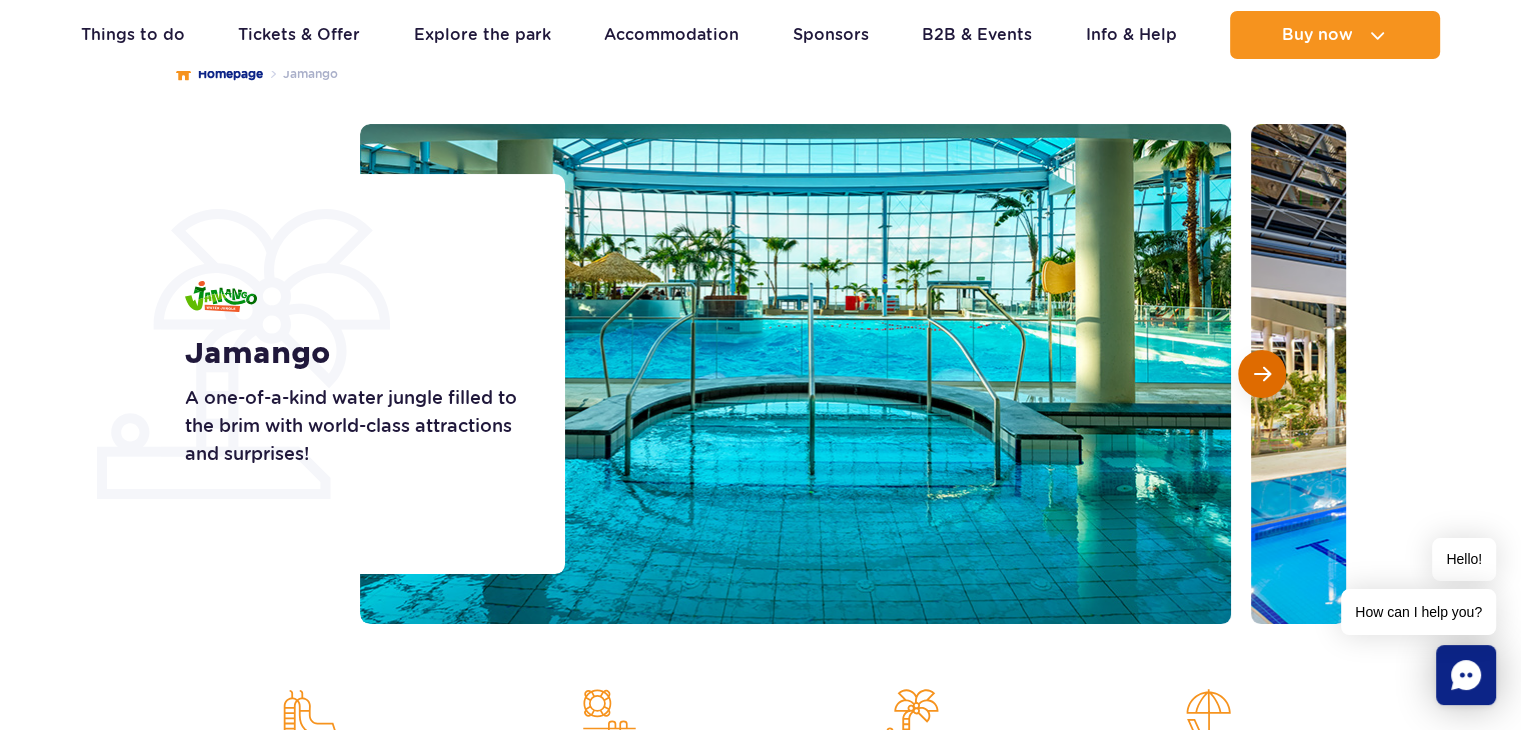 click at bounding box center (1262, 374) 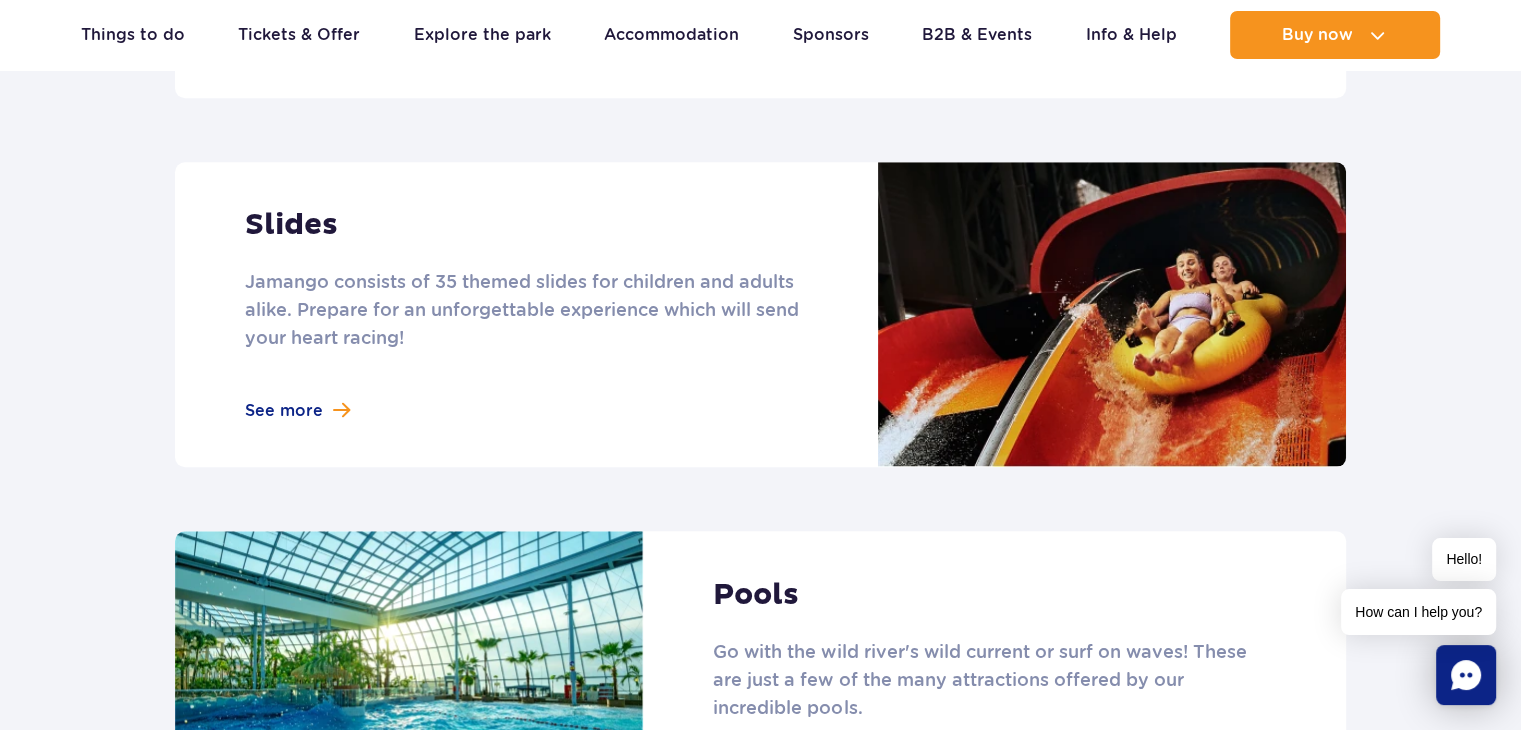 scroll, scrollTop: 1700, scrollLeft: 0, axis: vertical 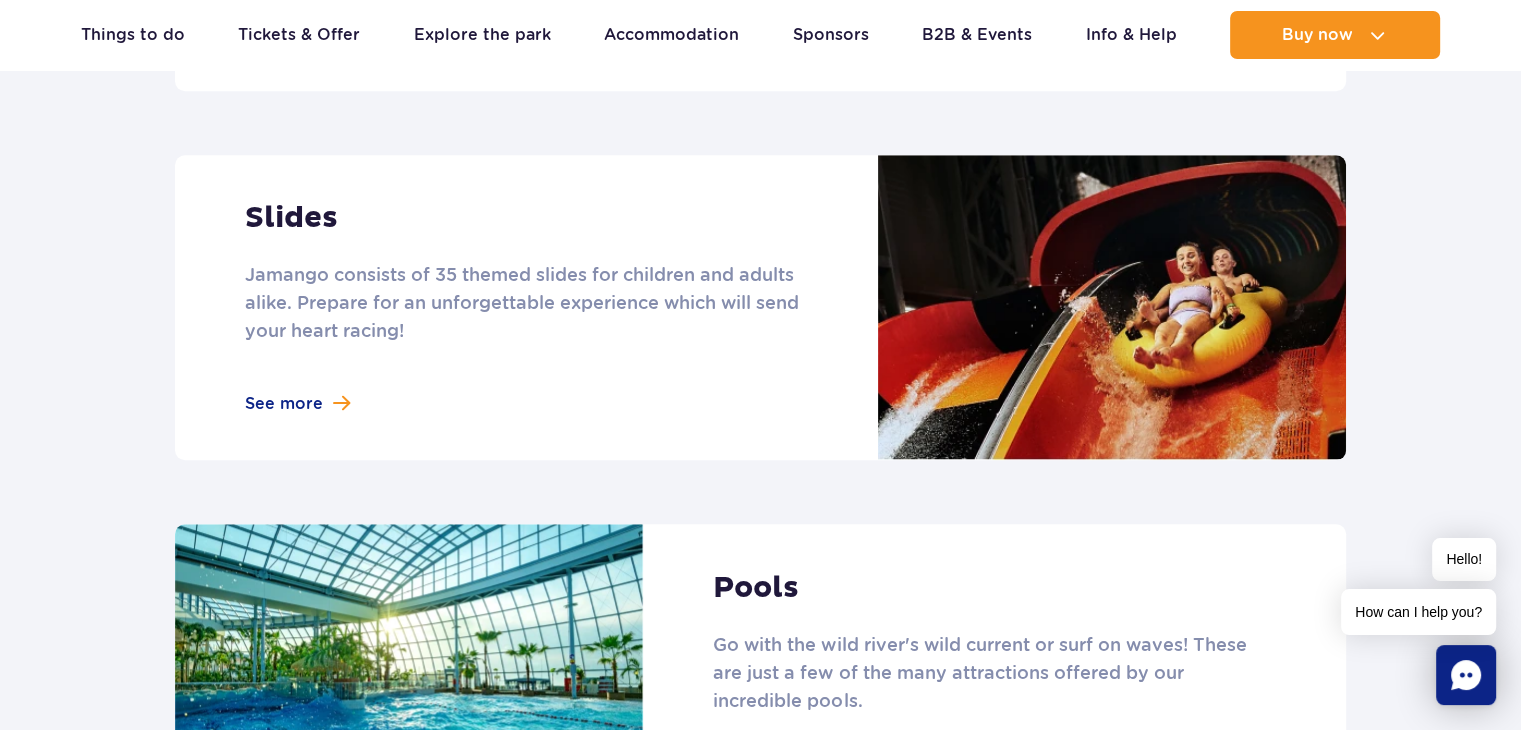 click at bounding box center [760, 307] 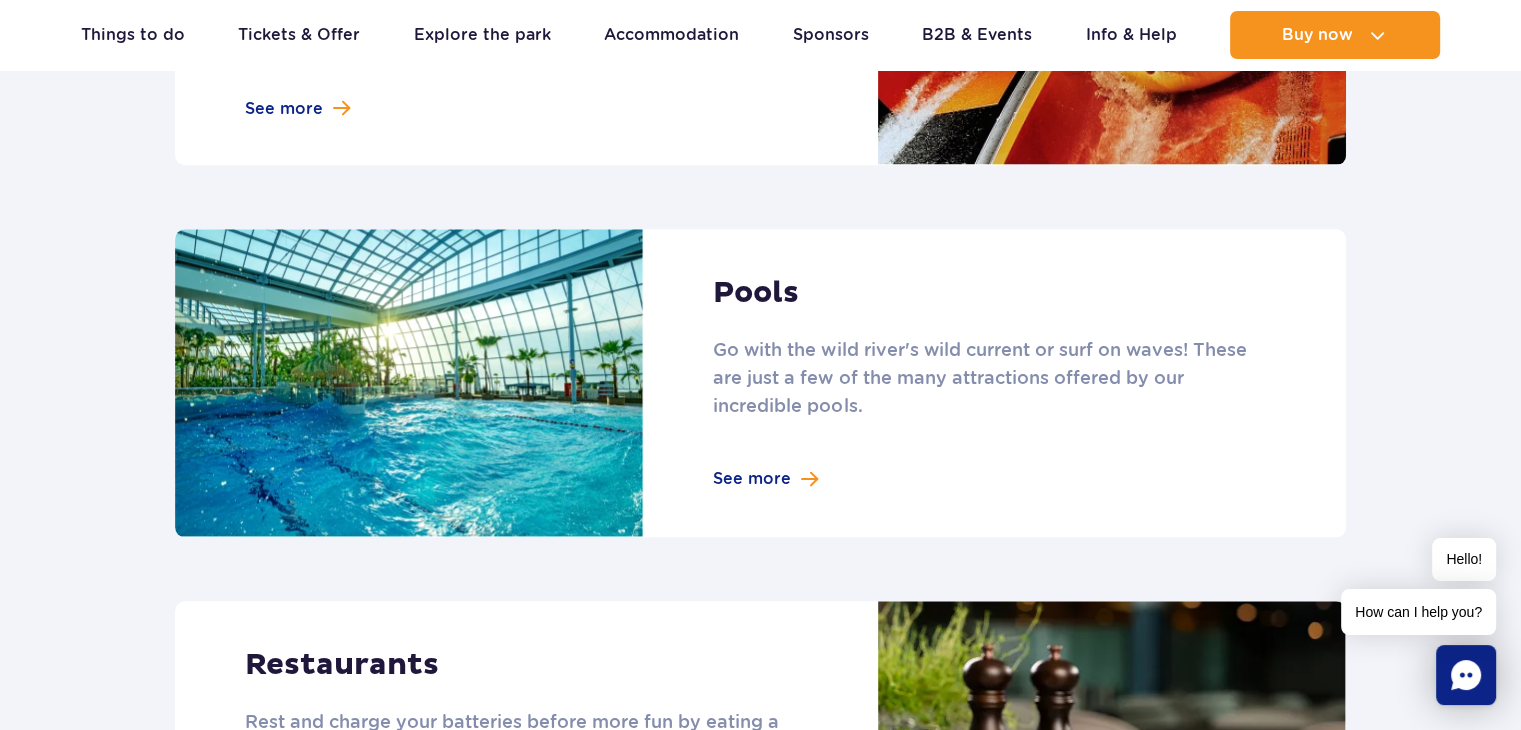 scroll, scrollTop: 2000, scrollLeft: 0, axis: vertical 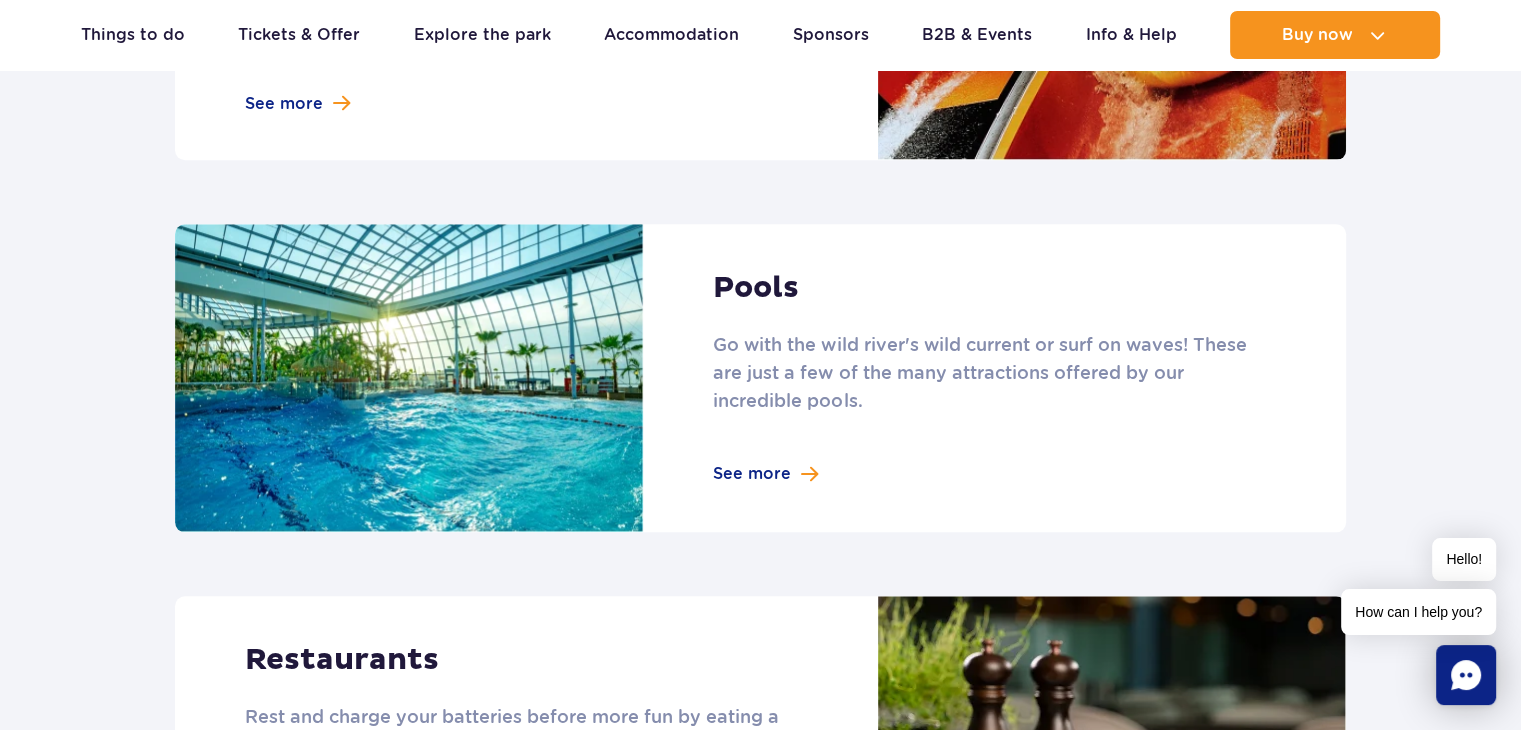 click at bounding box center (760, 378) 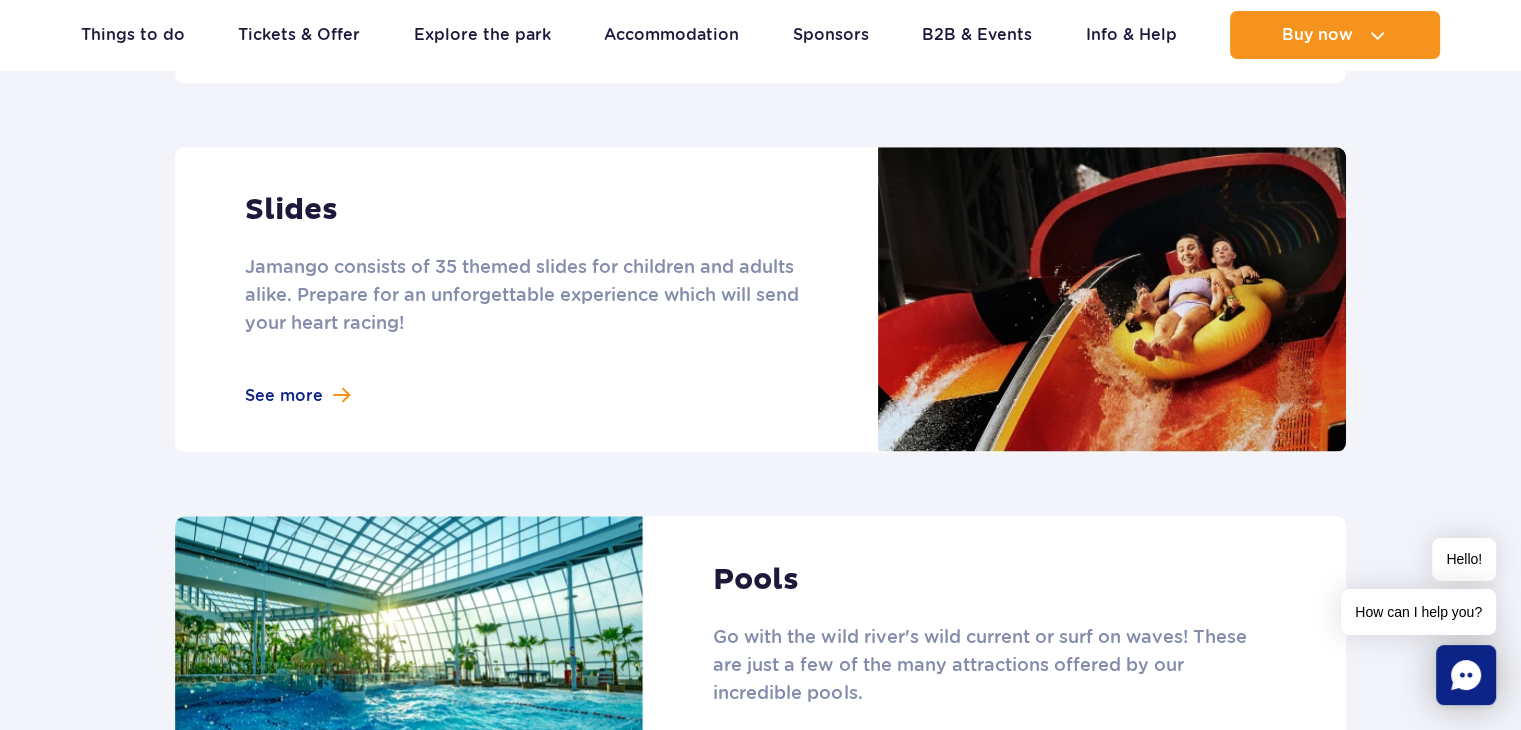 scroll, scrollTop: 1600, scrollLeft: 0, axis: vertical 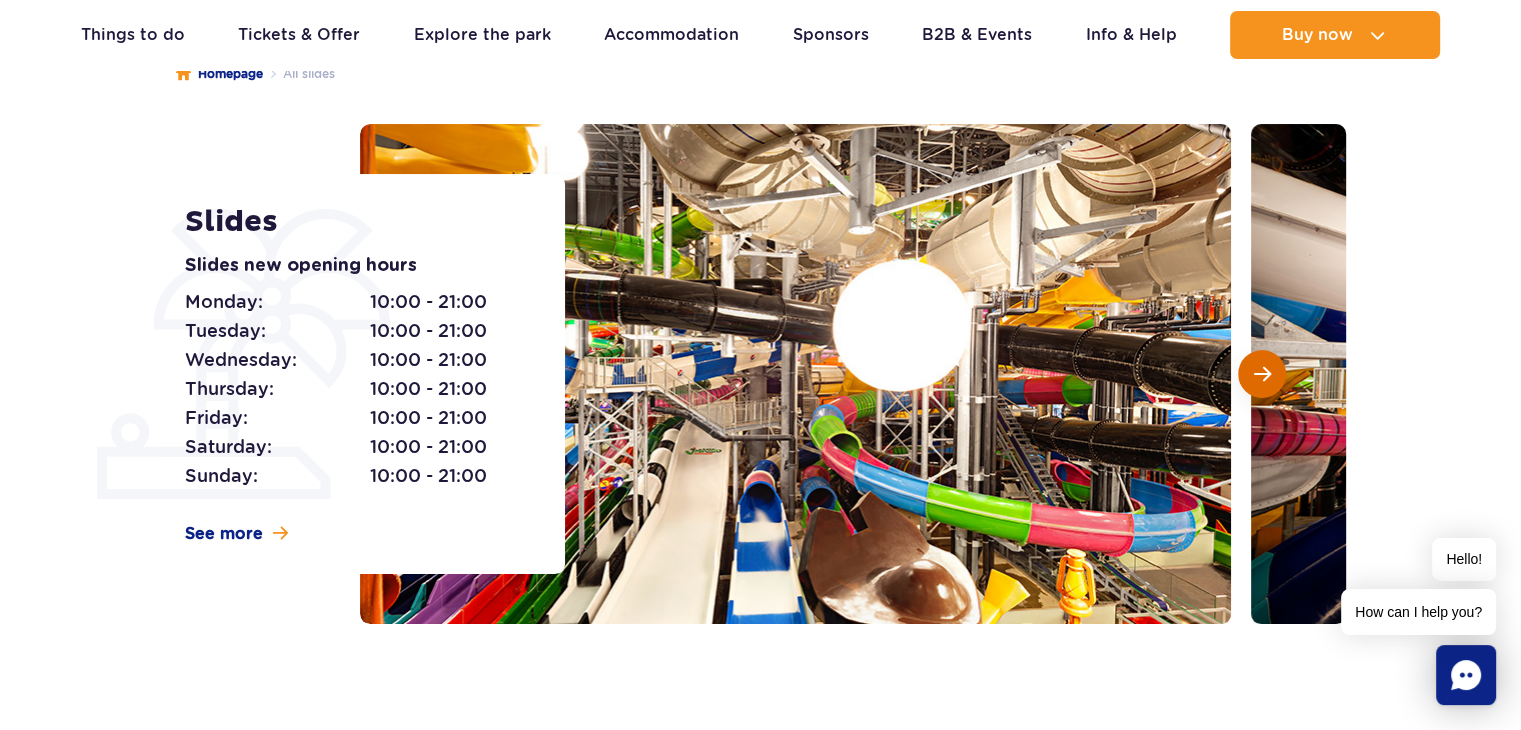 click at bounding box center [1262, 374] 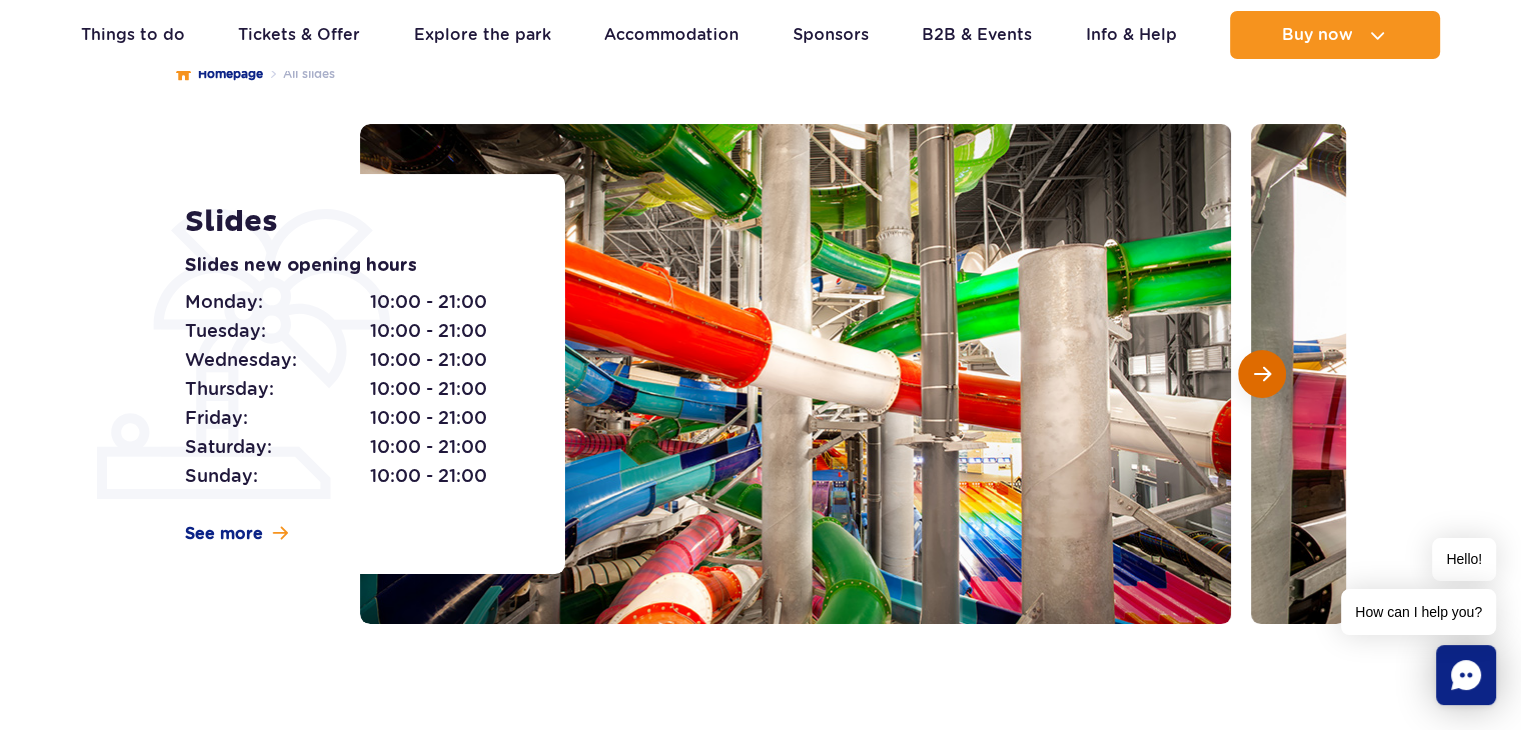 click at bounding box center [1262, 374] 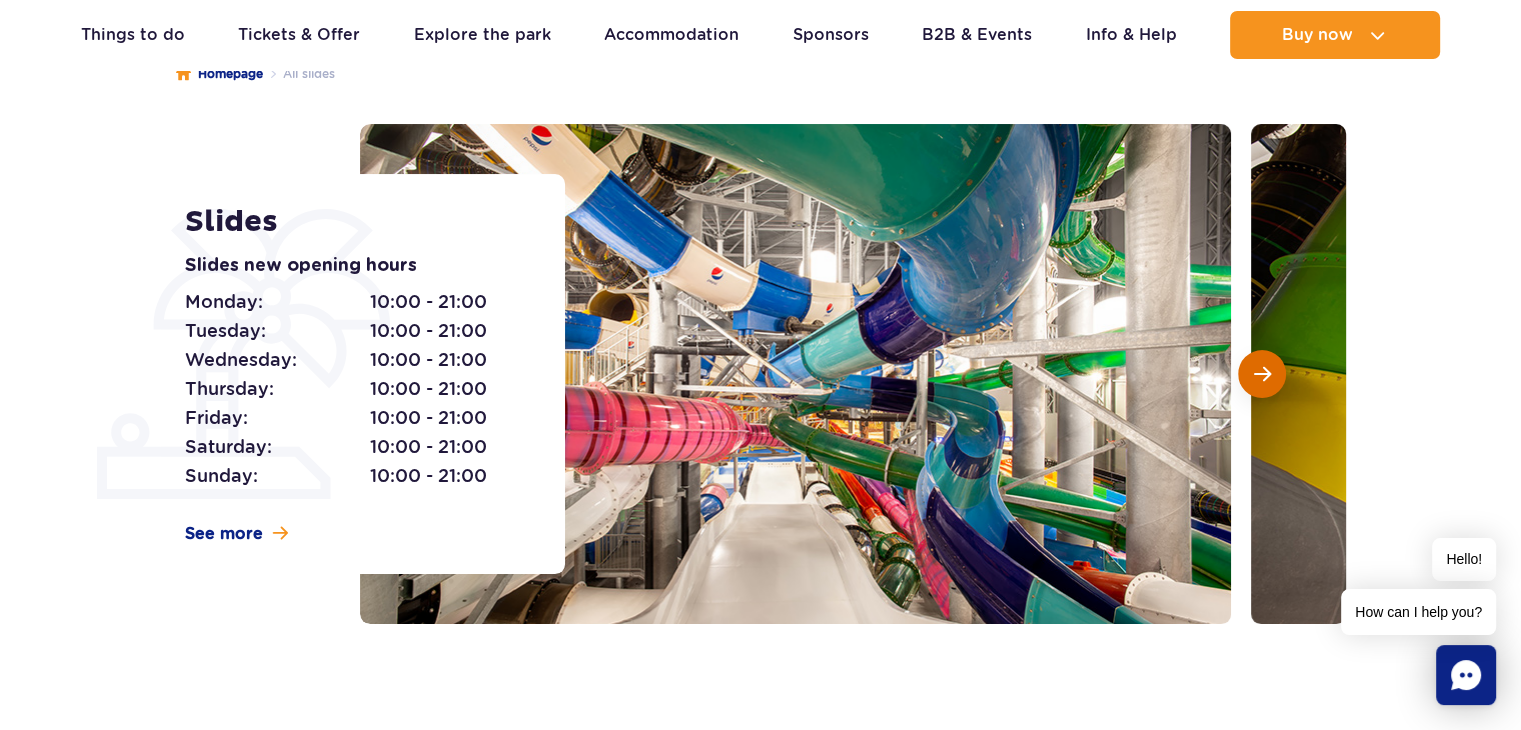click at bounding box center (1262, 374) 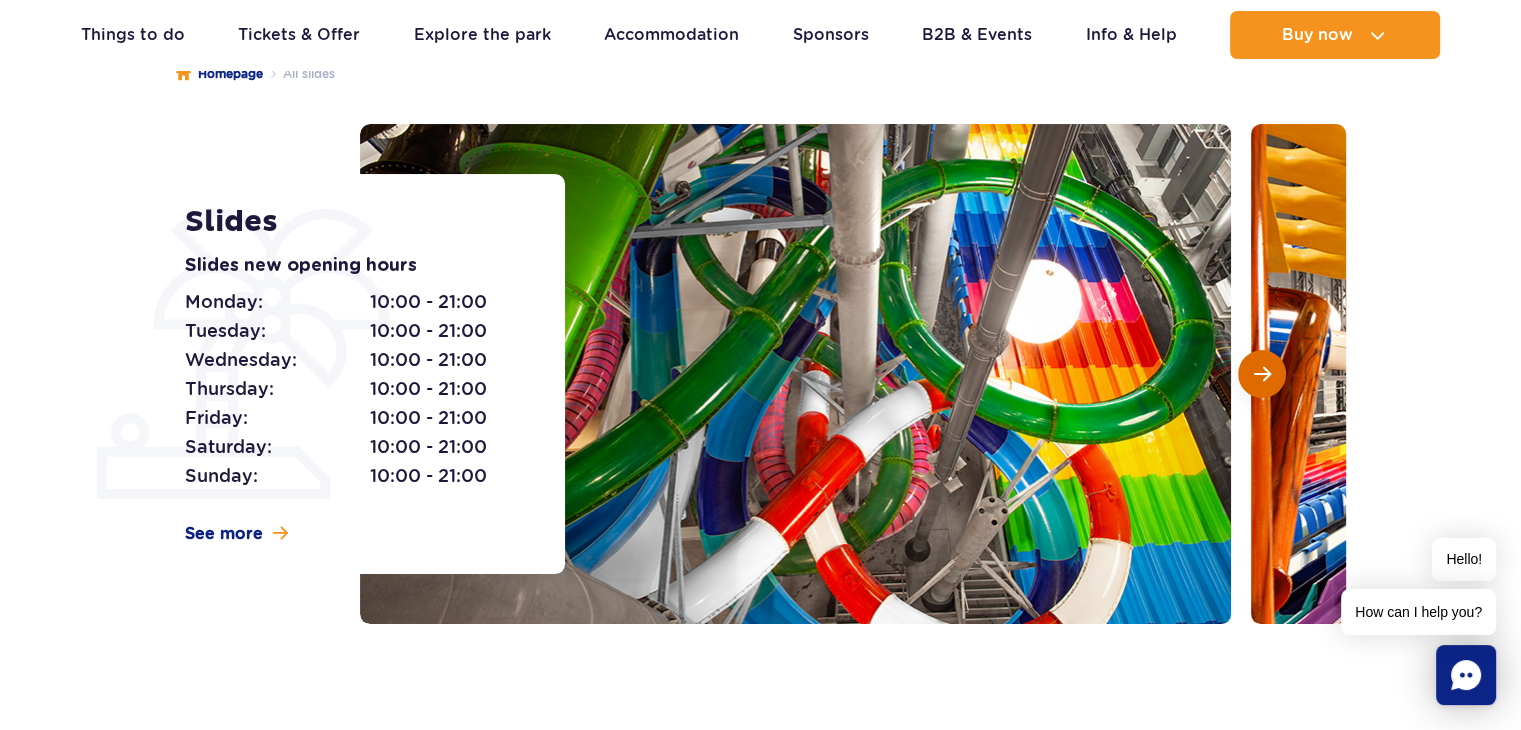 click at bounding box center (1262, 374) 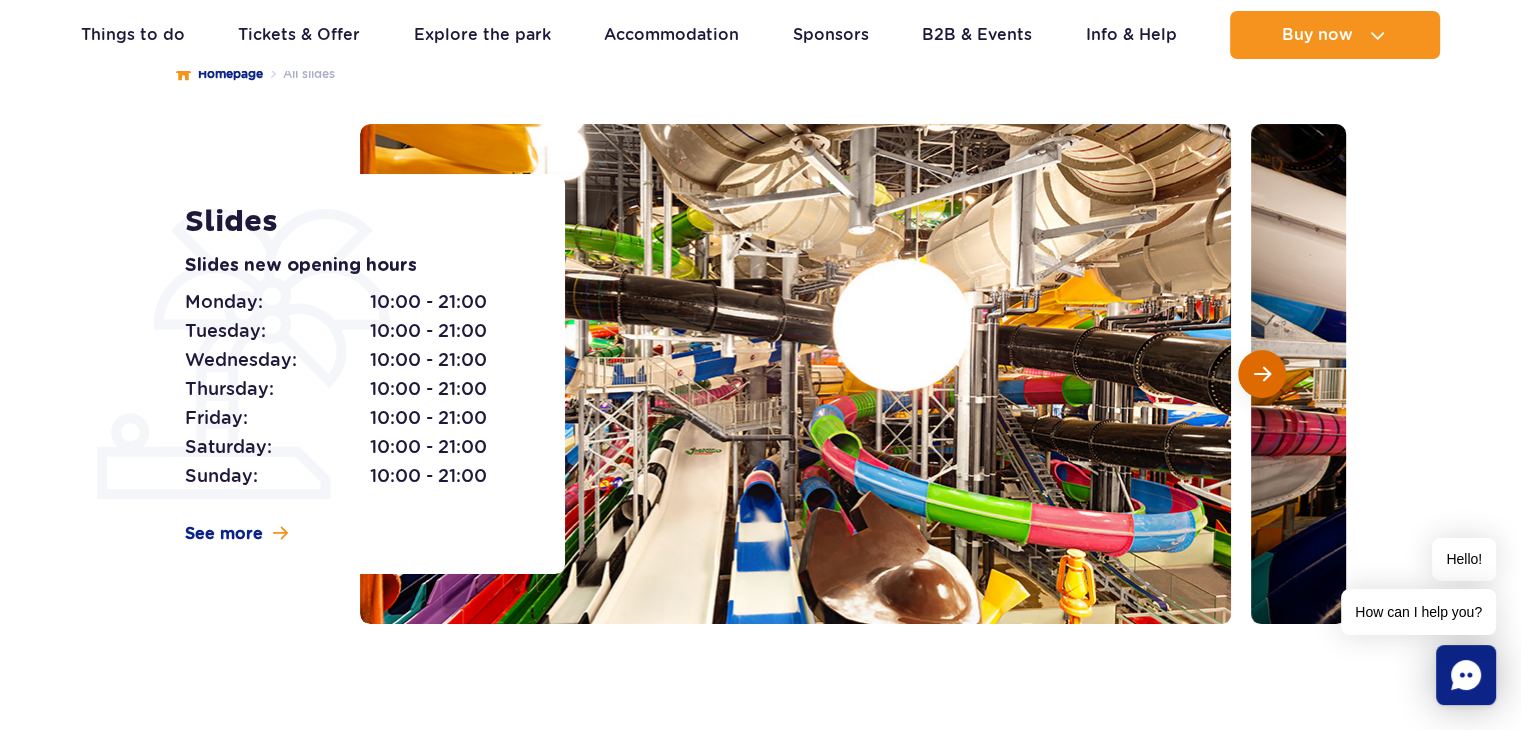 click at bounding box center (1262, 374) 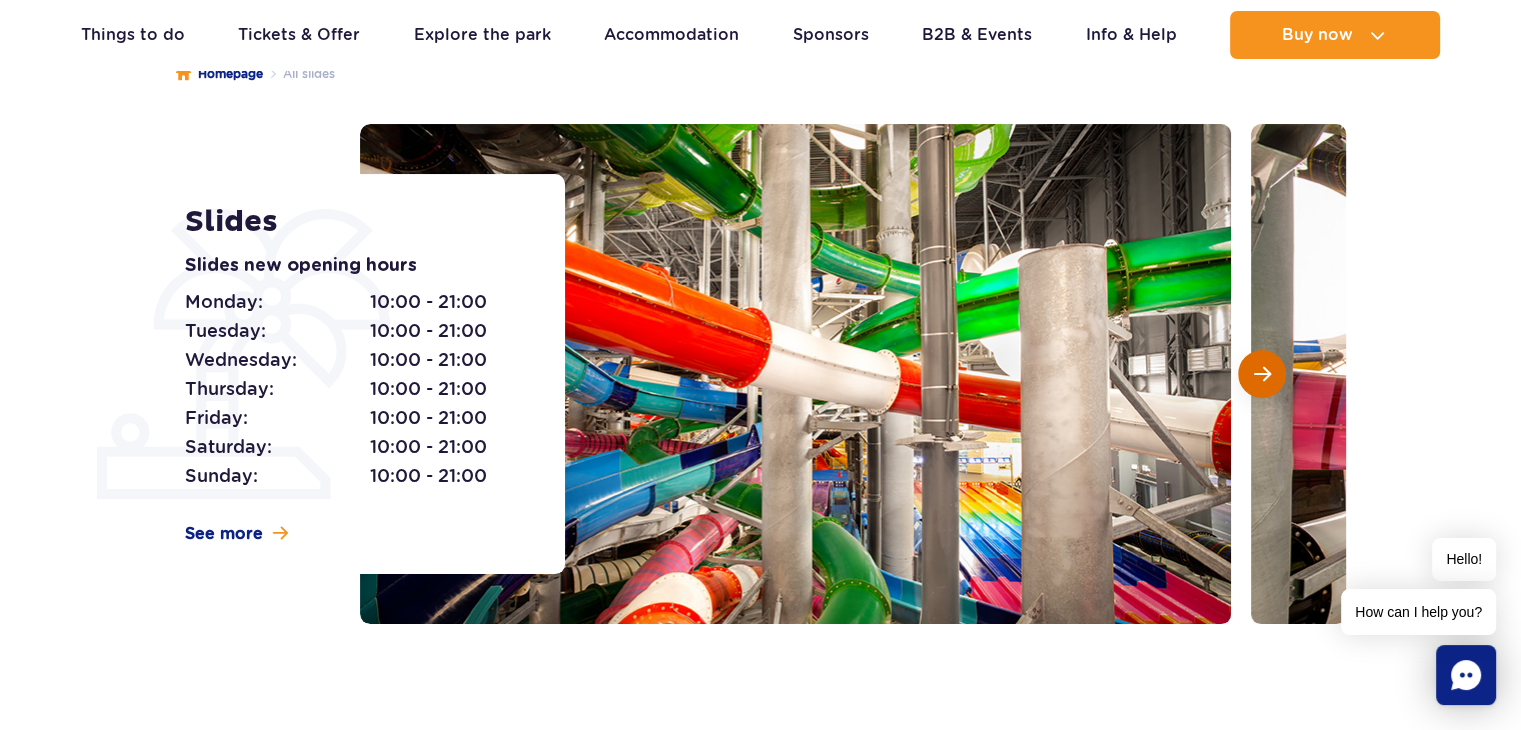 click at bounding box center [1262, 374] 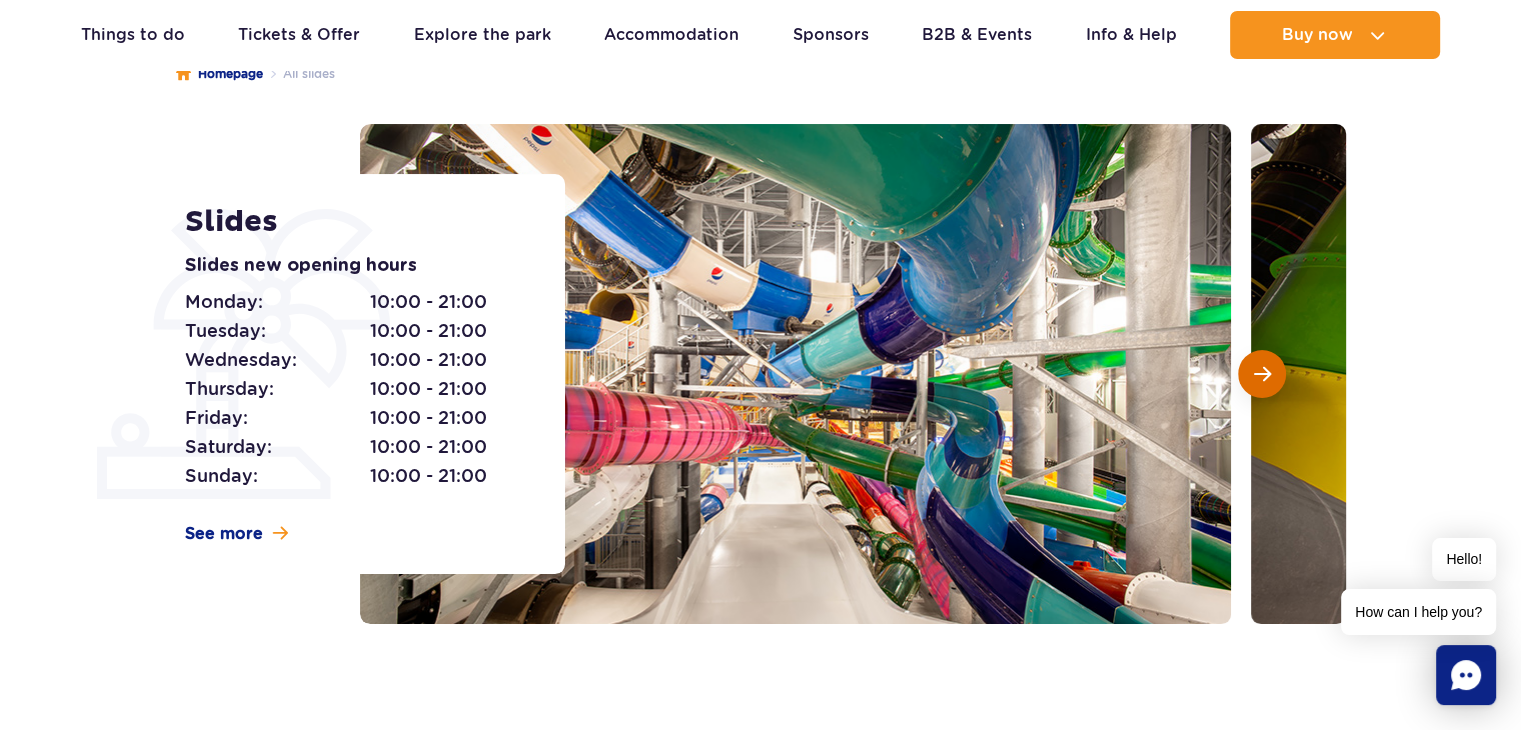 click at bounding box center [1262, 374] 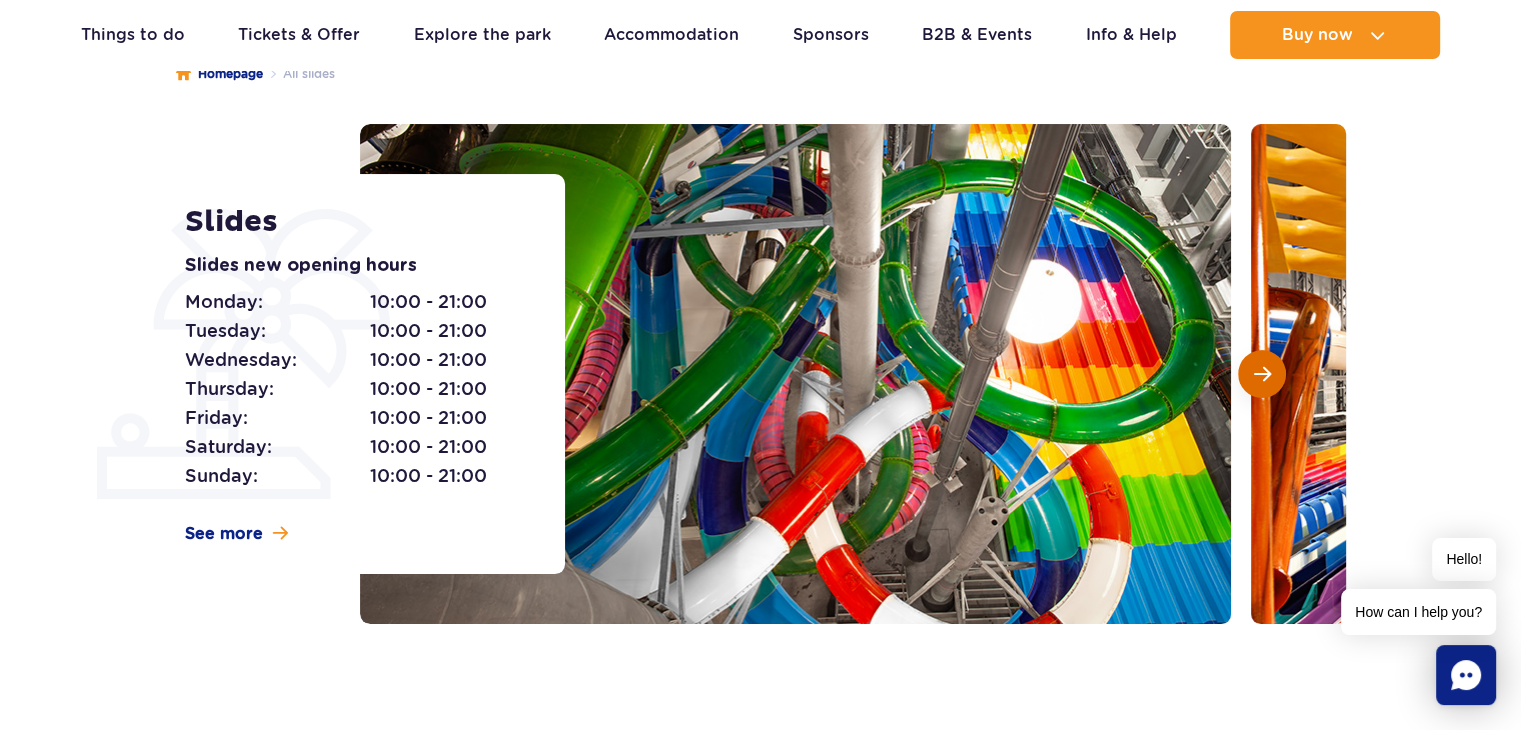 click at bounding box center (1262, 374) 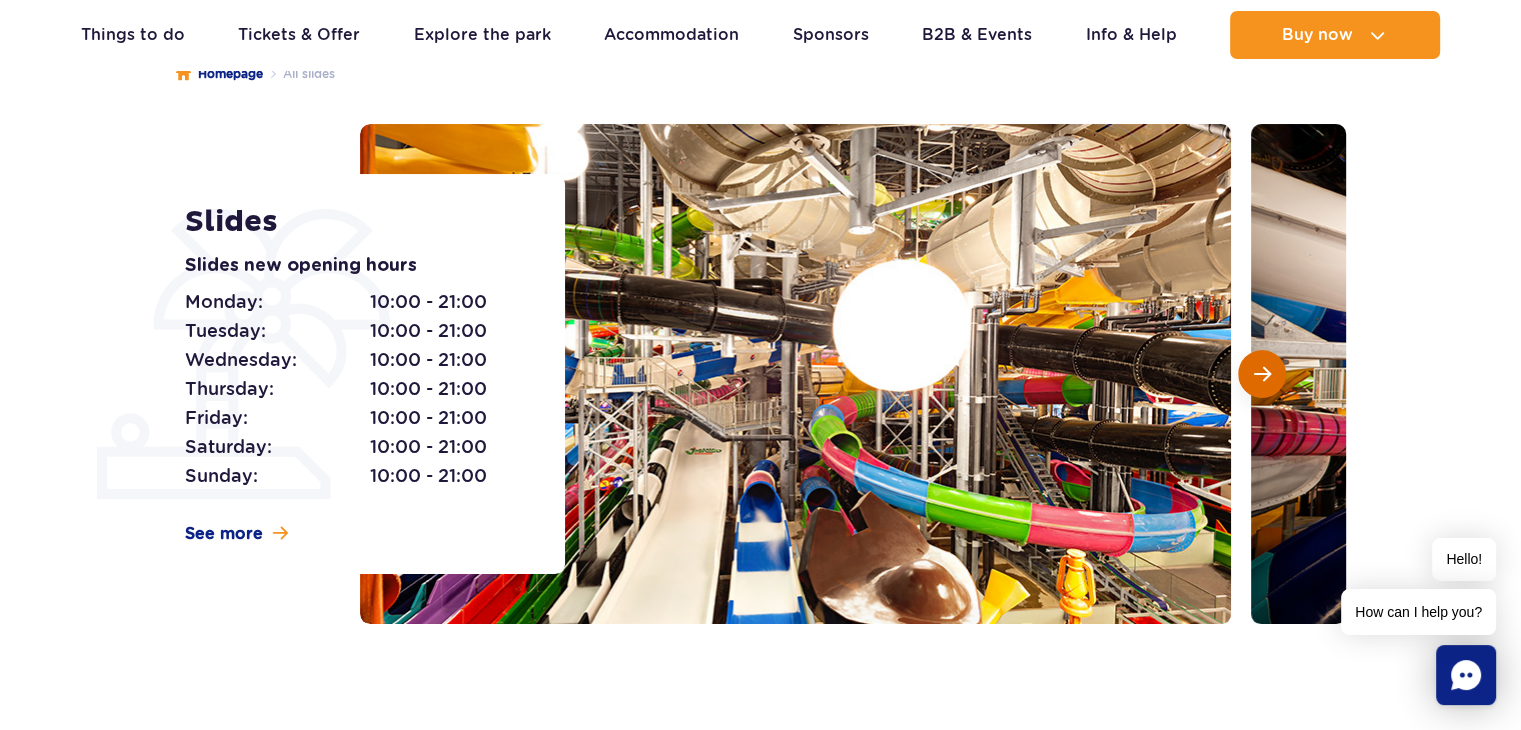 click at bounding box center [1262, 374] 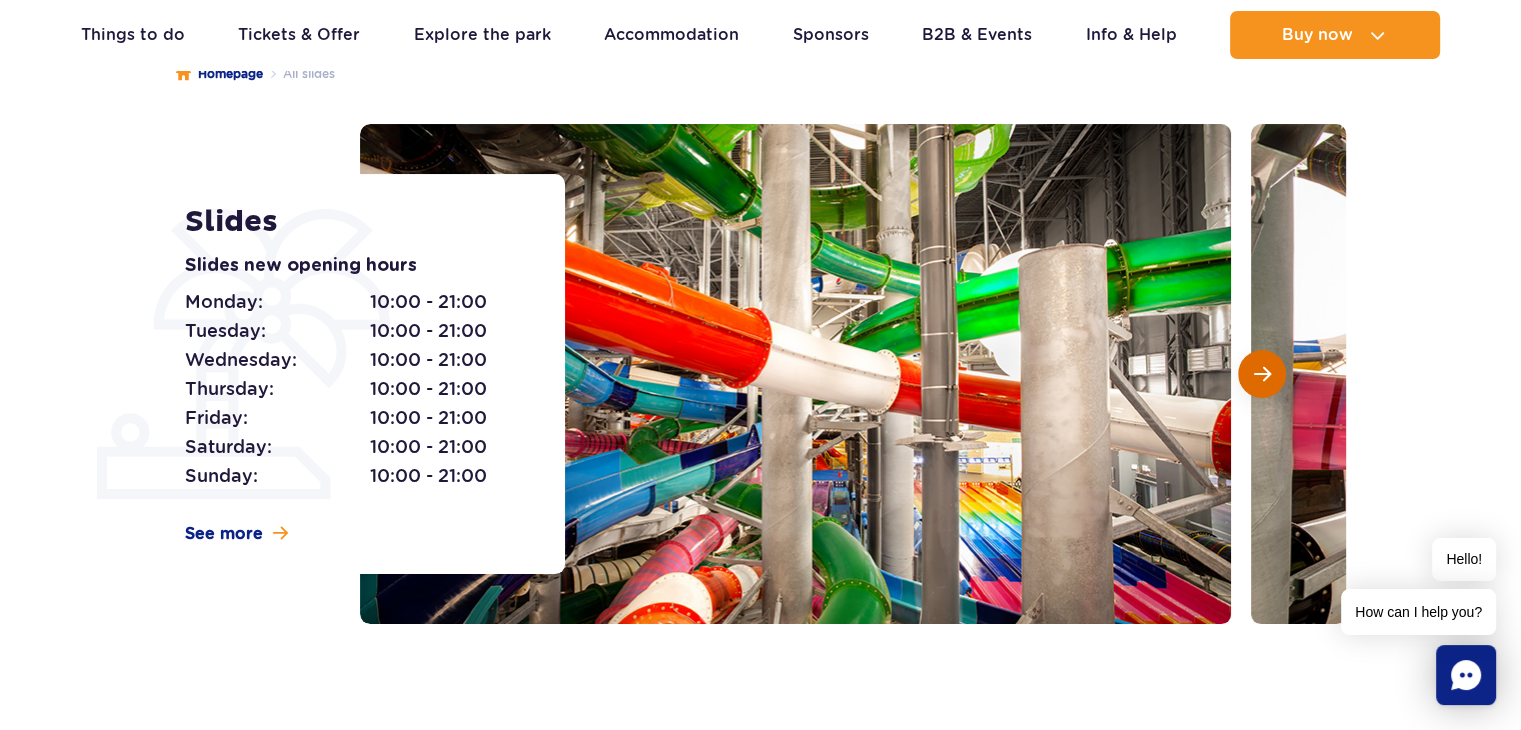 click at bounding box center [1262, 374] 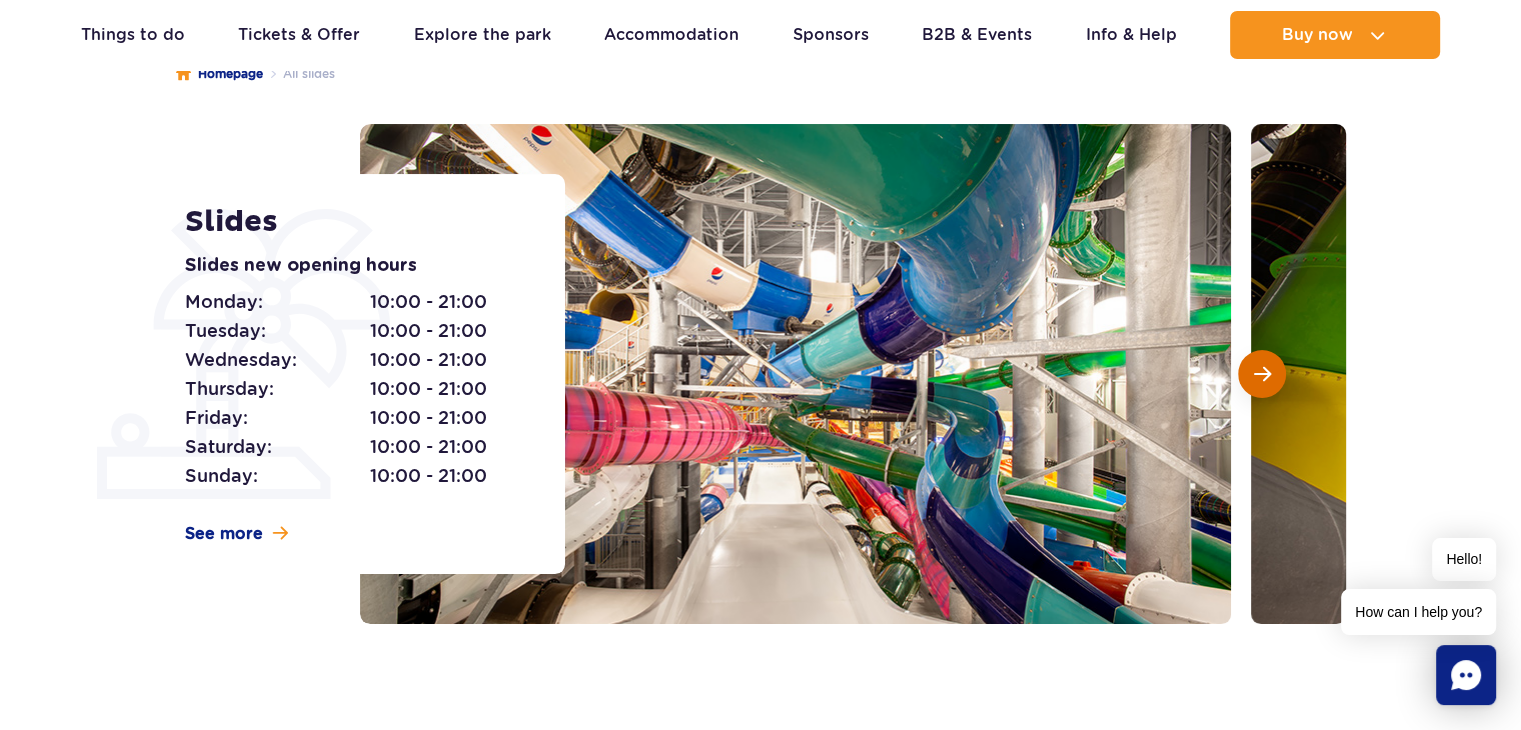 click at bounding box center [1262, 374] 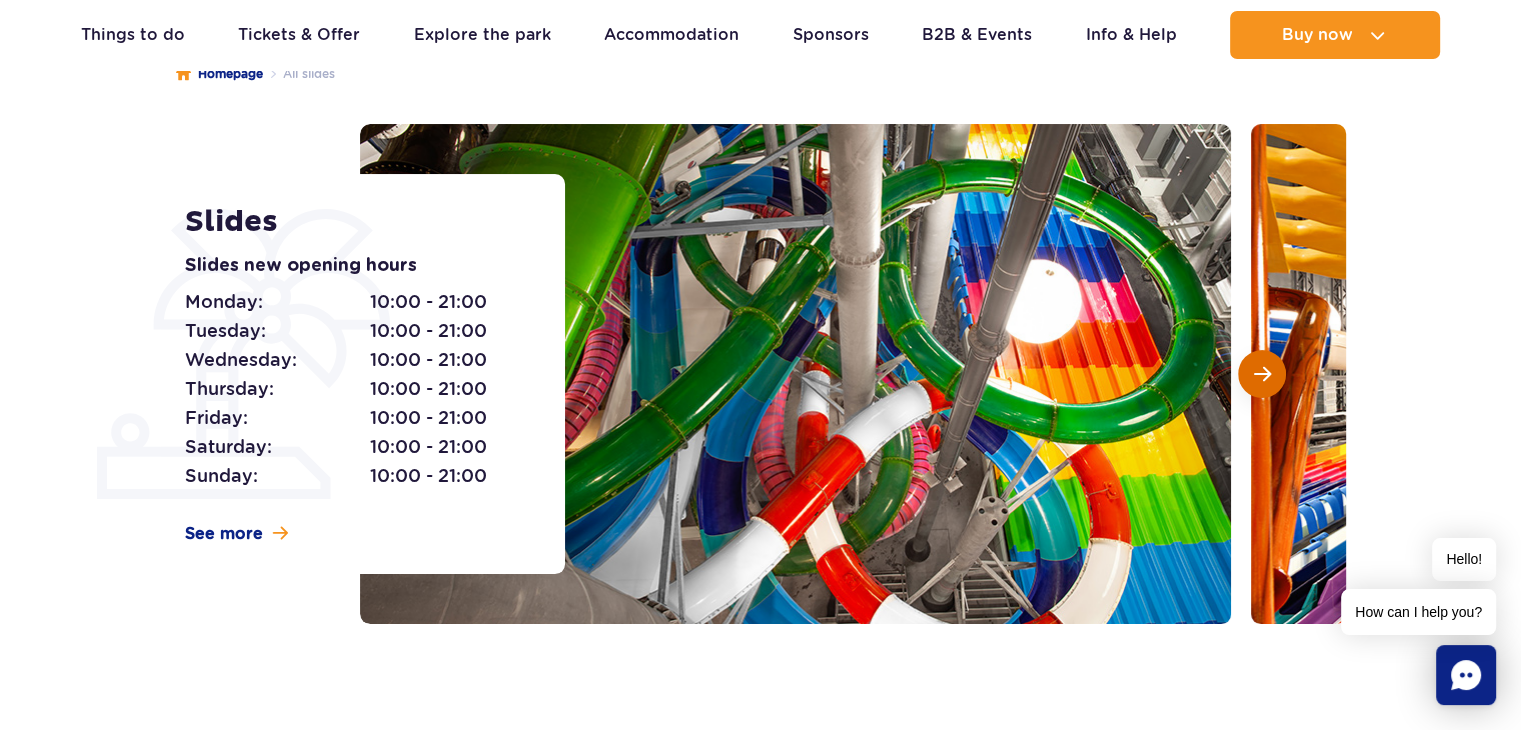 click at bounding box center [1262, 374] 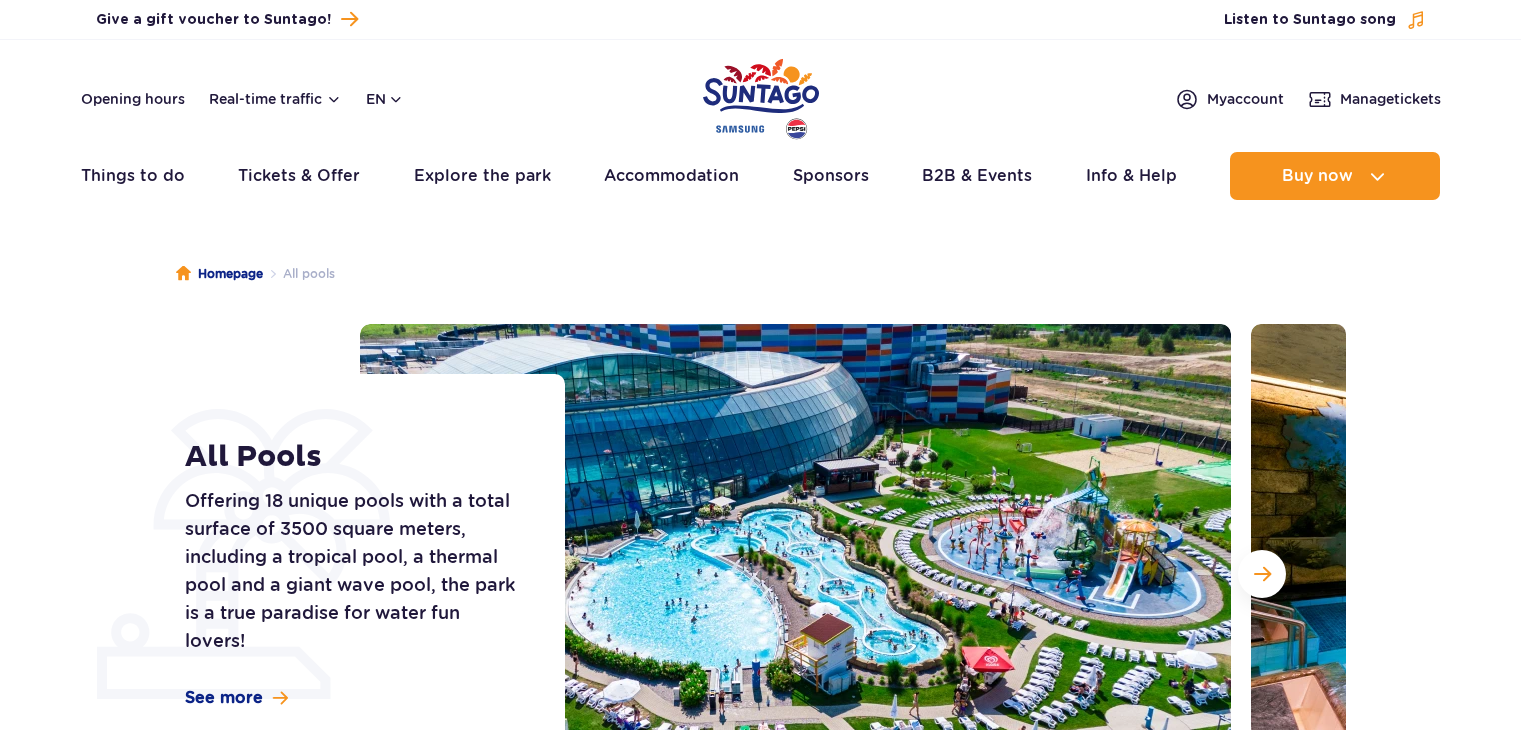 scroll, scrollTop: 0, scrollLeft: 0, axis: both 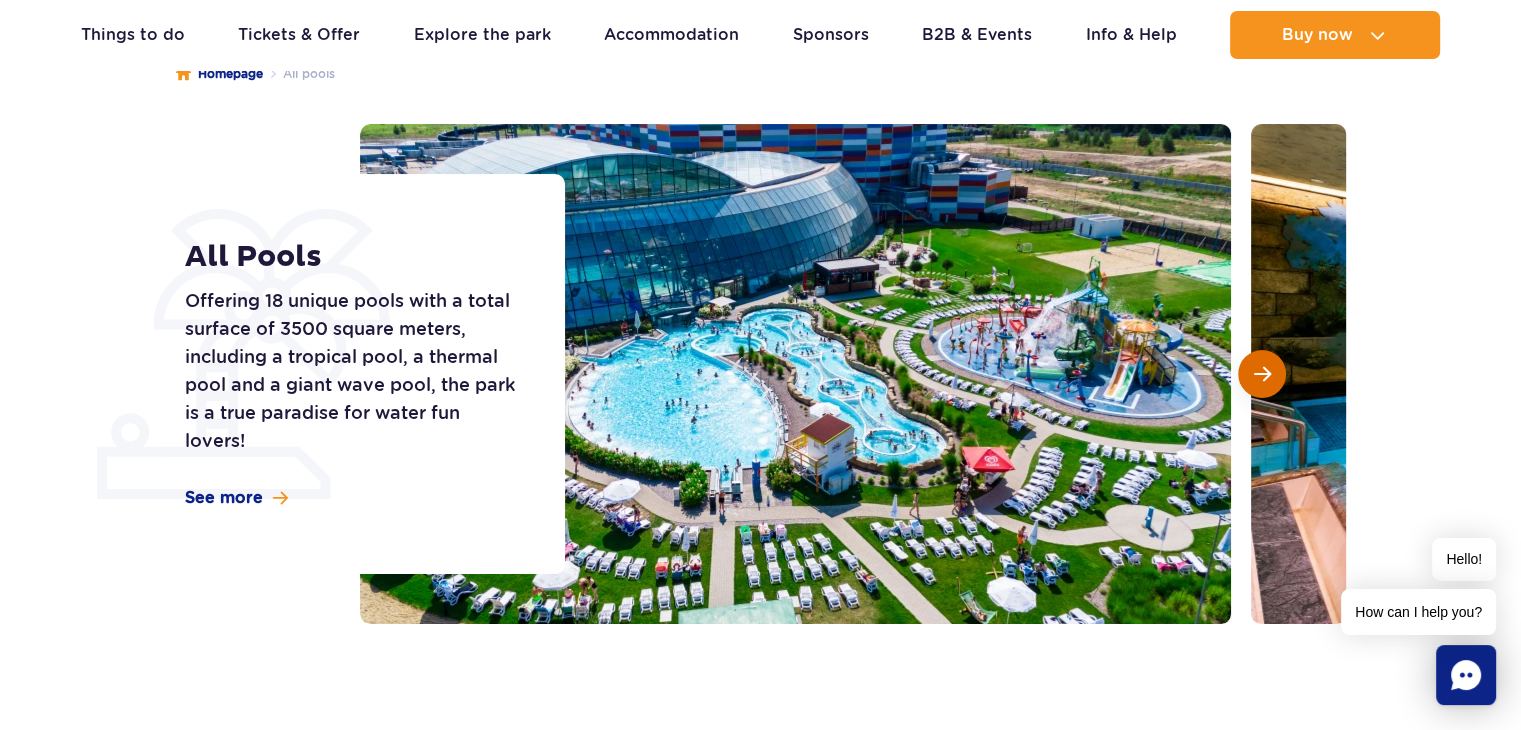 click at bounding box center (1262, 374) 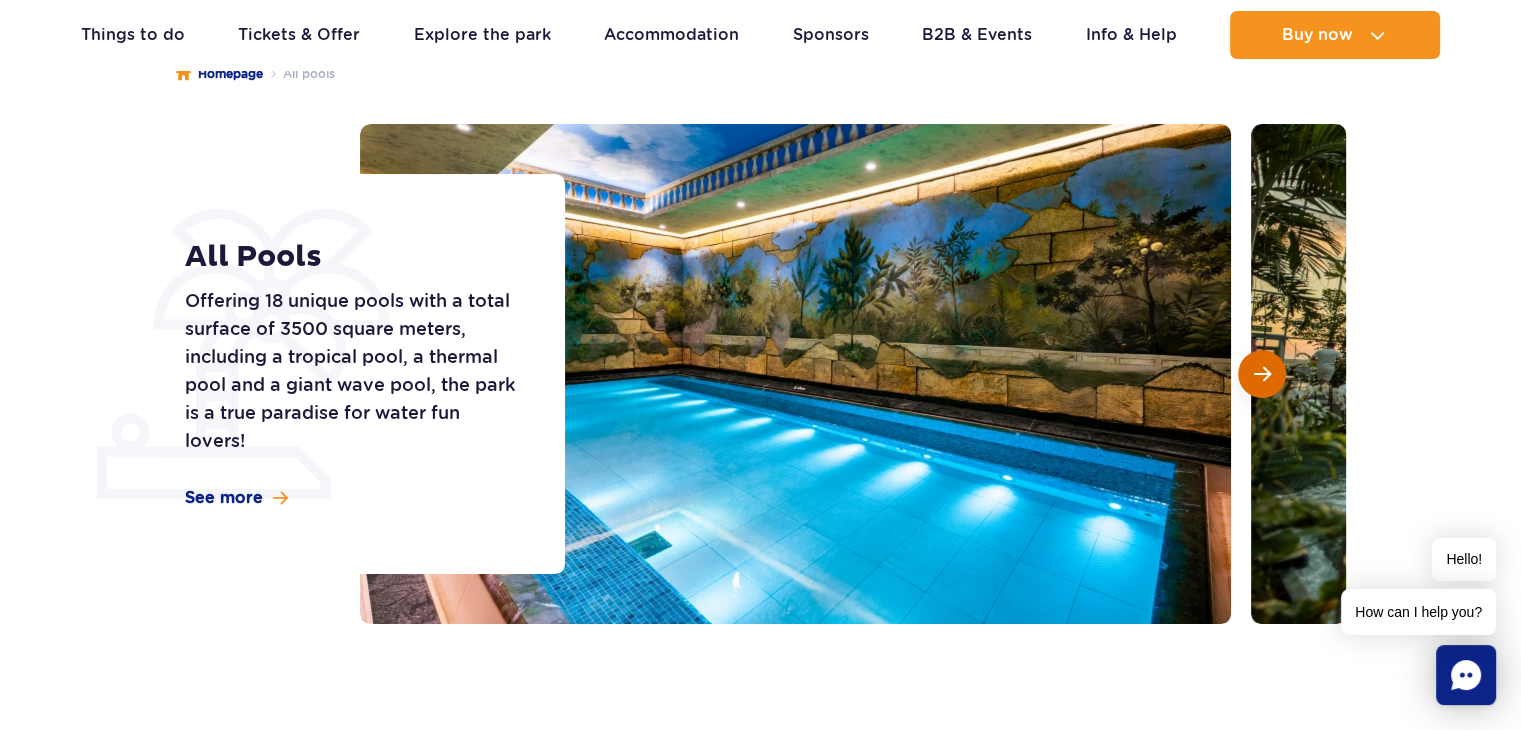 click at bounding box center (1262, 374) 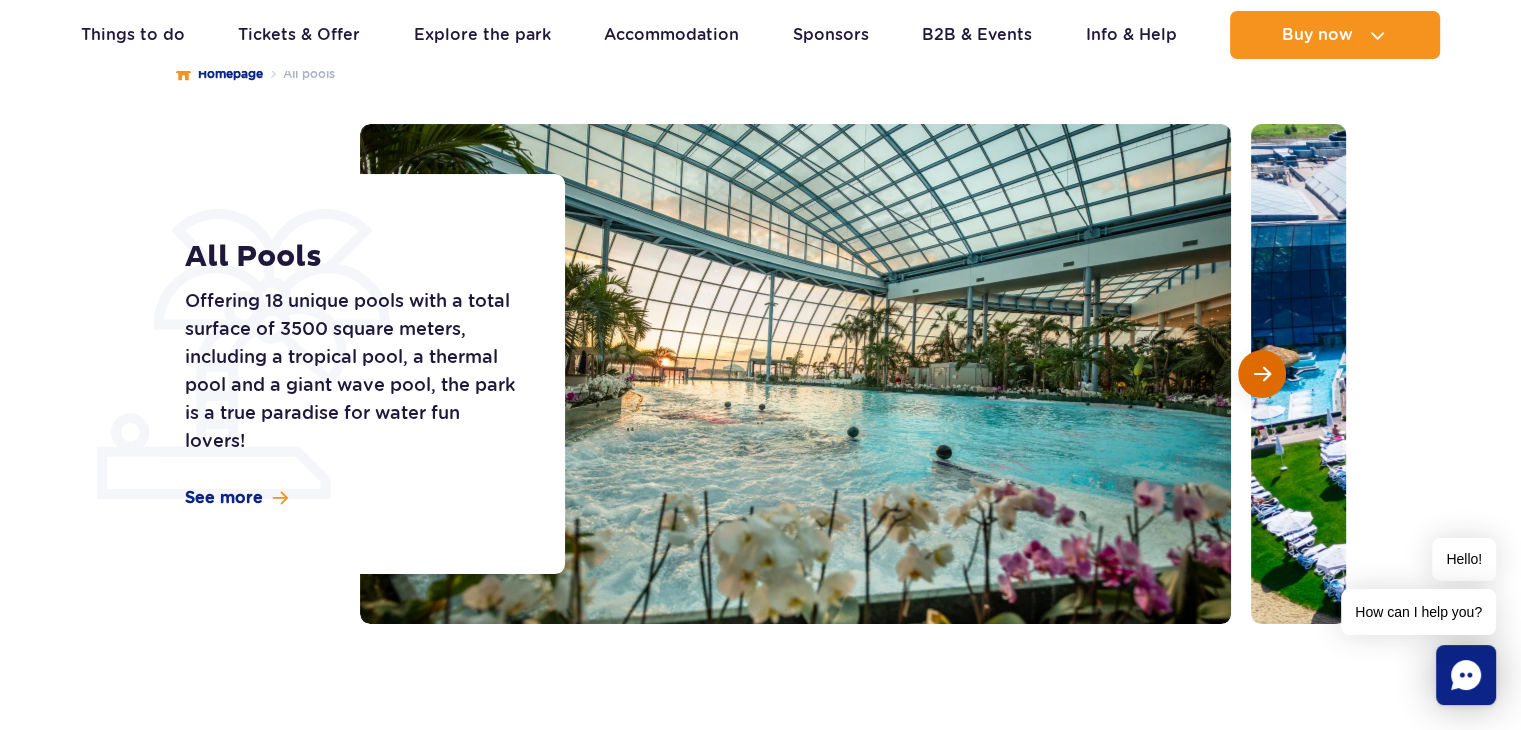 click at bounding box center [1262, 374] 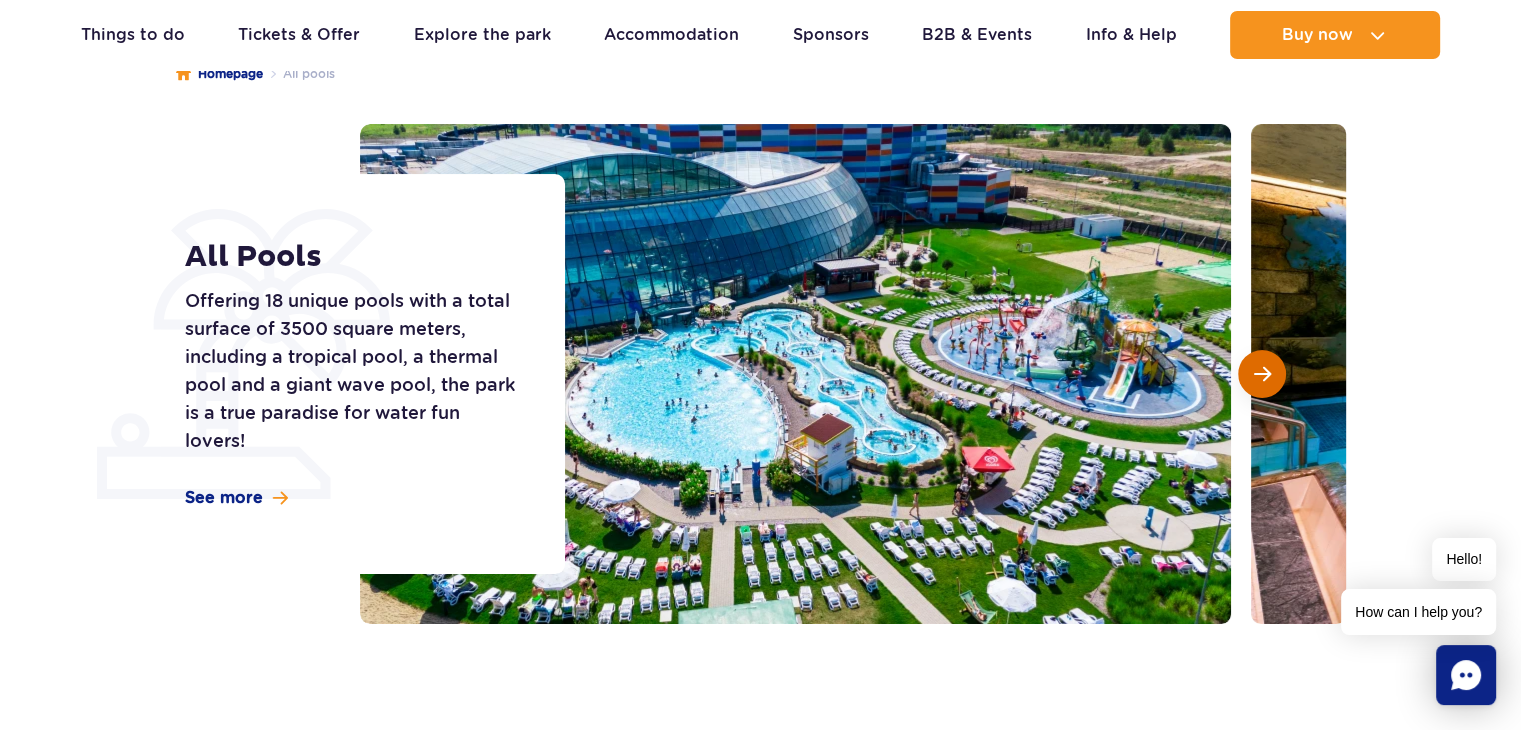 click at bounding box center (1262, 374) 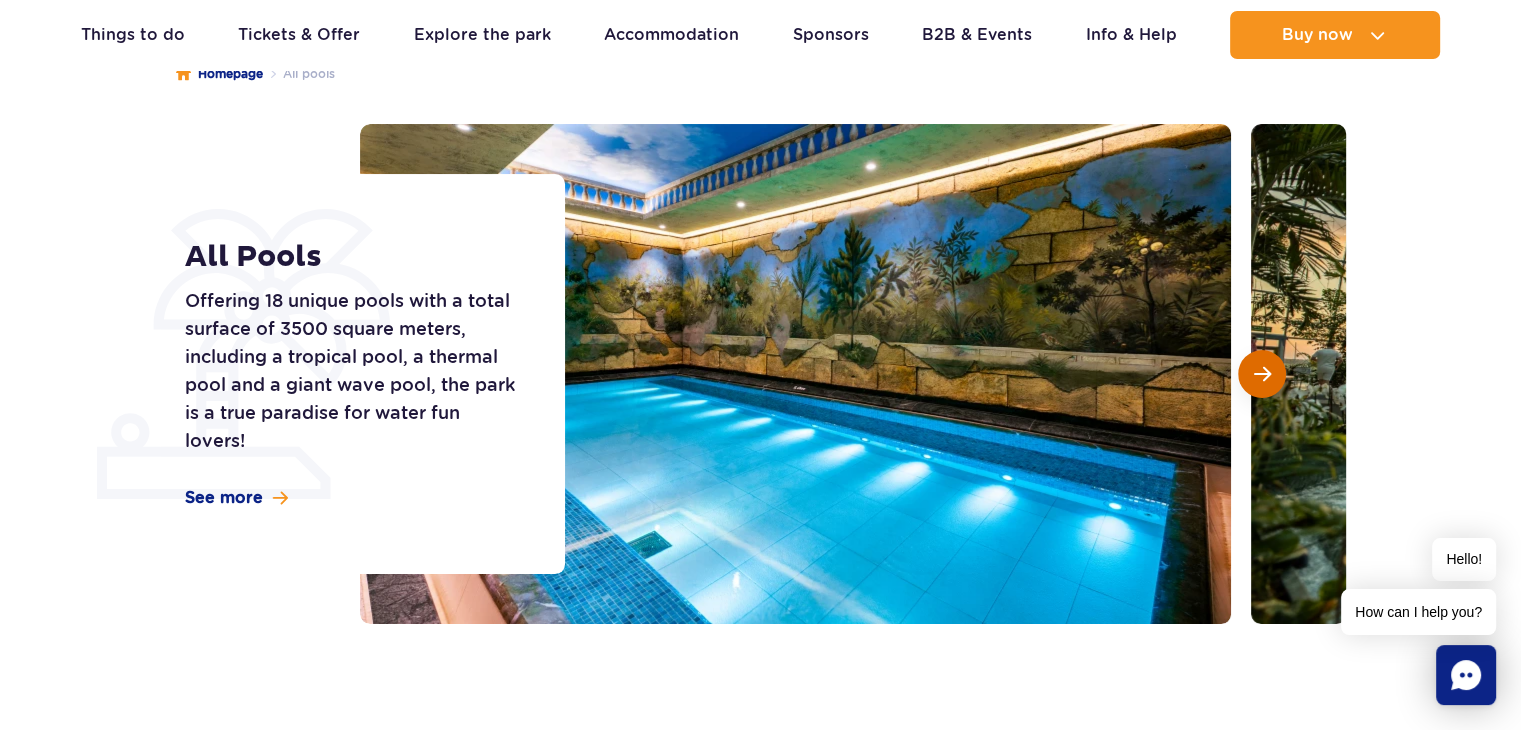 click at bounding box center (1262, 374) 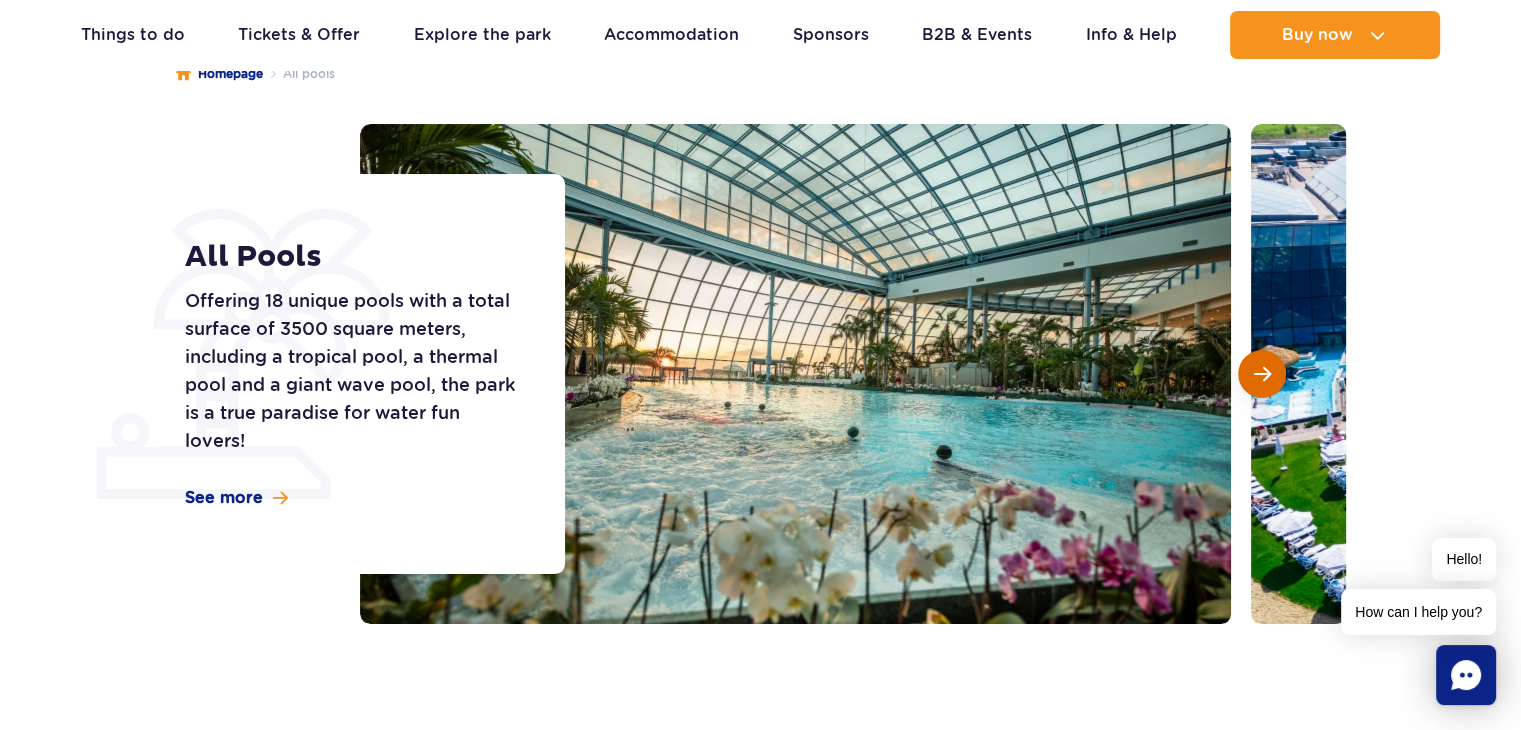 click at bounding box center [1262, 374] 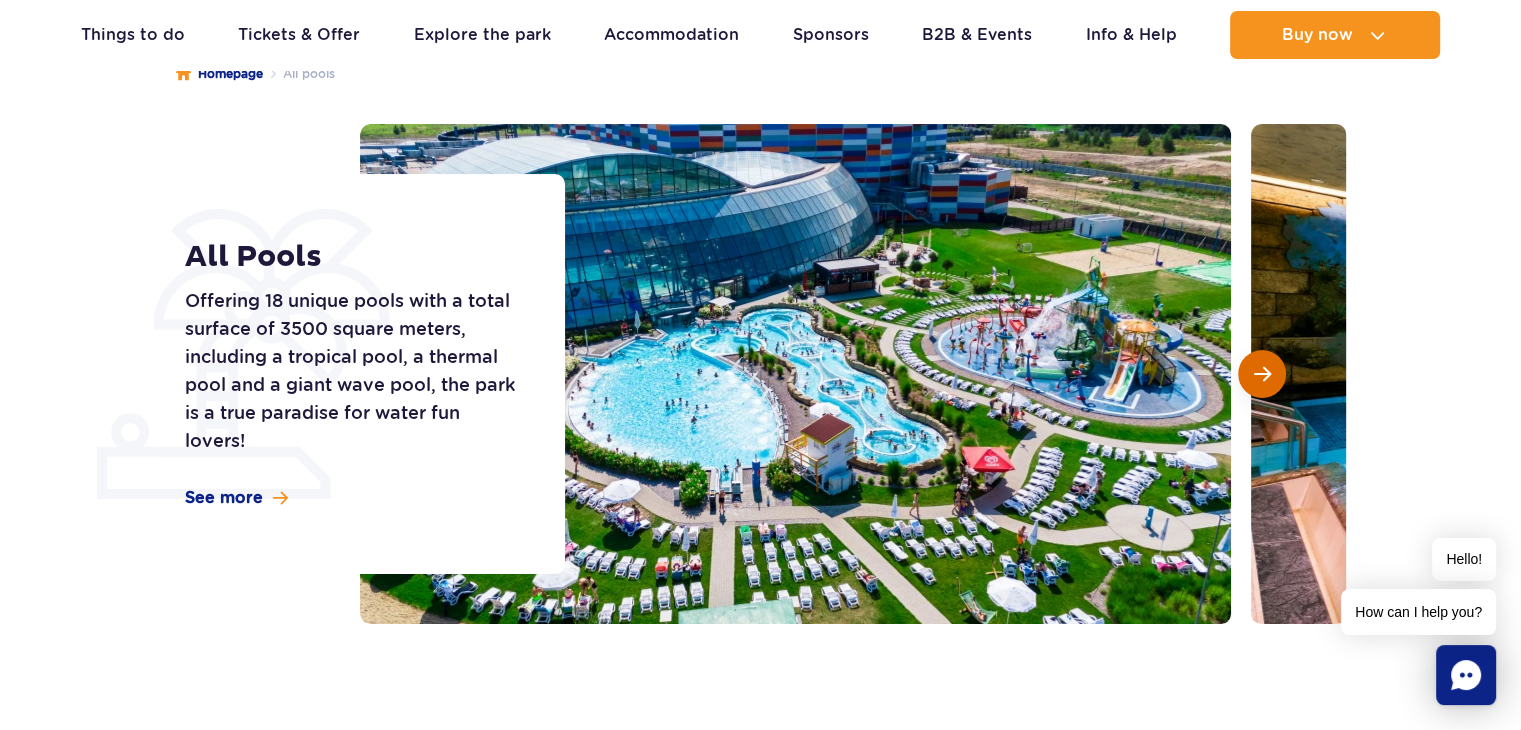 click at bounding box center (1262, 374) 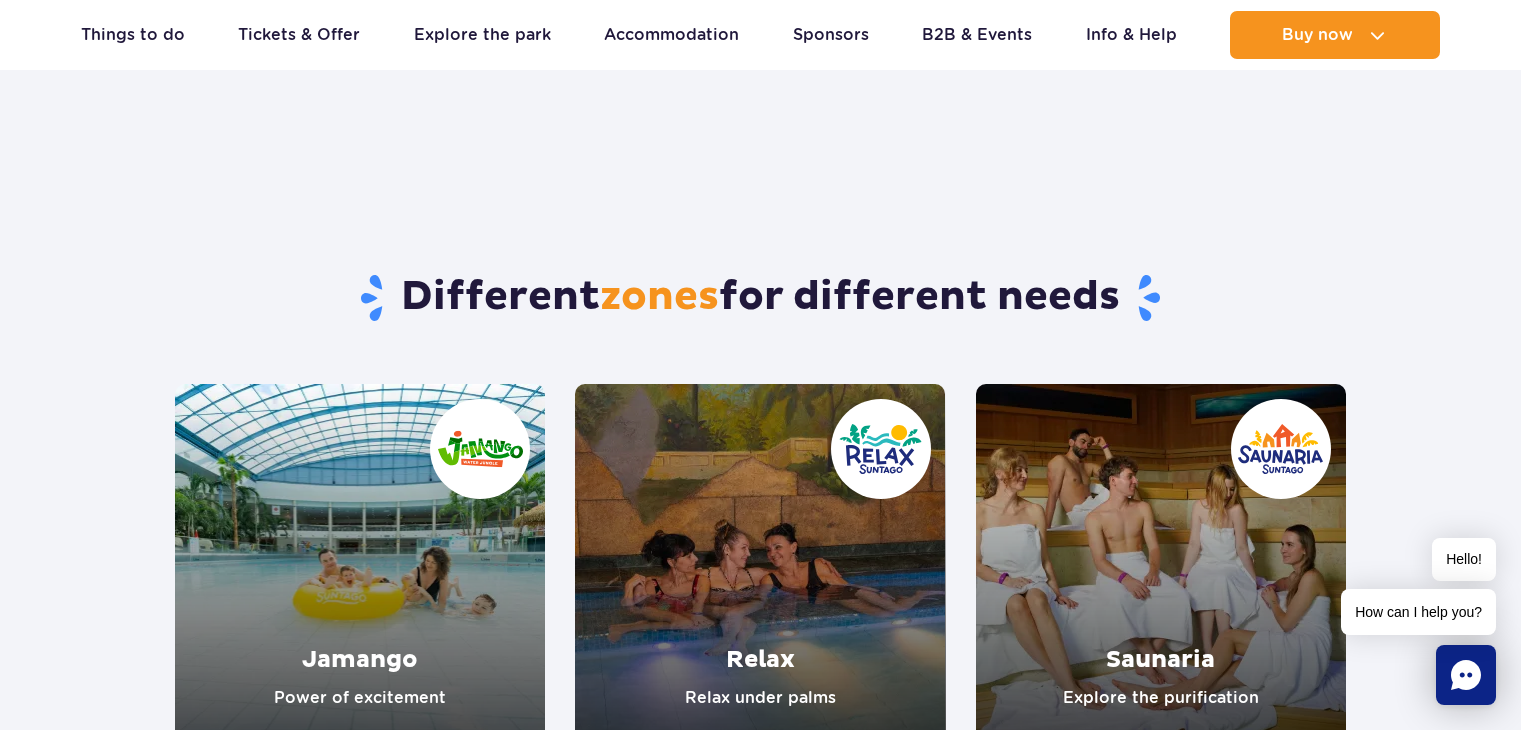 scroll, scrollTop: 200, scrollLeft: 0, axis: vertical 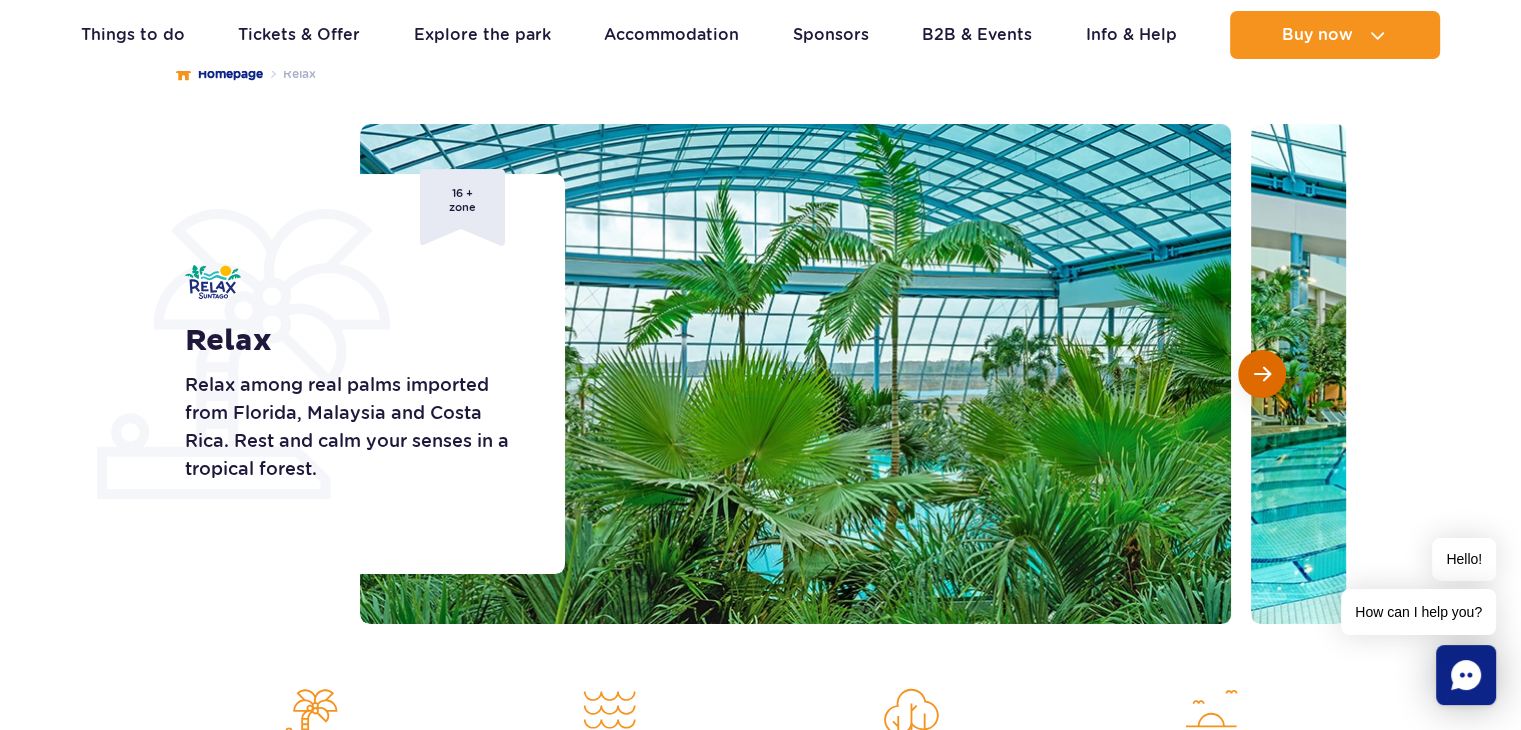 click at bounding box center (1262, 374) 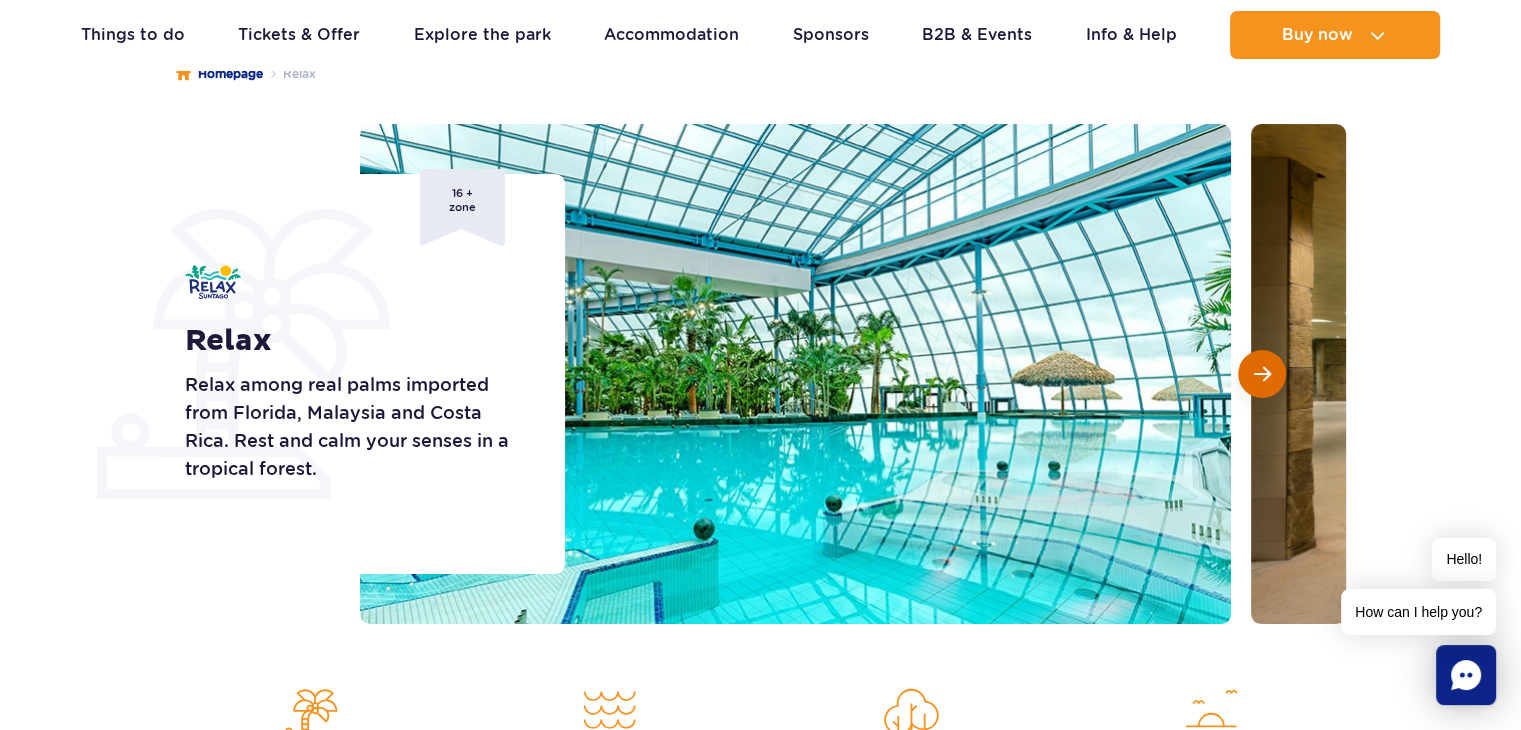click at bounding box center (1262, 374) 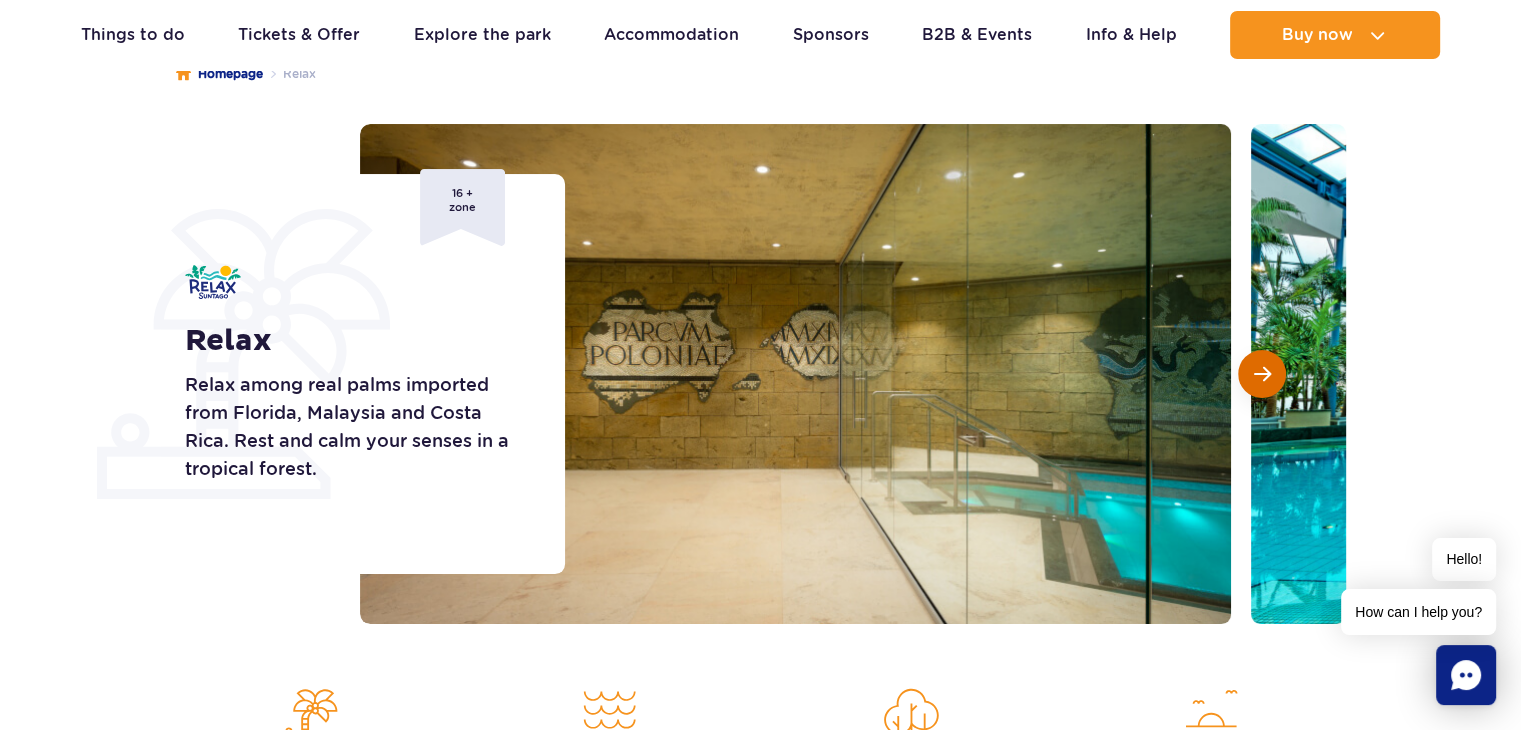 click at bounding box center (1262, 374) 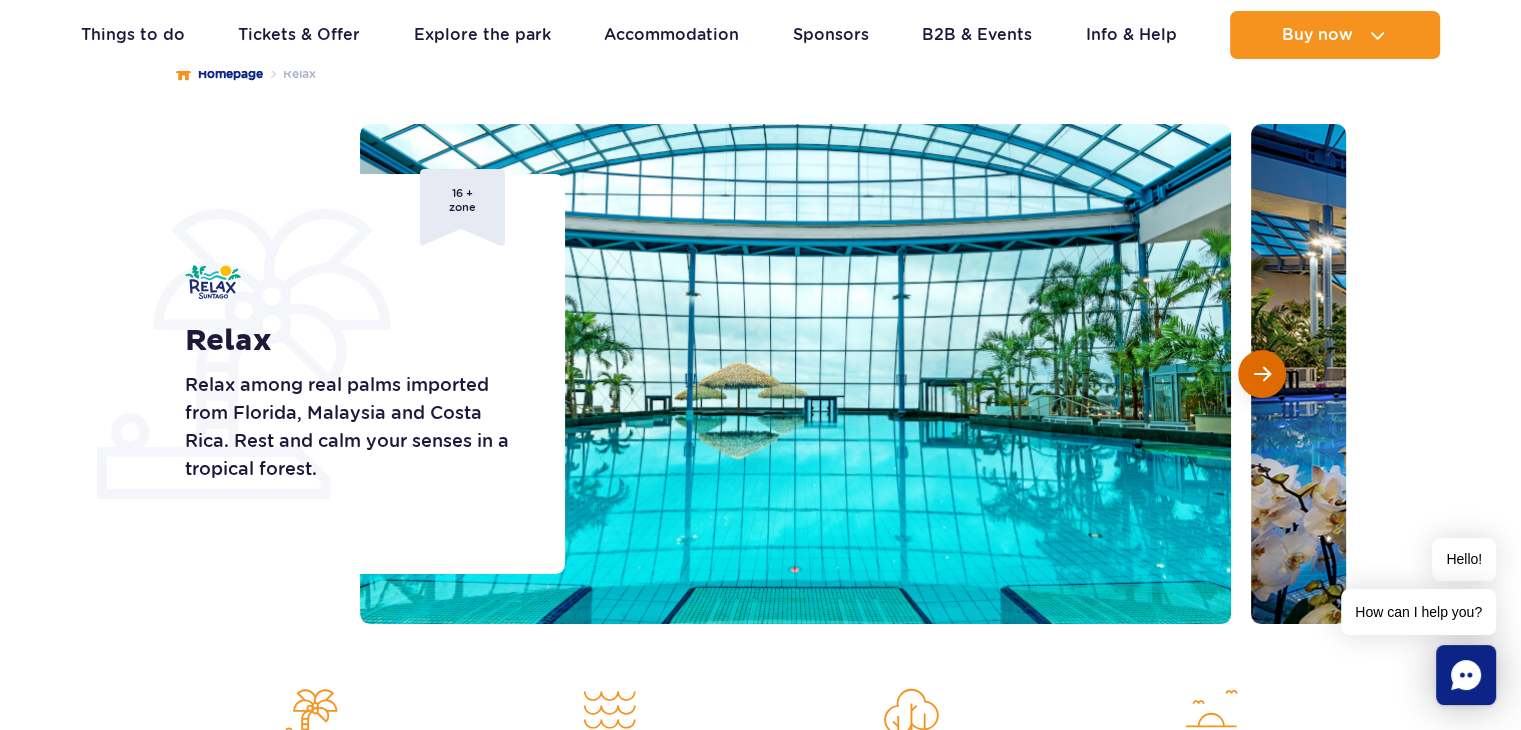 click at bounding box center (1262, 374) 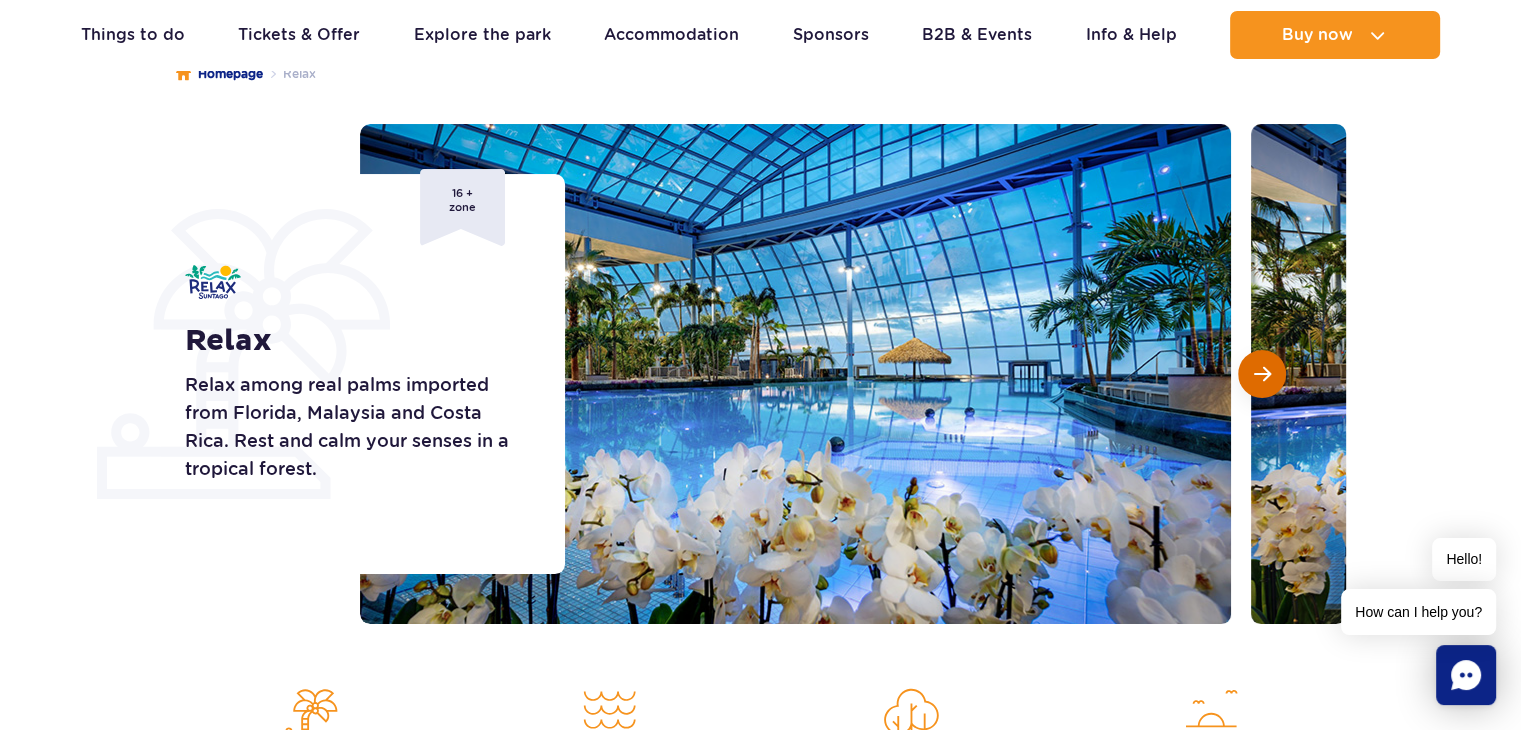 click at bounding box center (1262, 374) 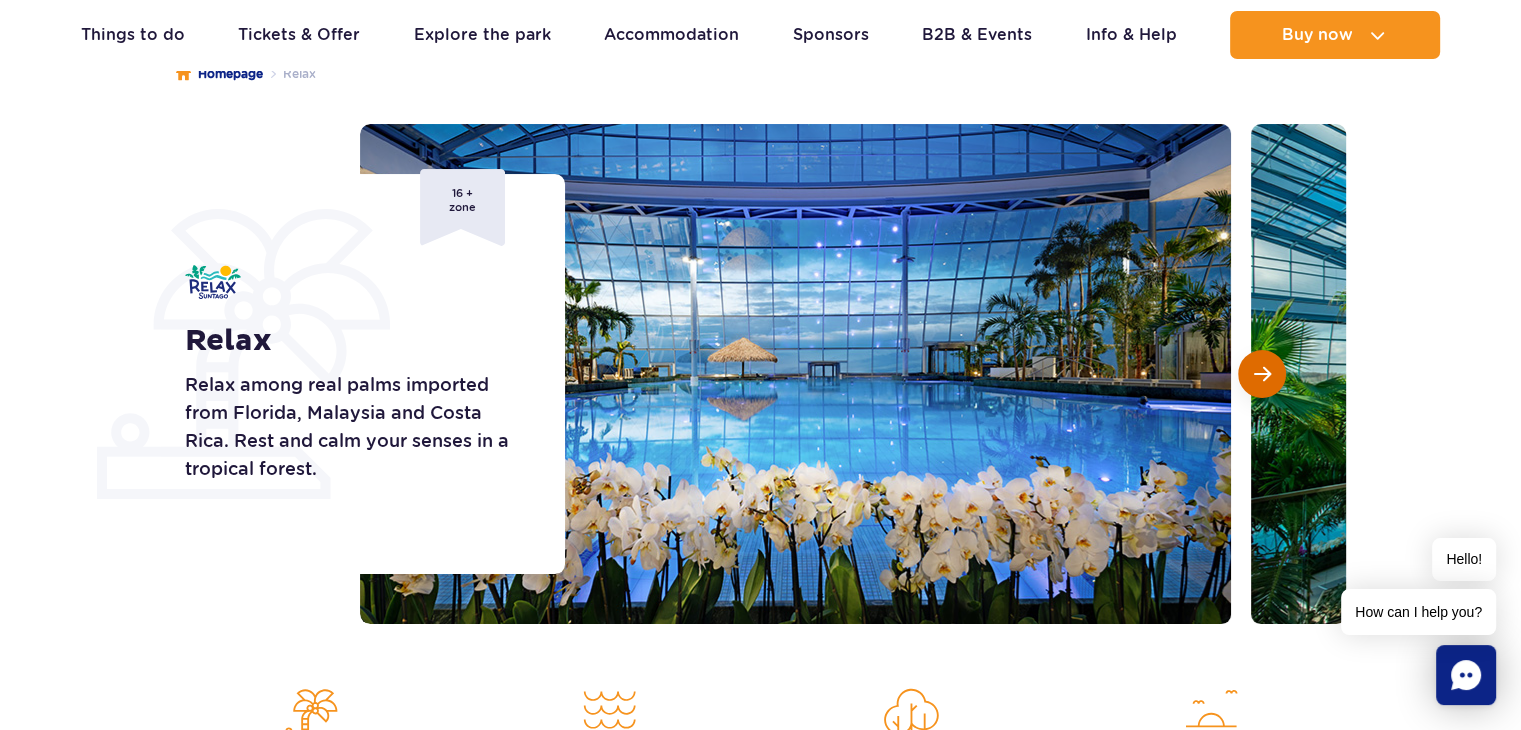 click at bounding box center [1262, 374] 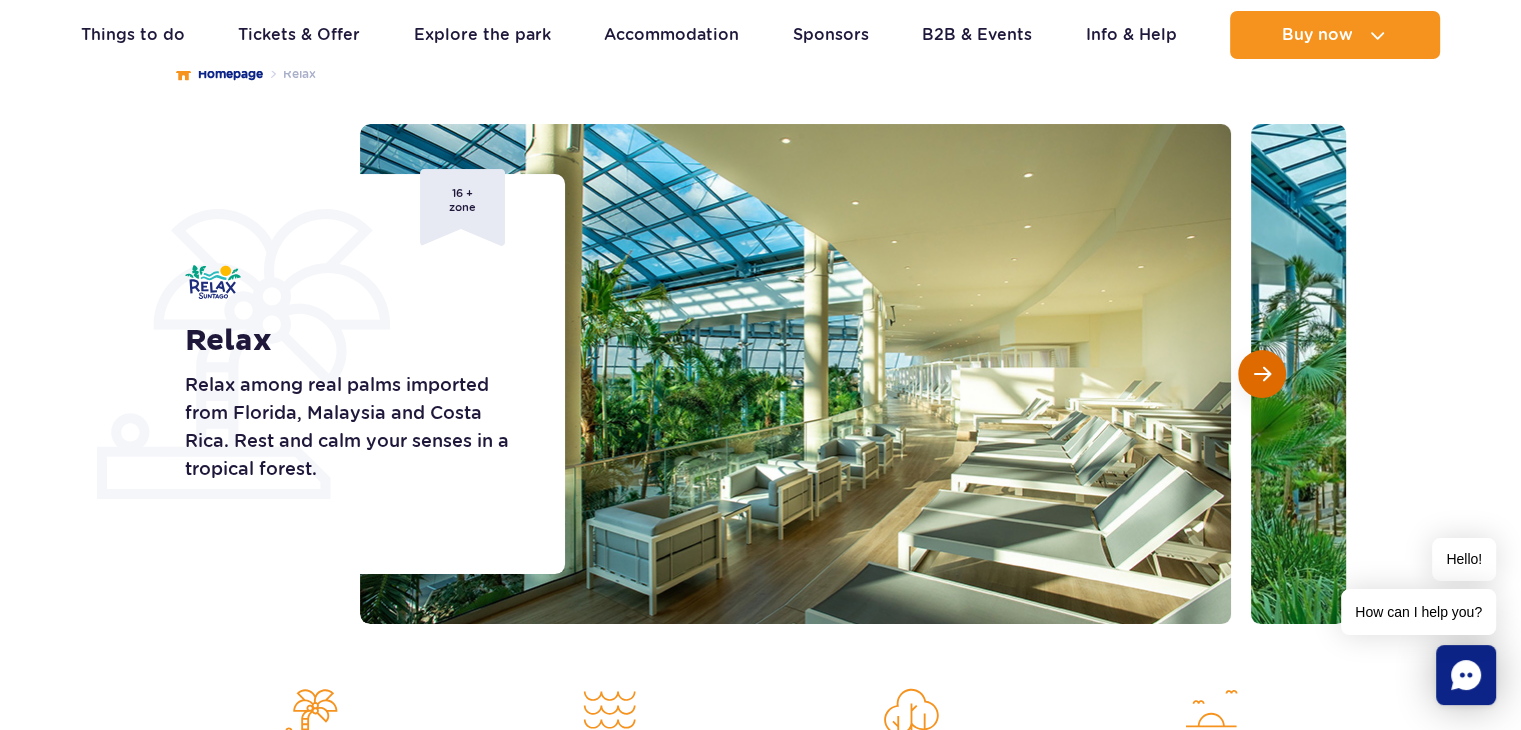 click at bounding box center [1262, 374] 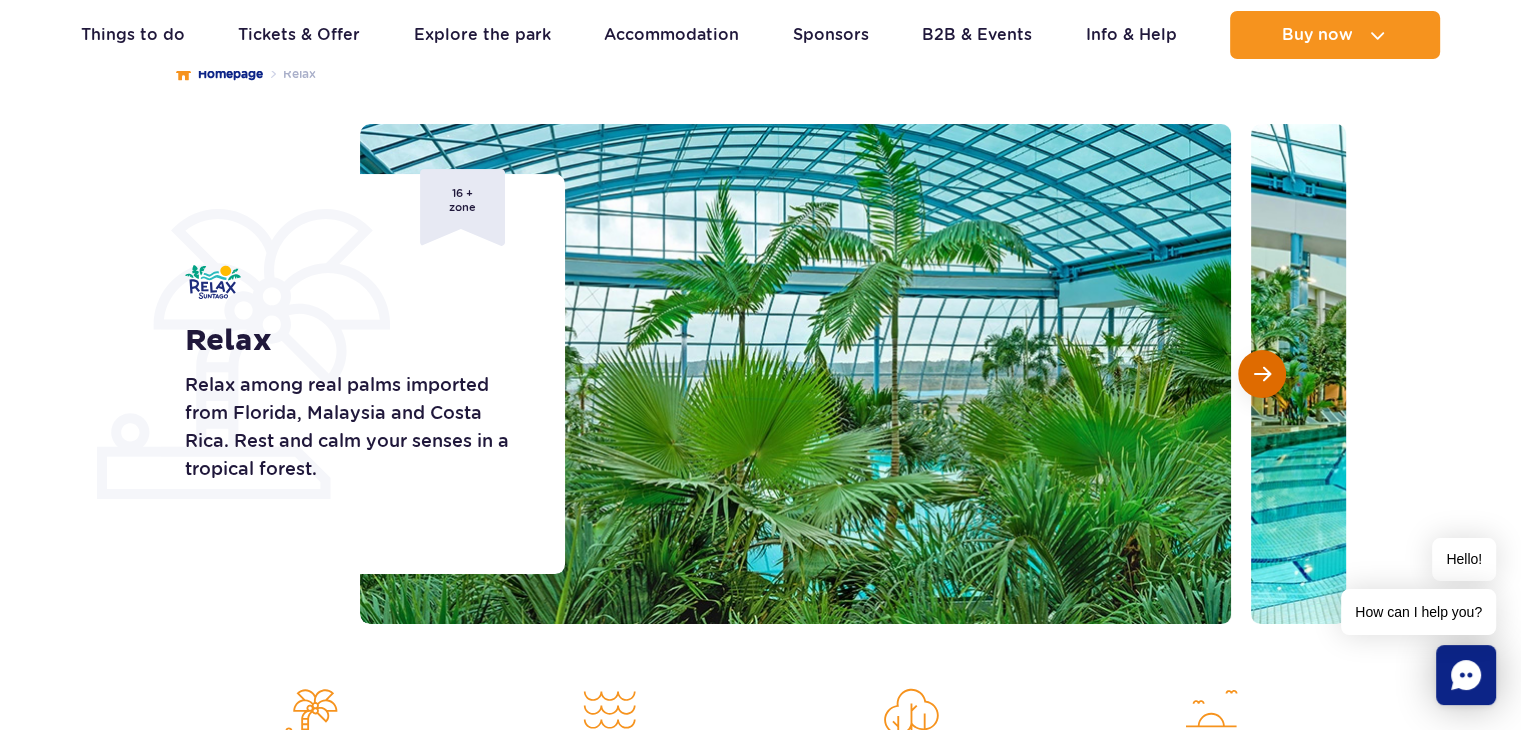 click at bounding box center [1262, 374] 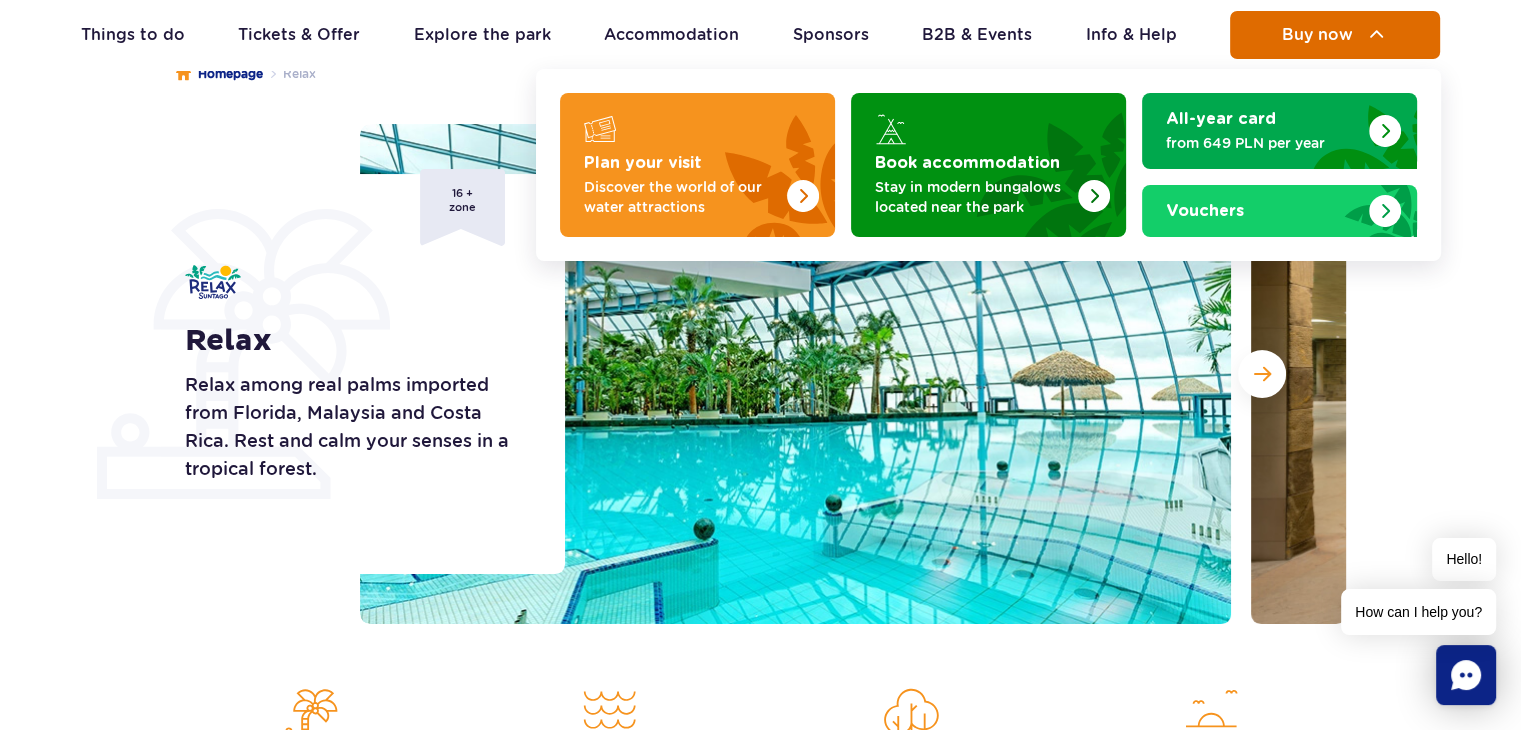 click on "Buy now" at bounding box center [1317, 35] 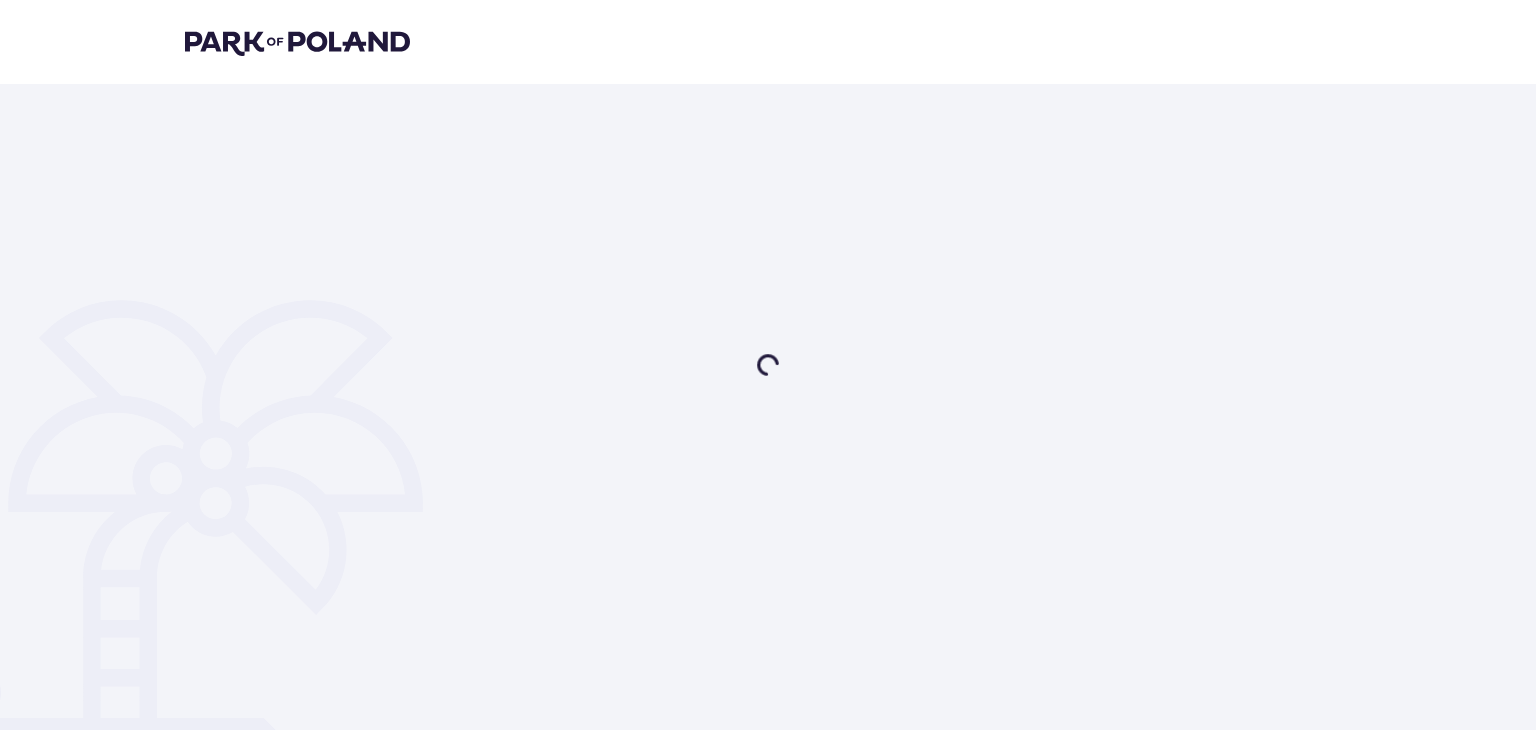 scroll, scrollTop: 0, scrollLeft: 0, axis: both 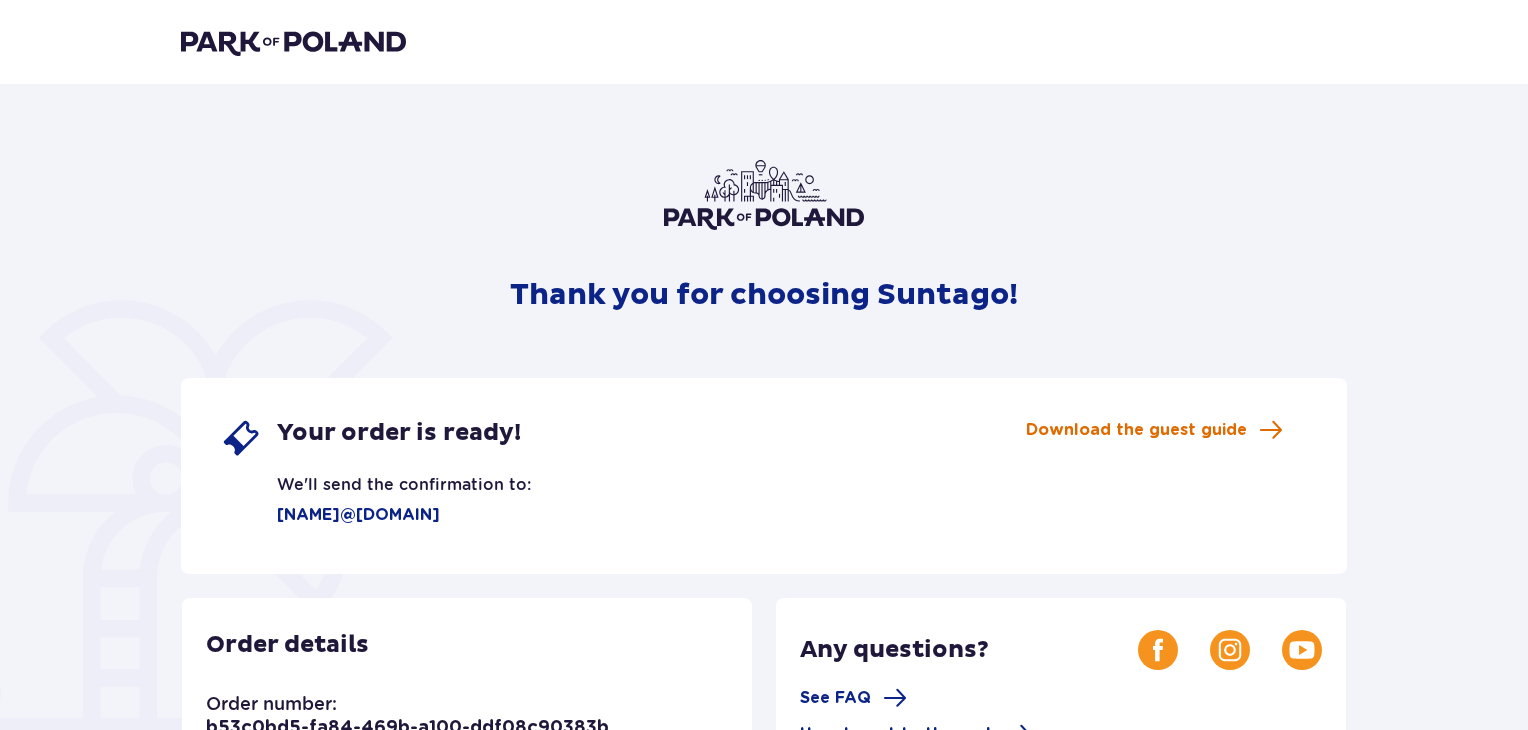 click on "Download the guest guide" at bounding box center [1136, 430] 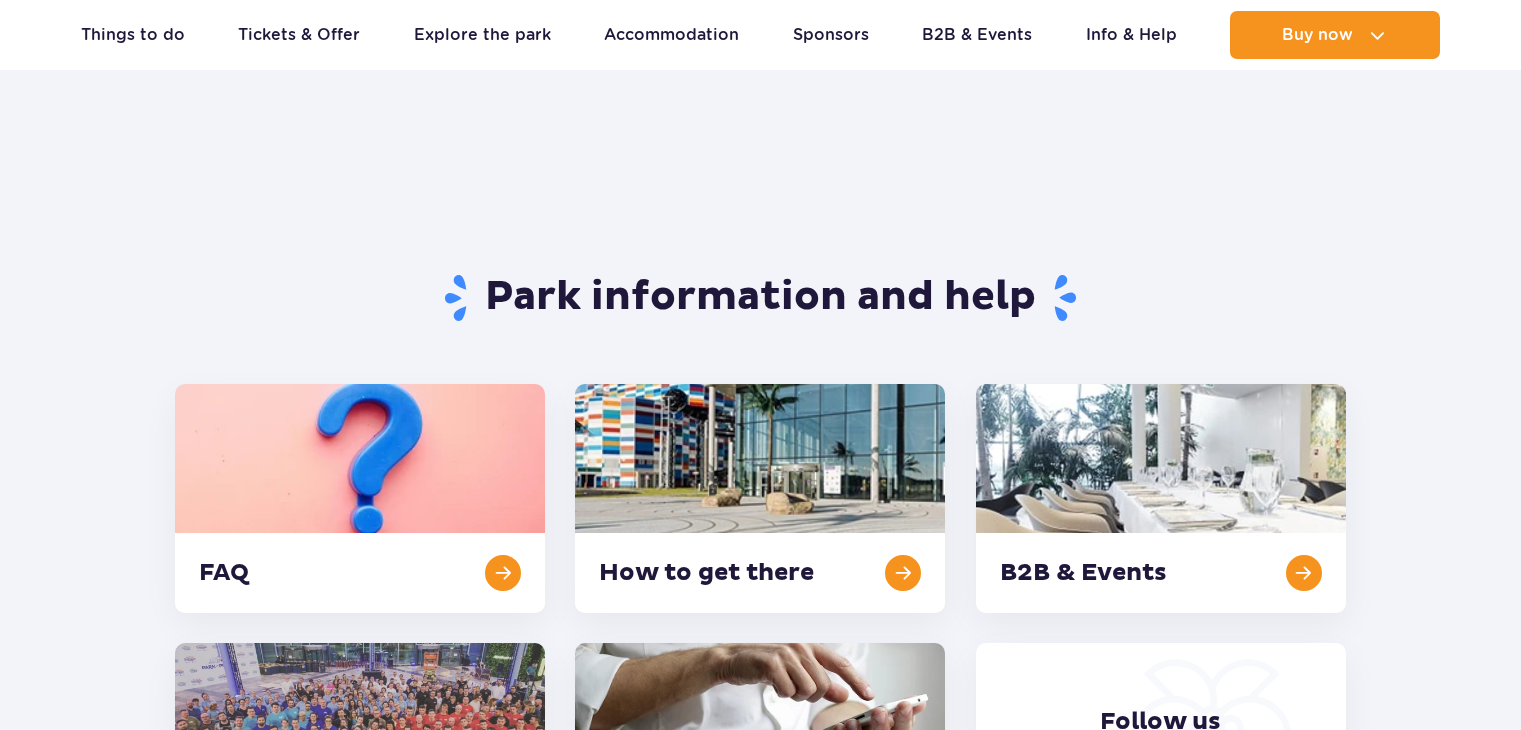 scroll, scrollTop: 827, scrollLeft: 0, axis: vertical 